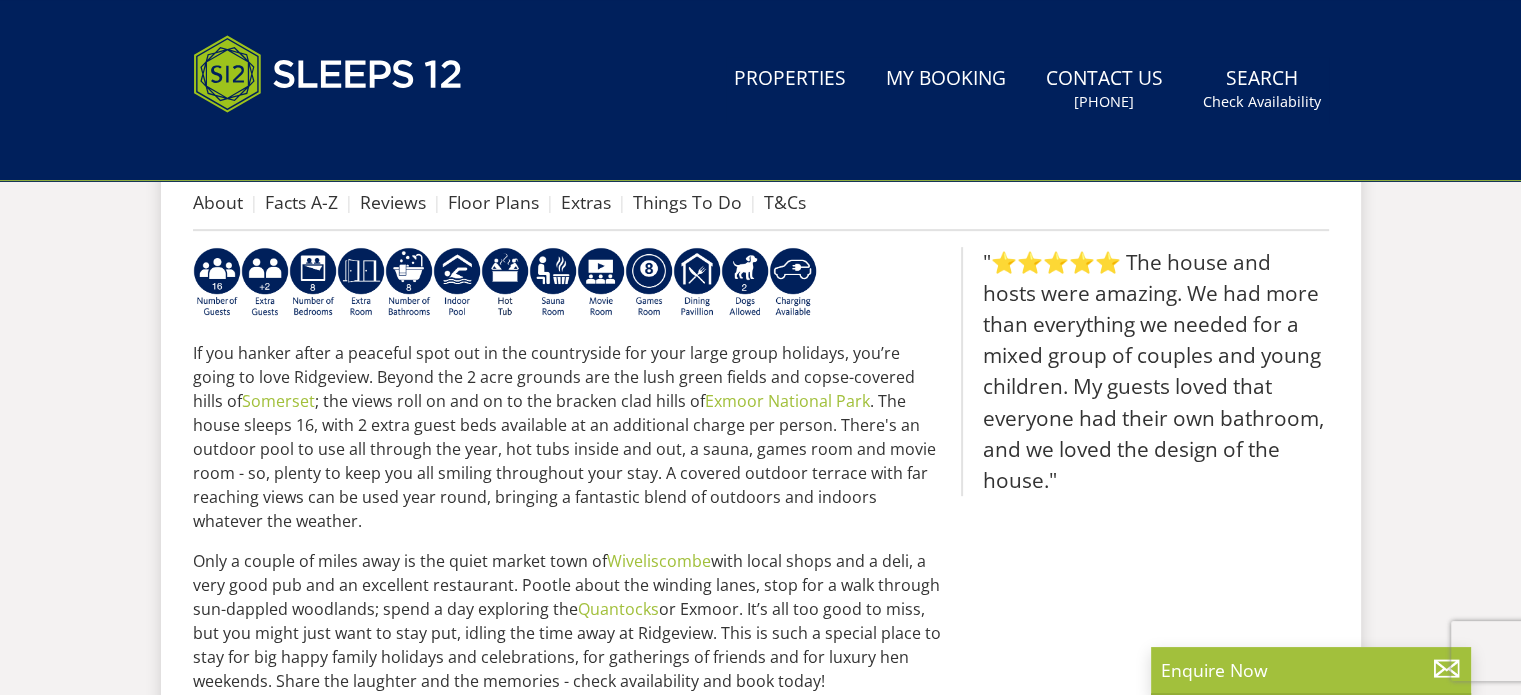 scroll, scrollTop: 0, scrollLeft: 0, axis: both 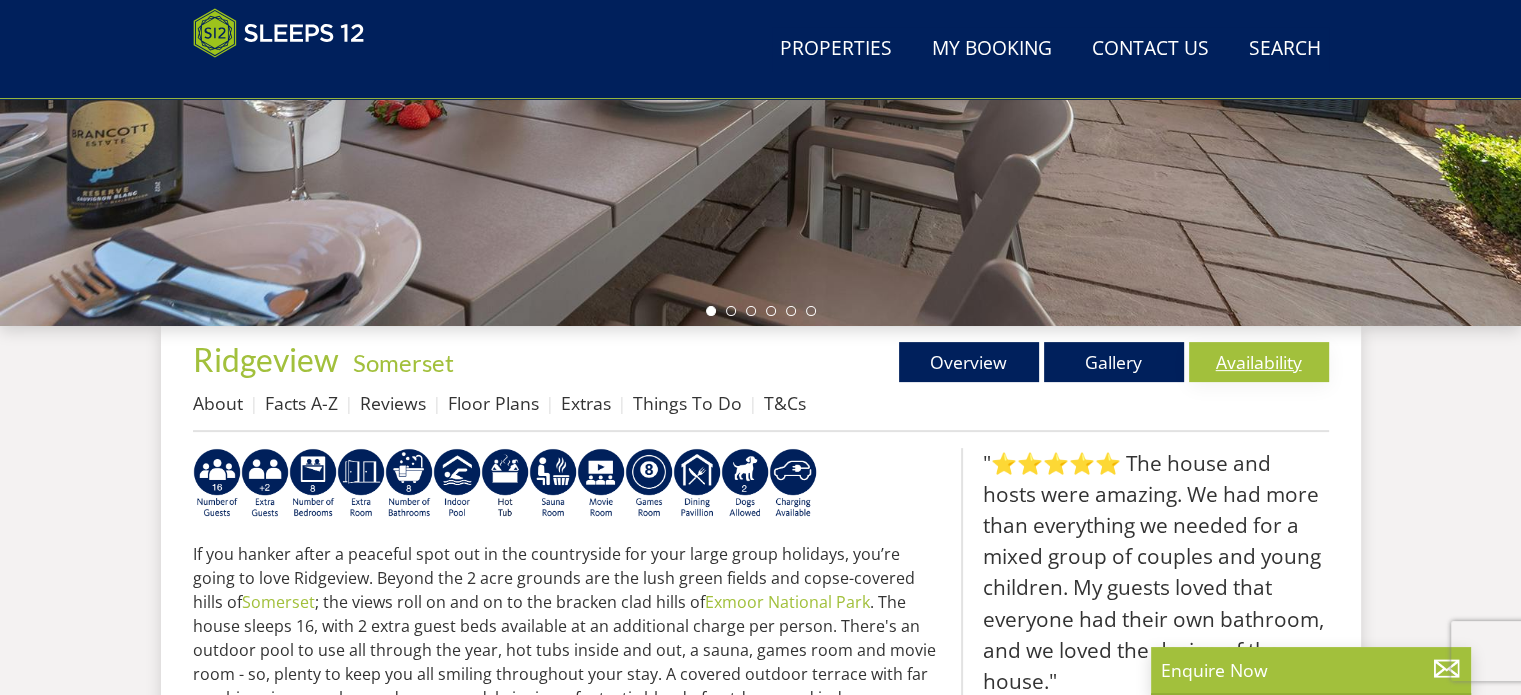 click on "Availability" at bounding box center [1259, 362] 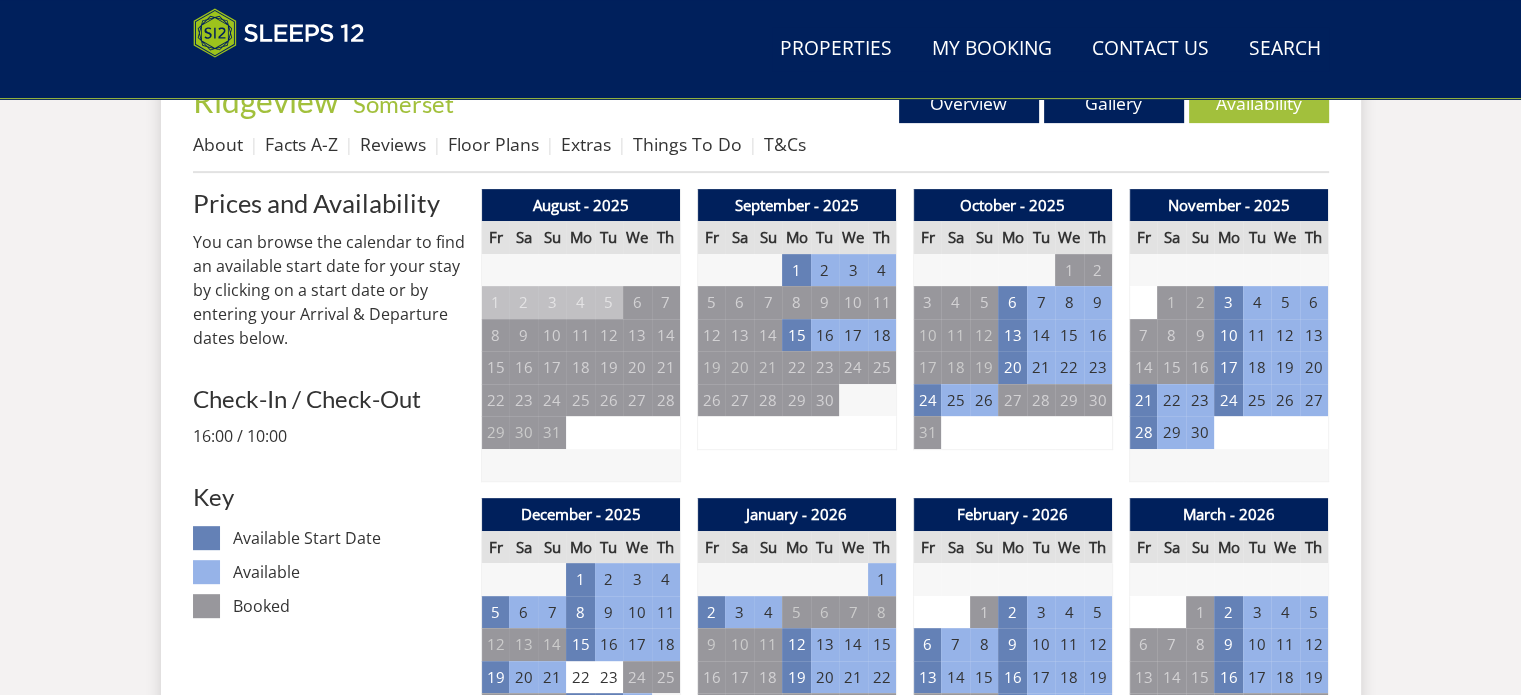 scroll, scrollTop: 800, scrollLeft: 0, axis: vertical 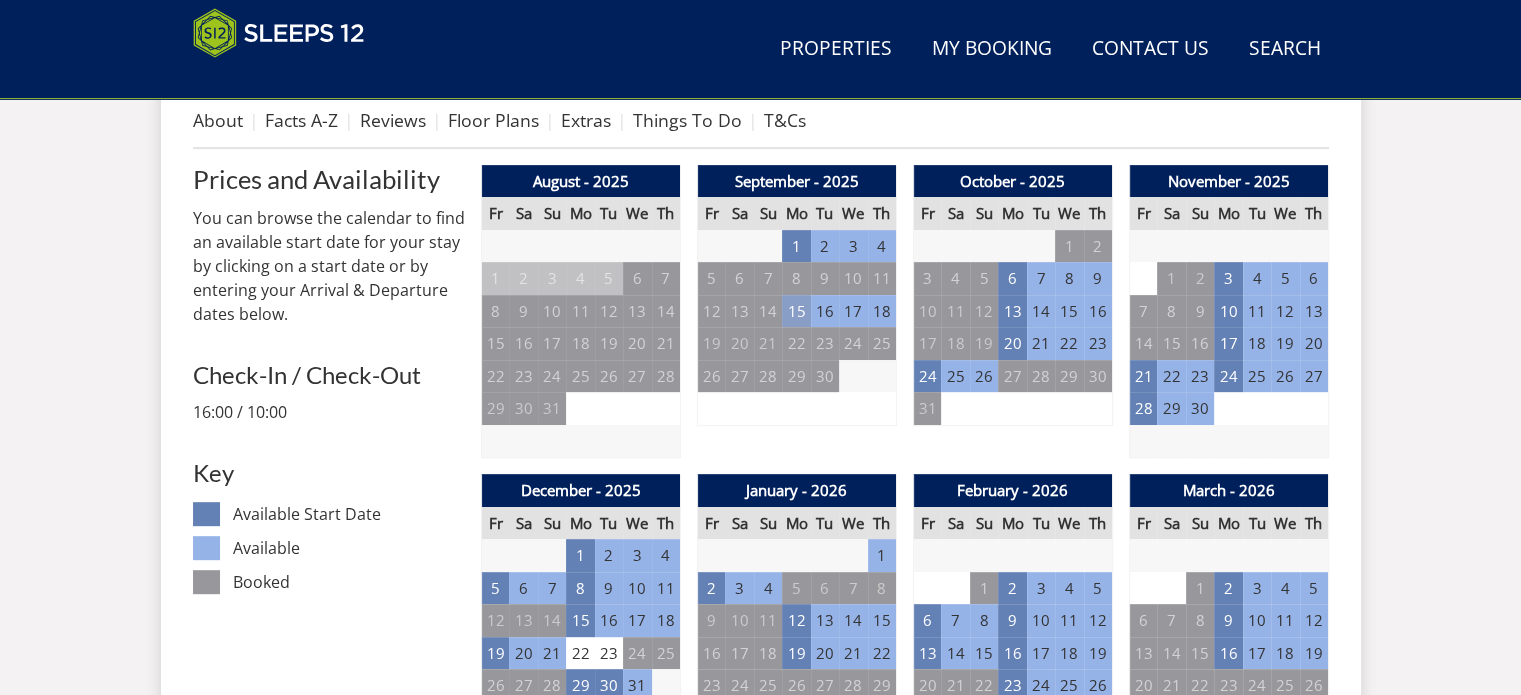 click on "15" at bounding box center (796, 311) 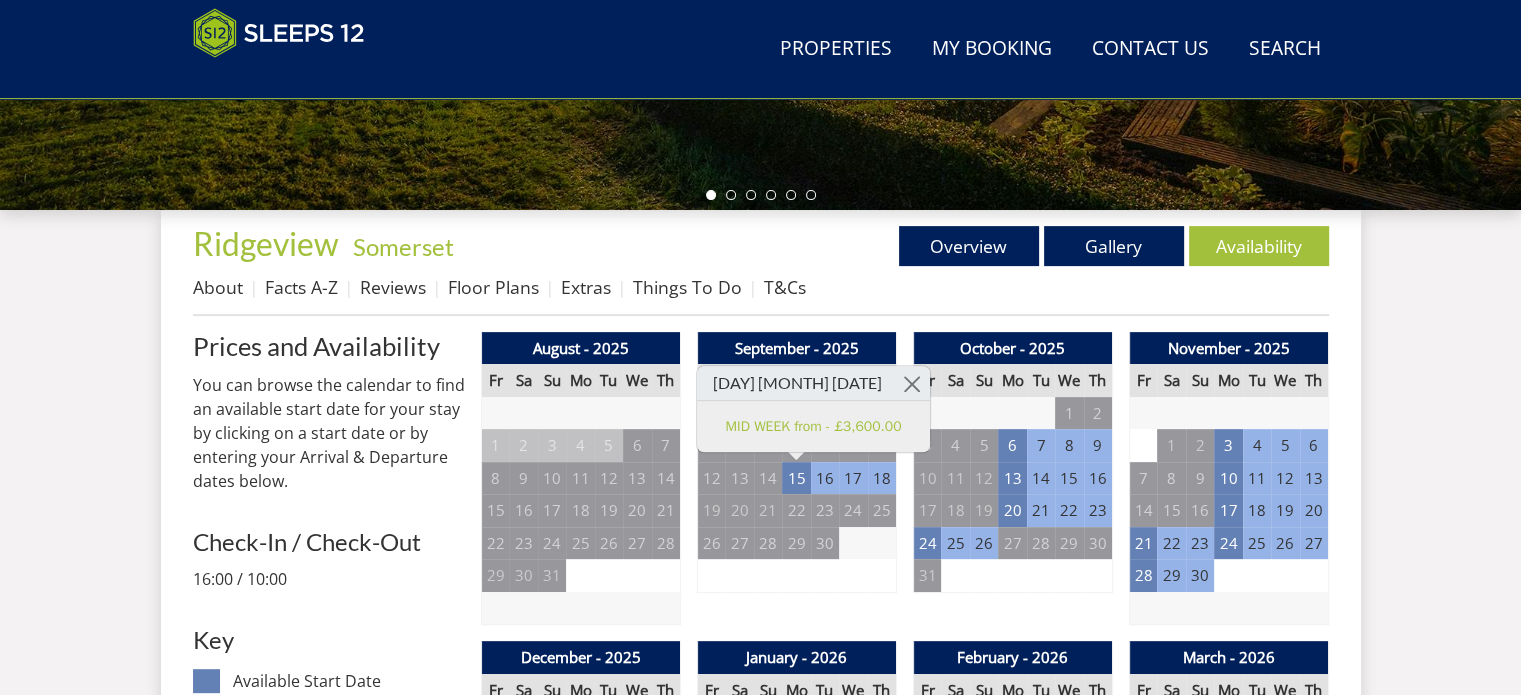 scroll, scrollTop: 900, scrollLeft: 0, axis: vertical 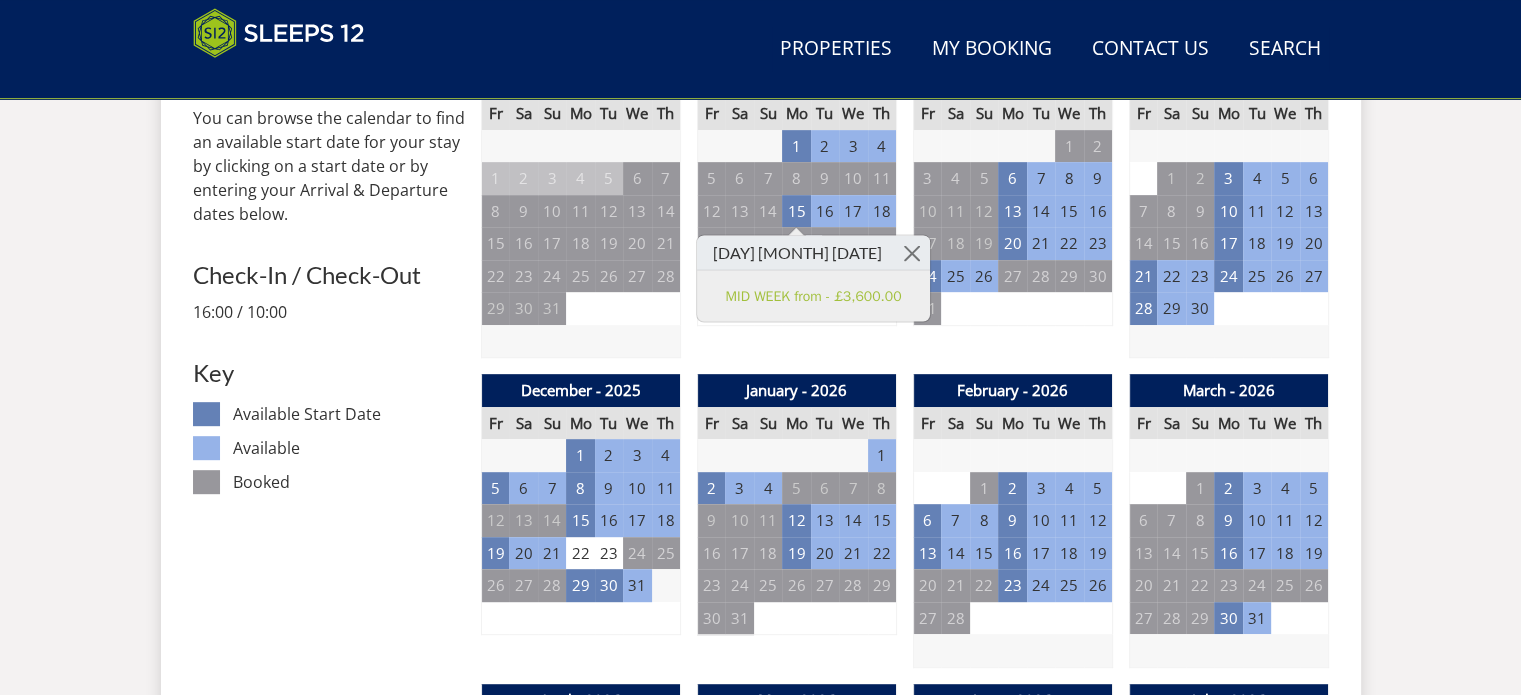 click on "18" at bounding box center (882, 211) 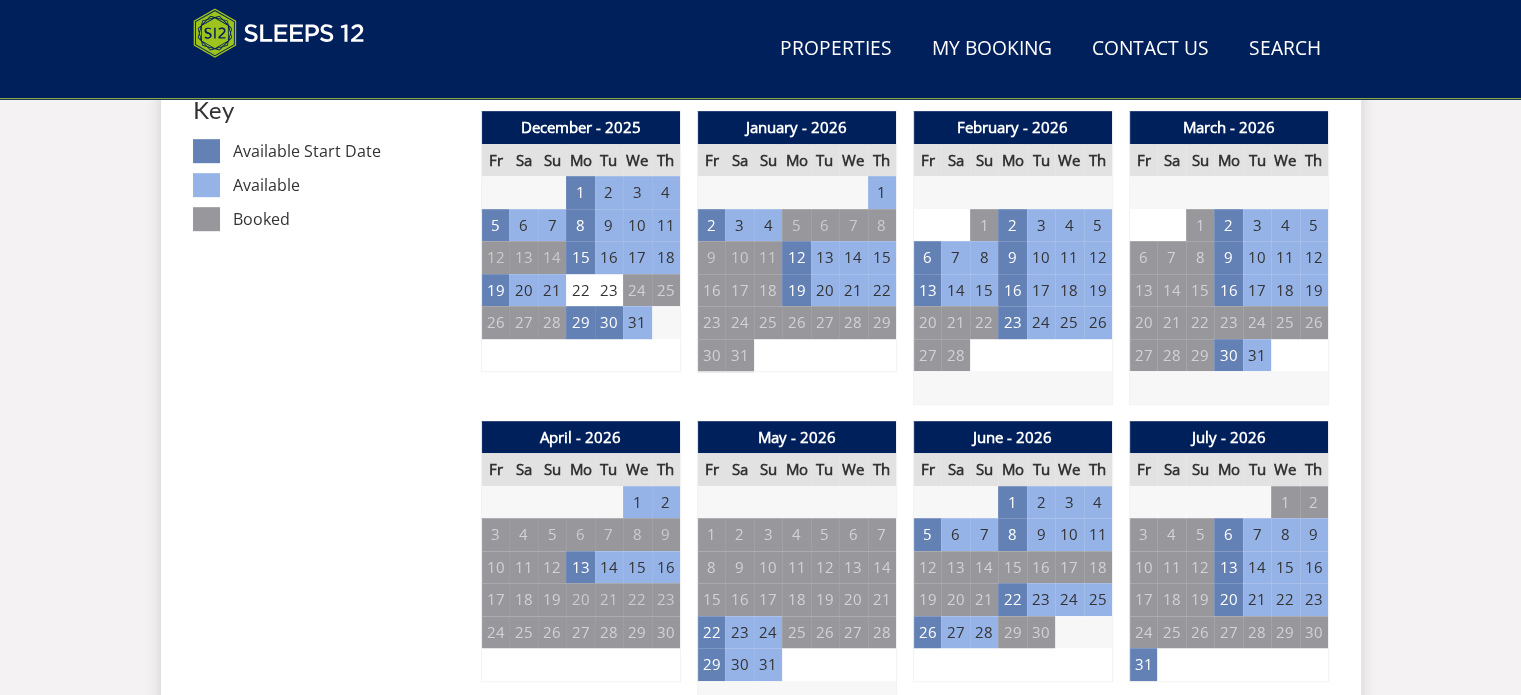 scroll, scrollTop: 797, scrollLeft: 0, axis: vertical 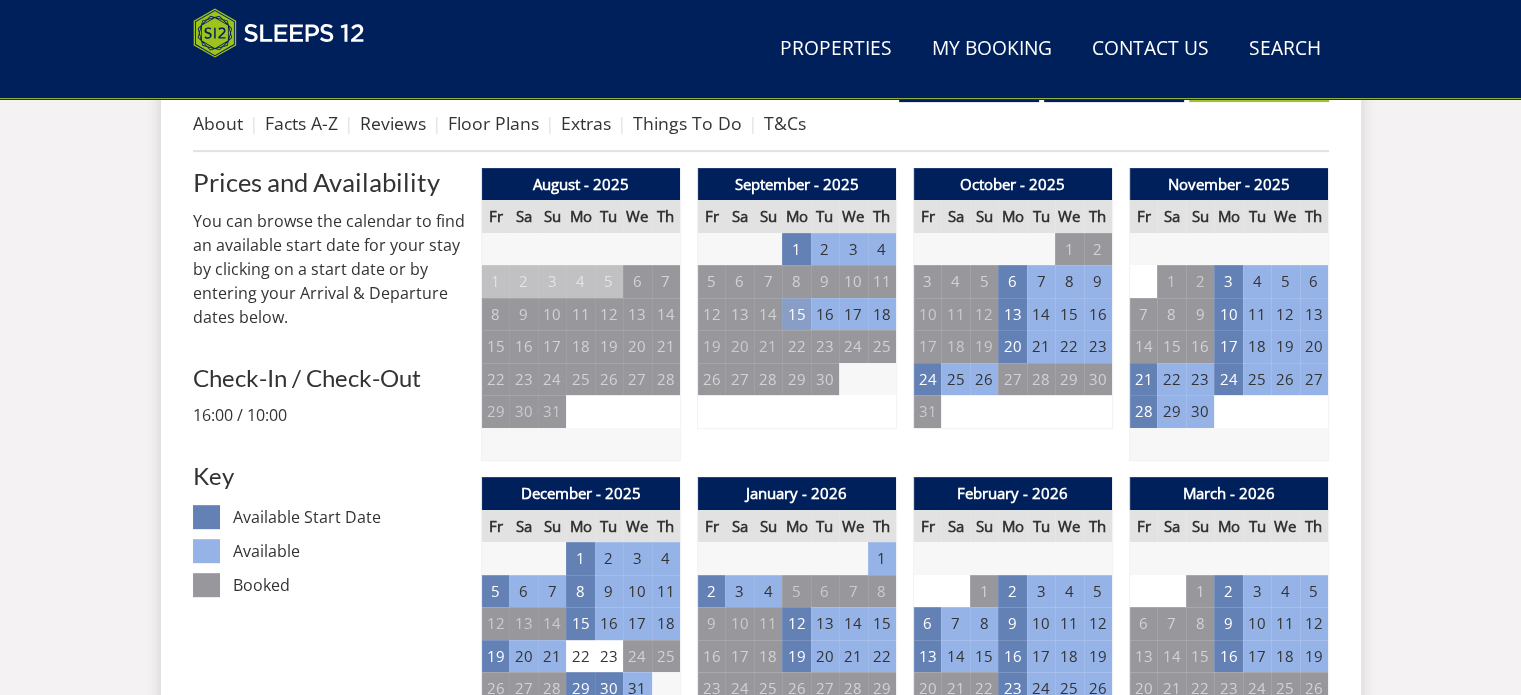 click on "15" at bounding box center [796, 314] 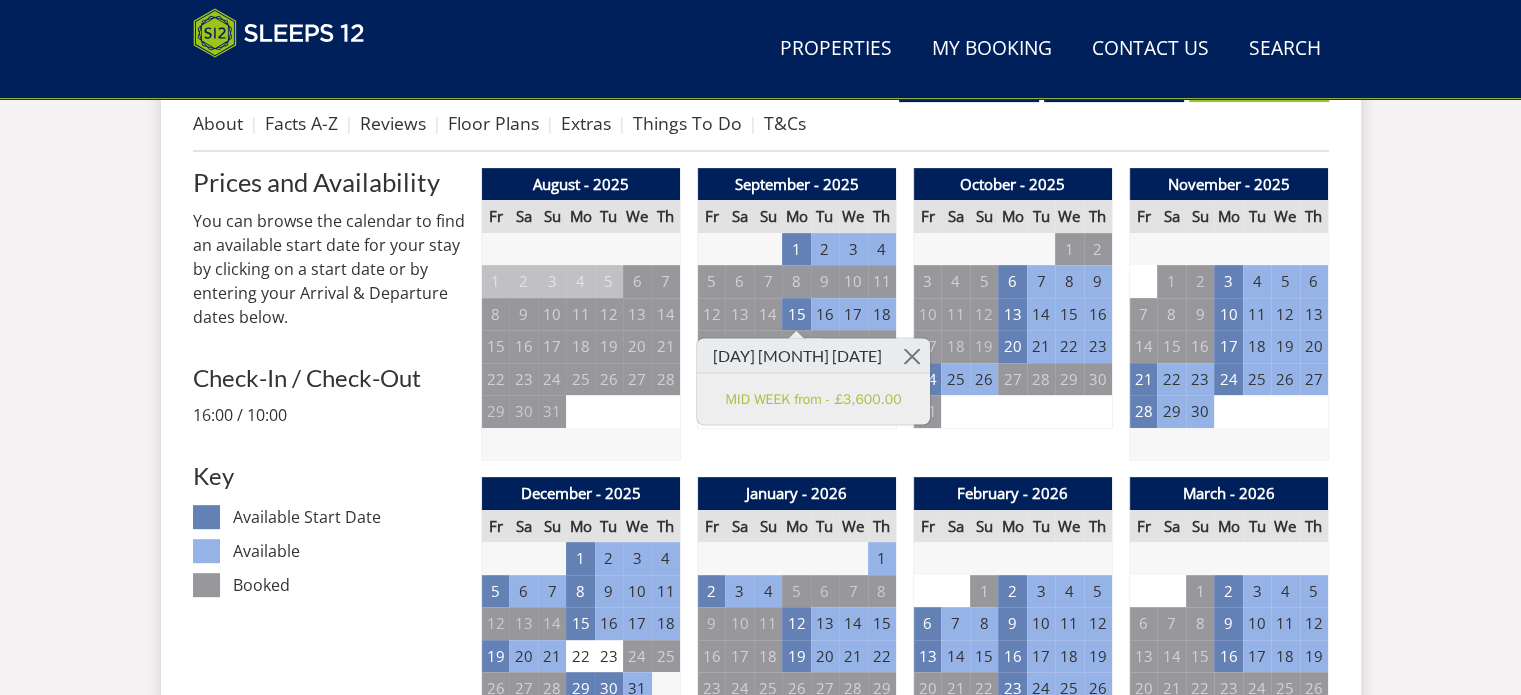 click on "18" at bounding box center [882, 314] 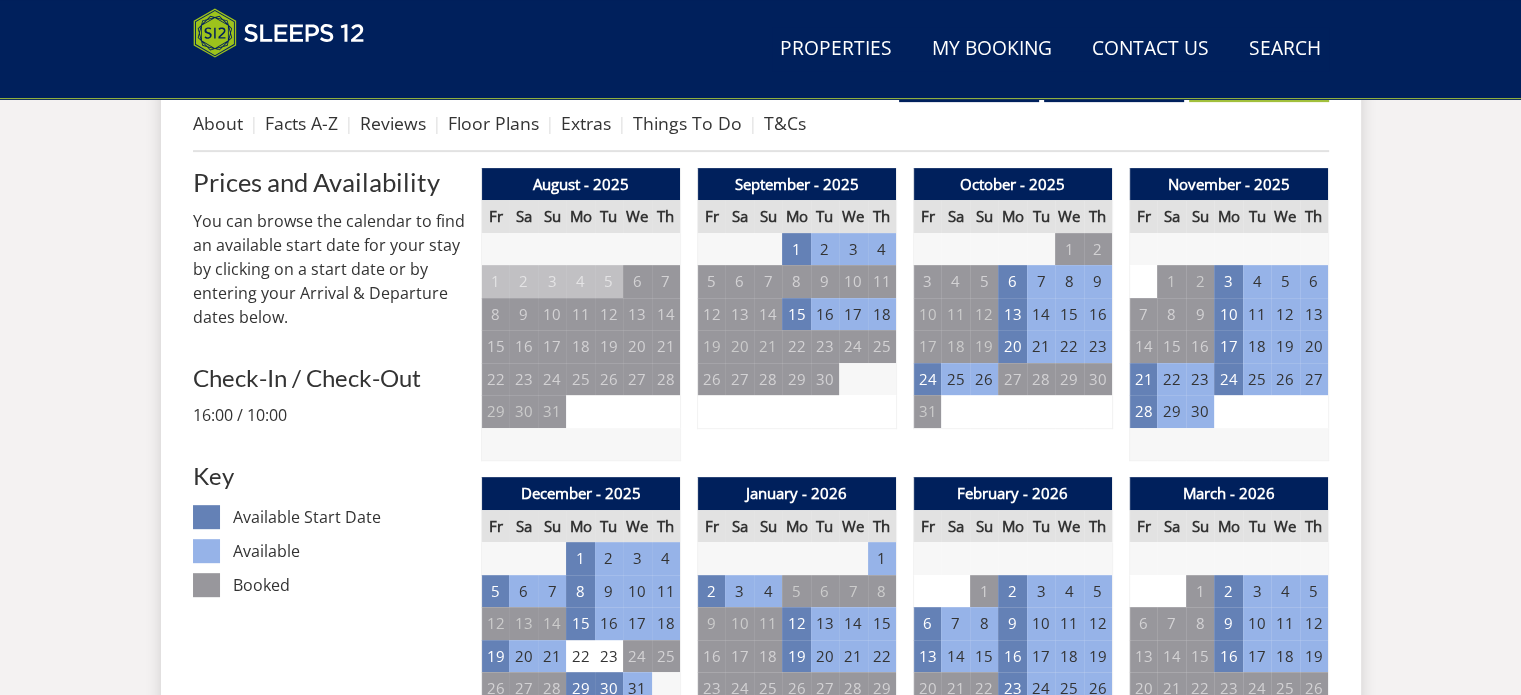 click on "18" at bounding box center [882, 314] 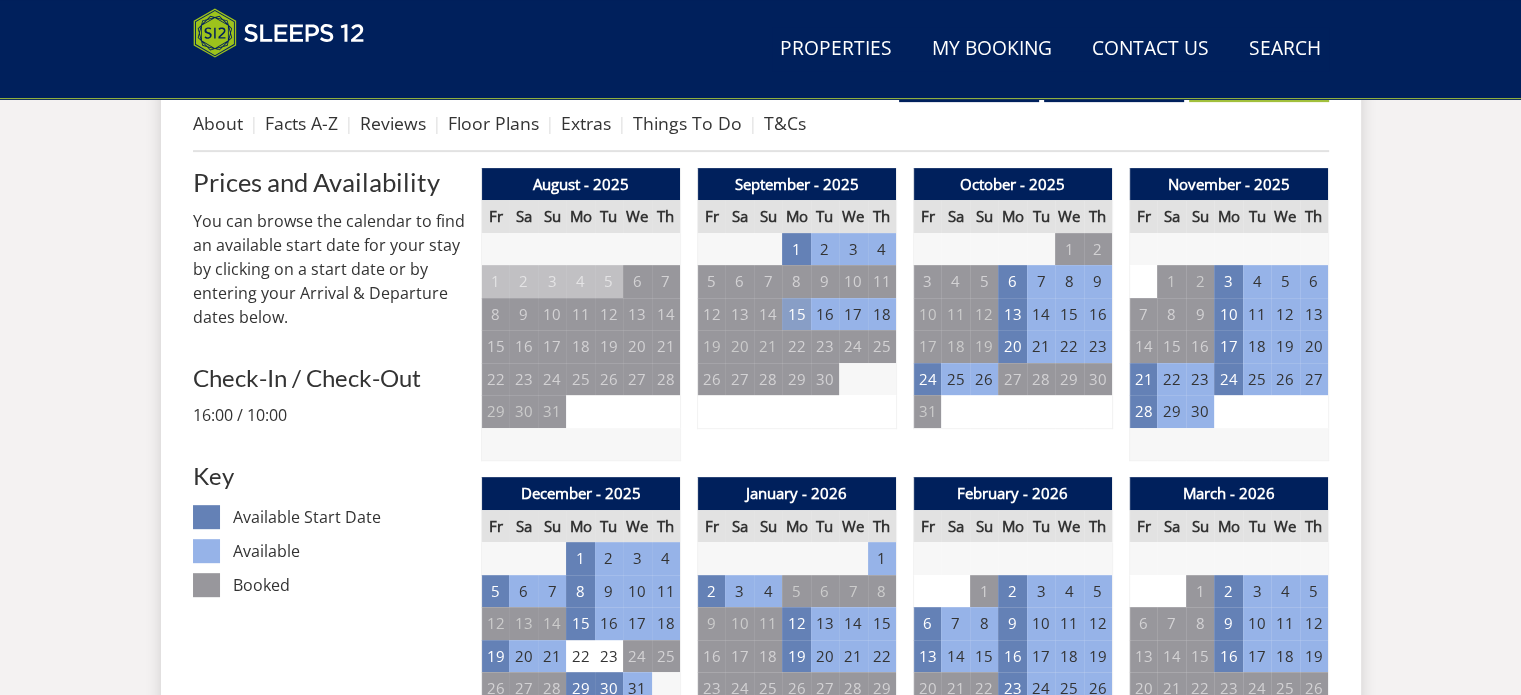 click on "15" at bounding box center (796, 314) 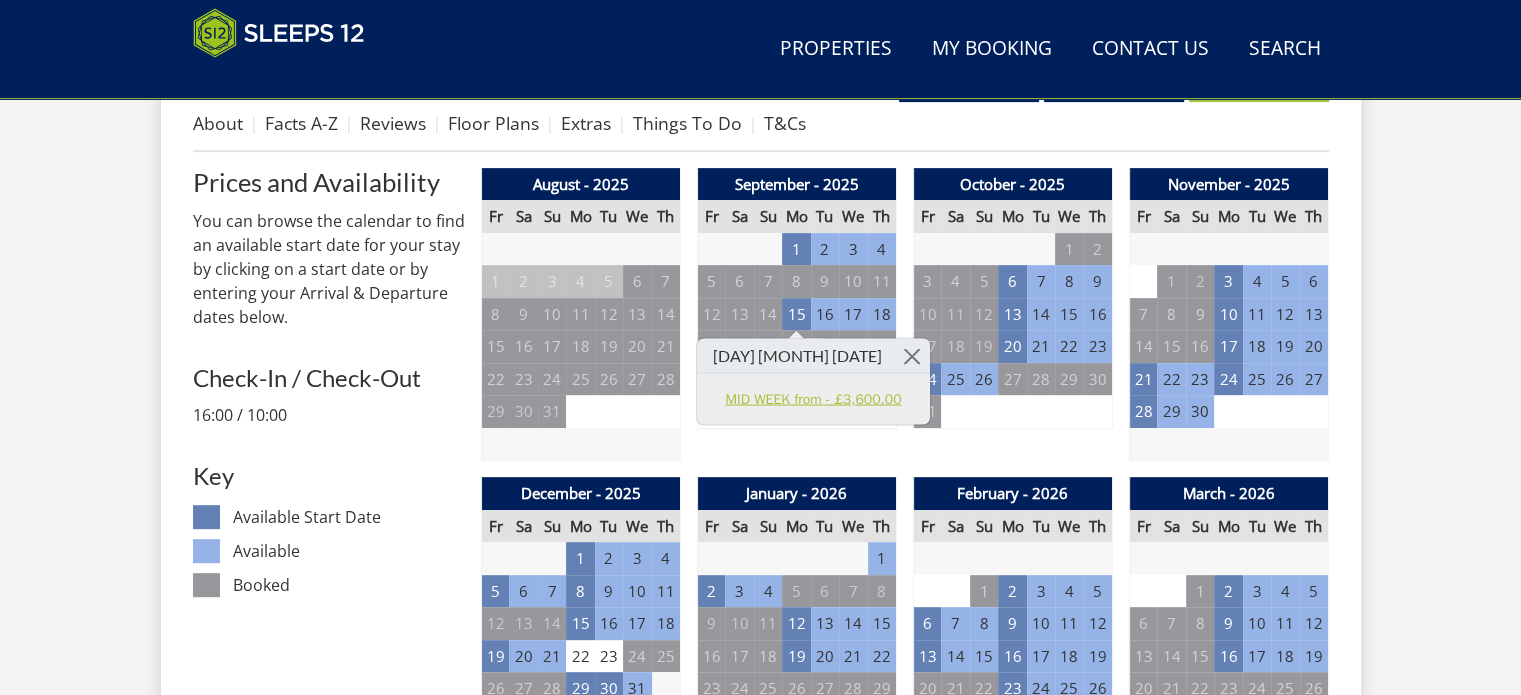 click on "MID WEEK from  - £3,600.00" at bounding box center [813, 398] 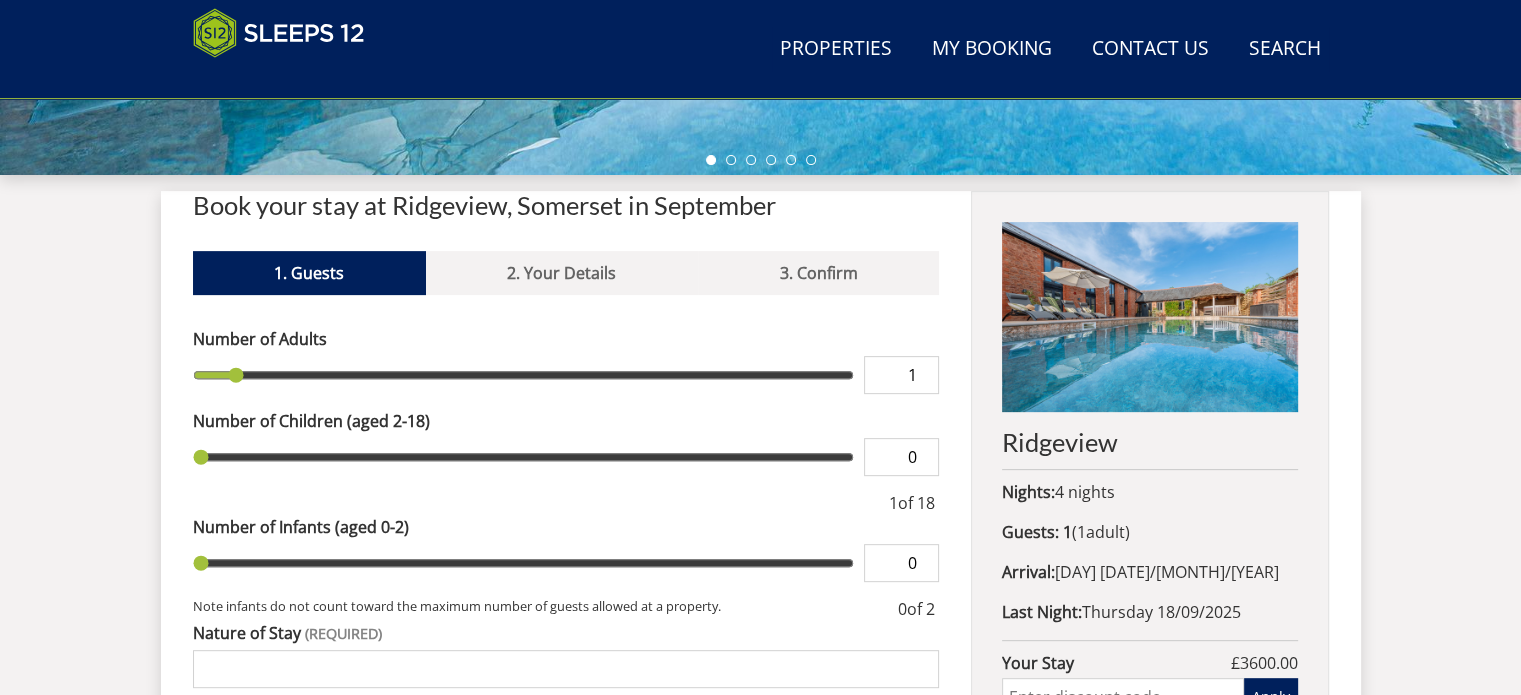 scroll, scrollTop: 700, scrollLeft: 0, axis: vertical 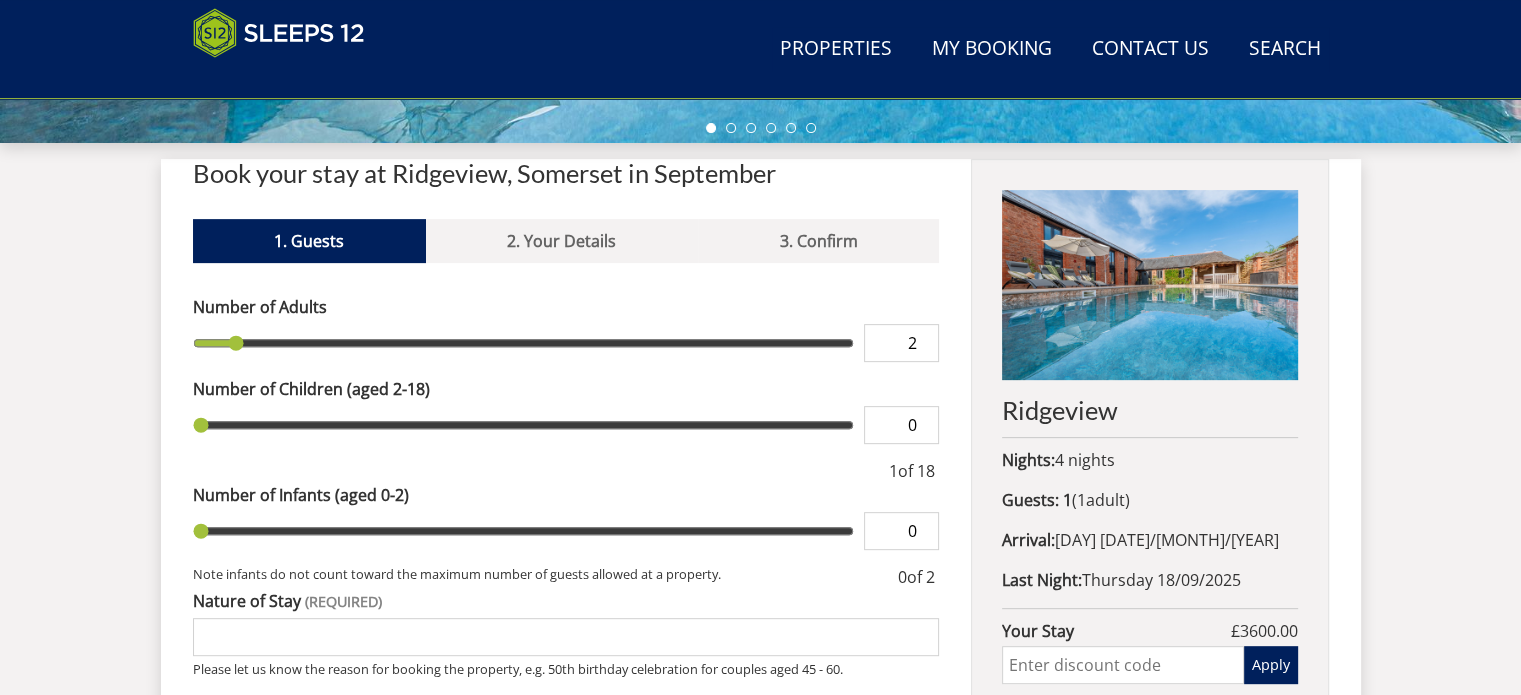type on "2" 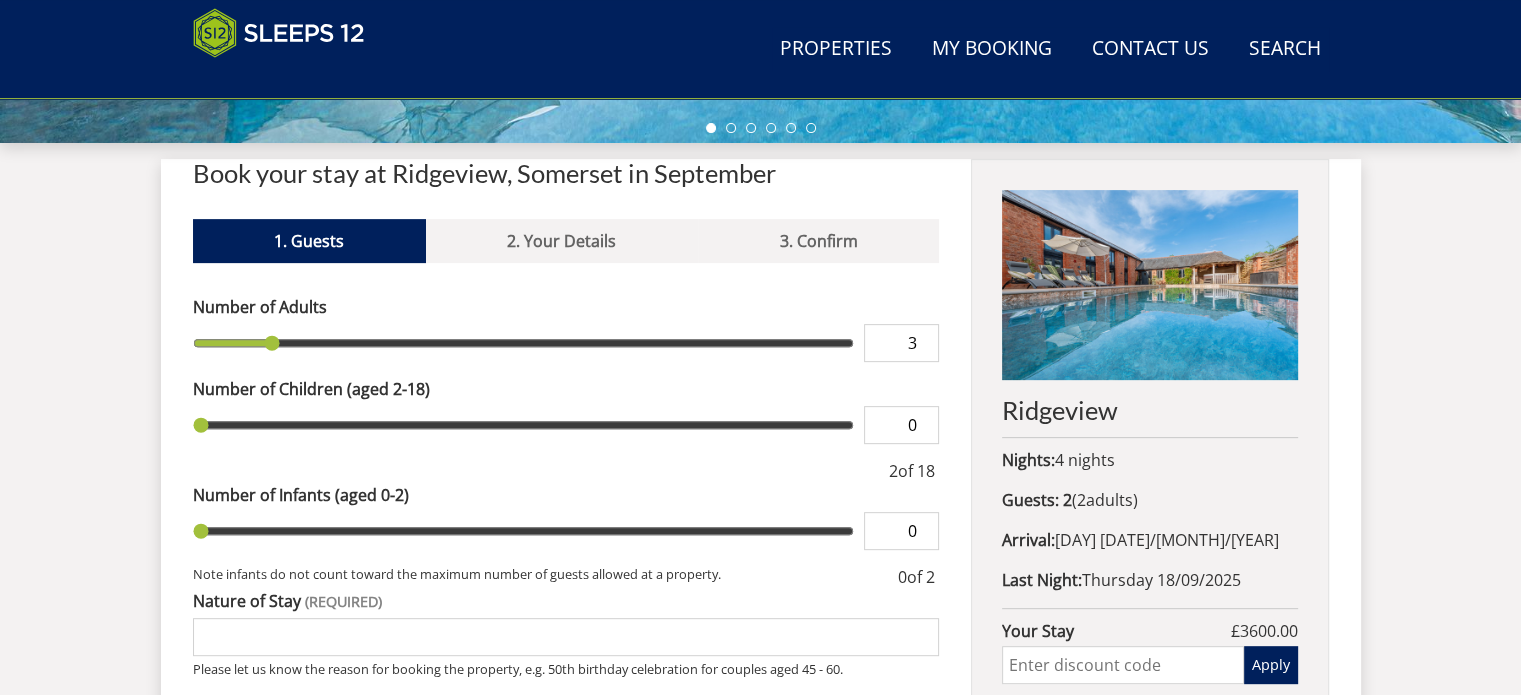 type on "3" 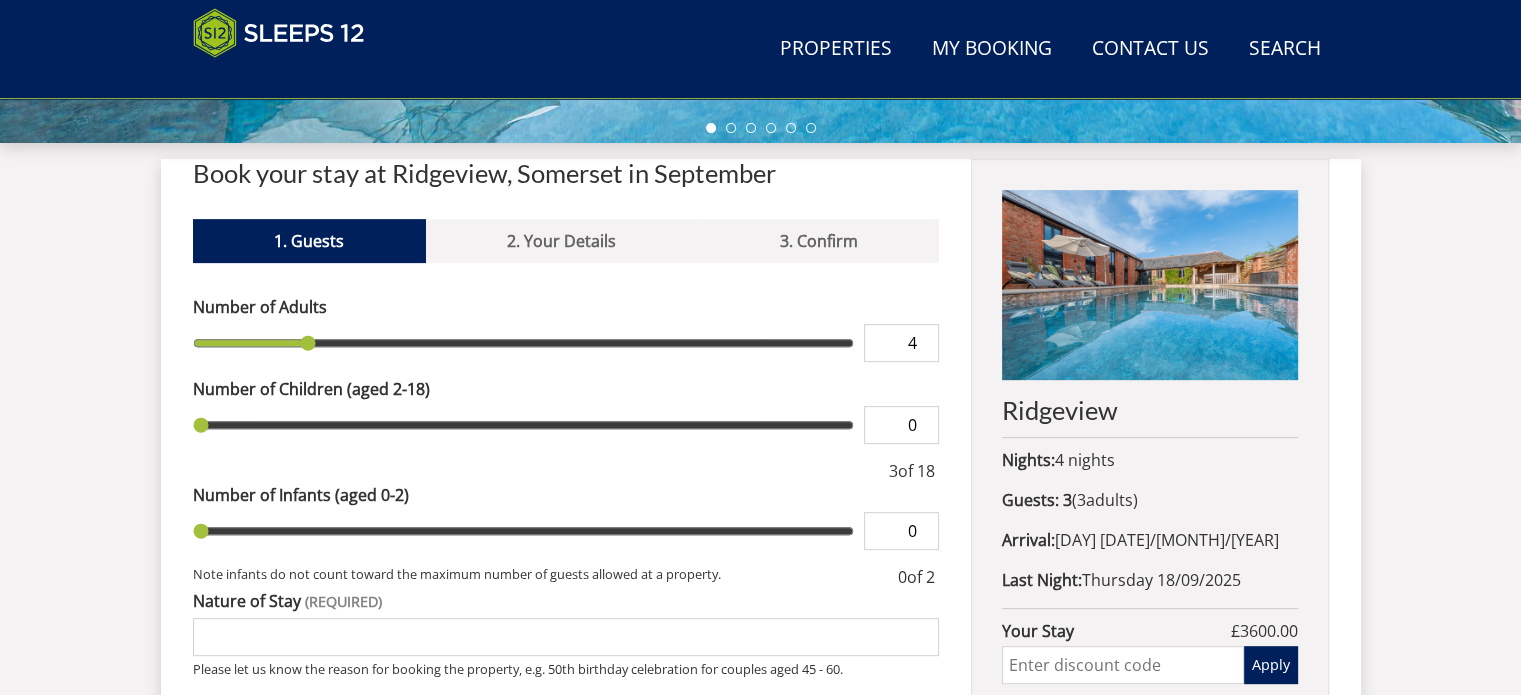 type on "4" 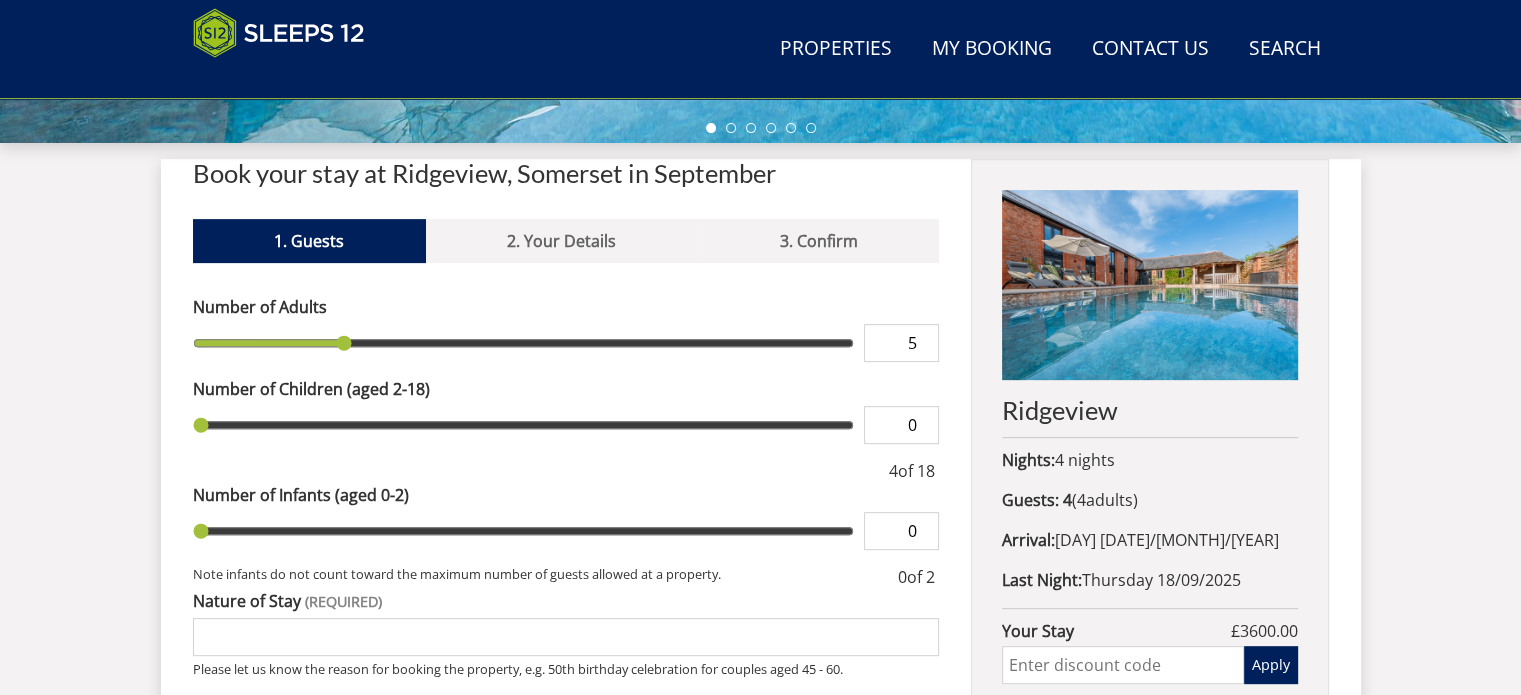 type on "5" 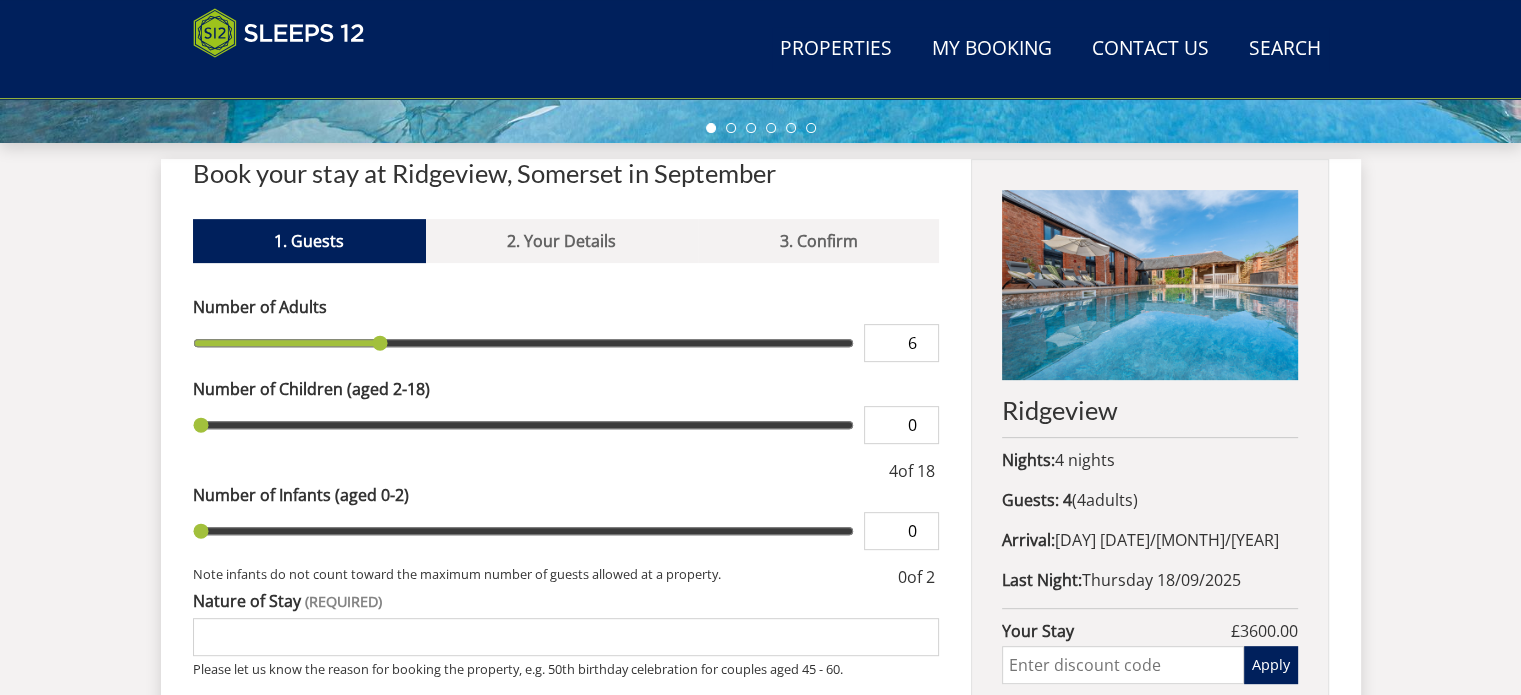 type on "6" 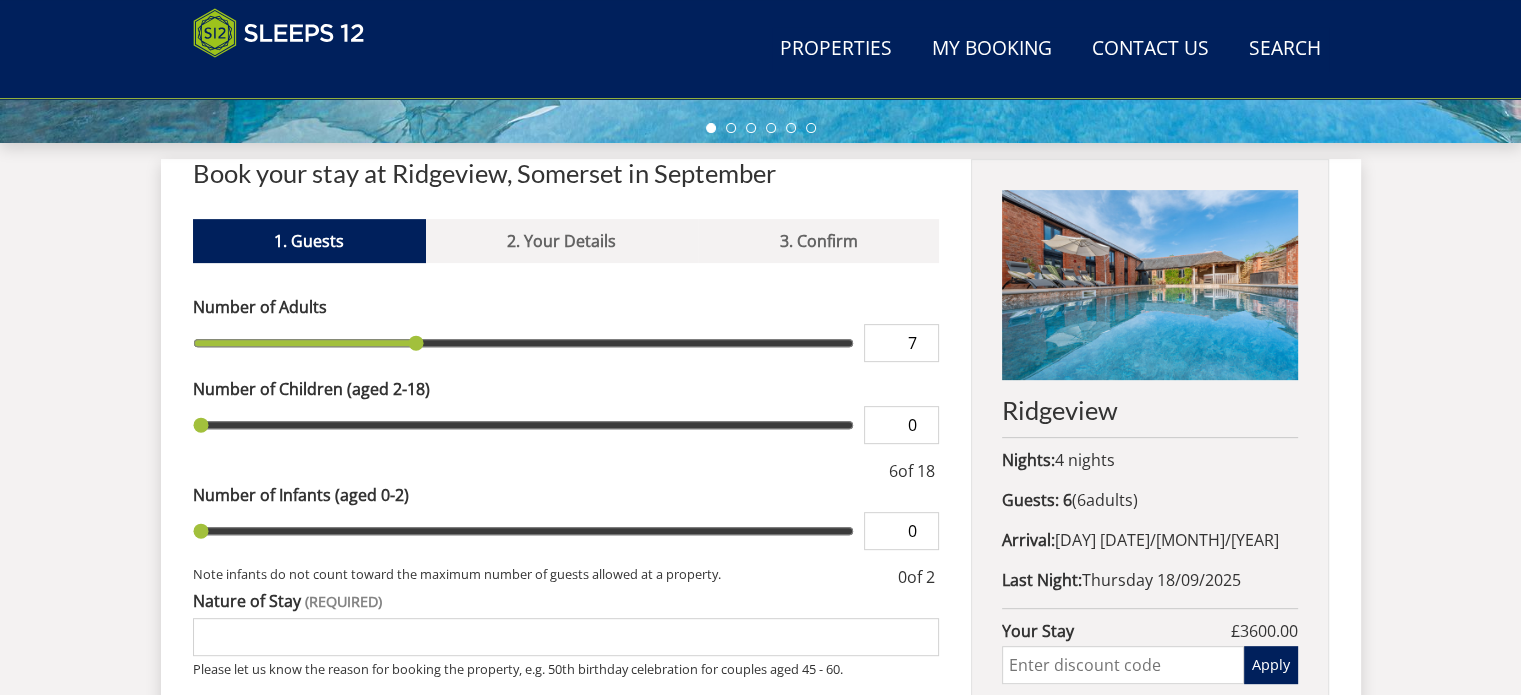 type on "7" 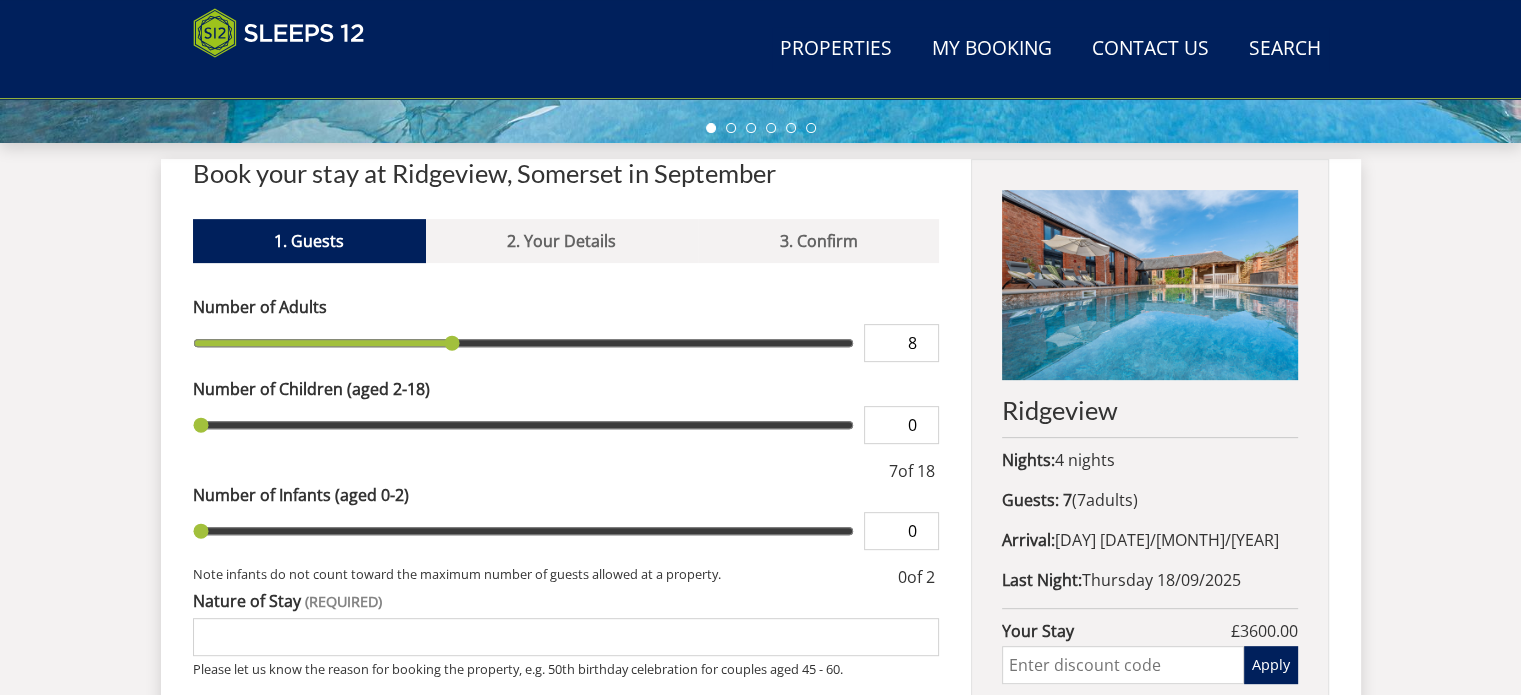 type on "8" 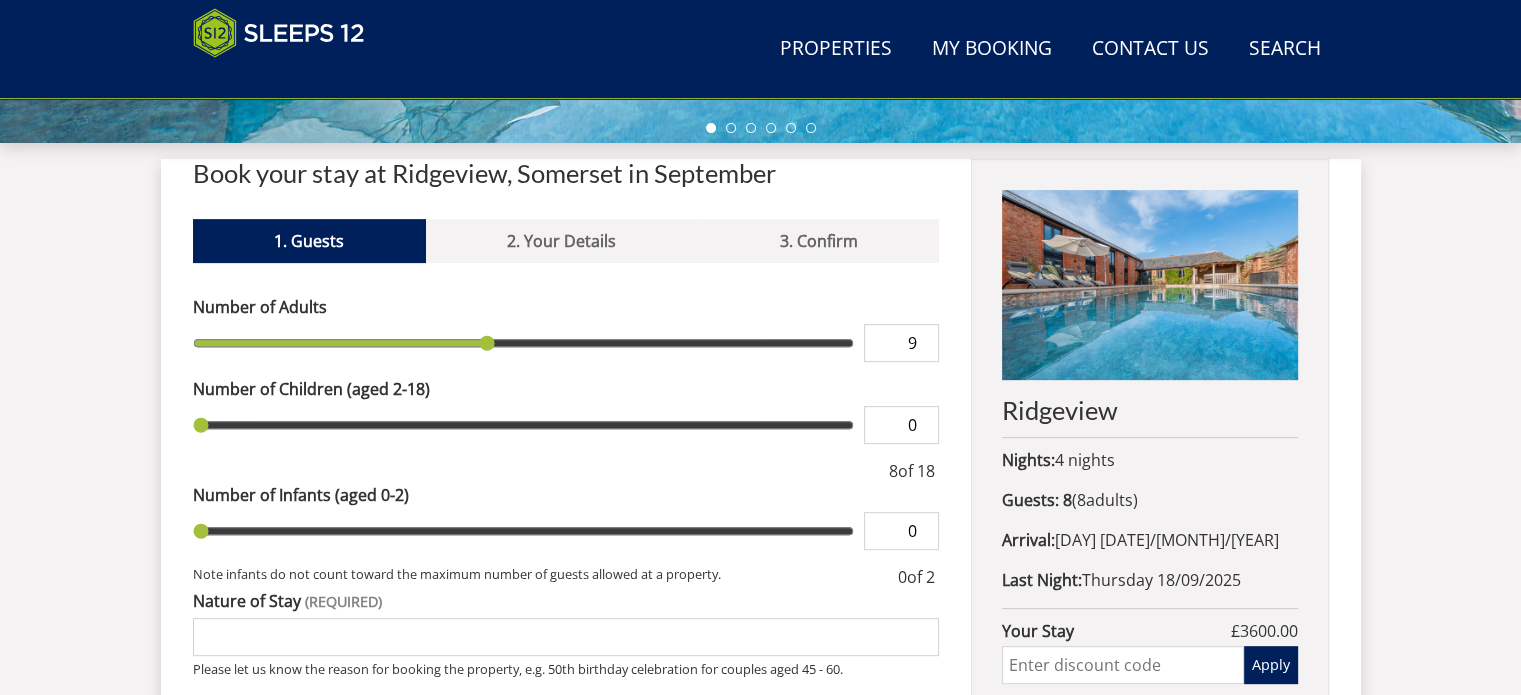 type on "9" 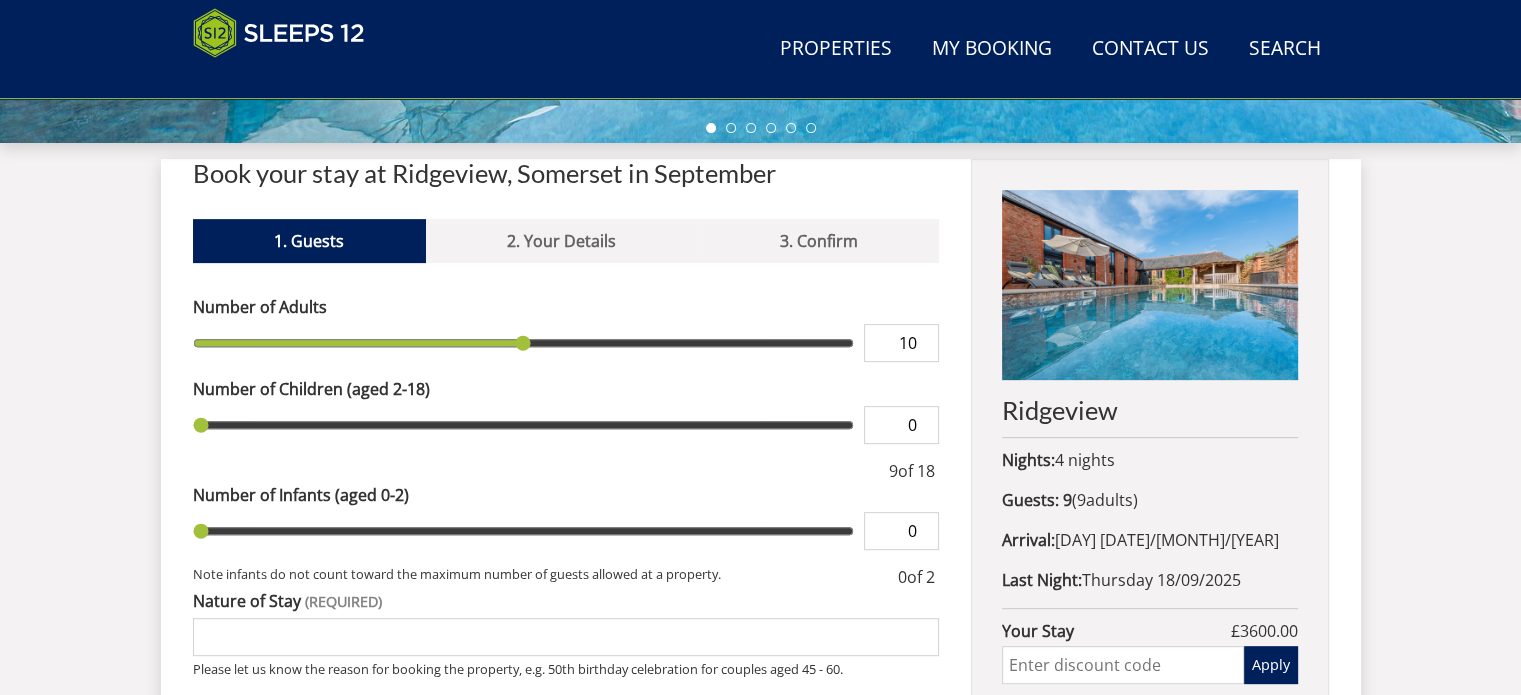 type on "10" 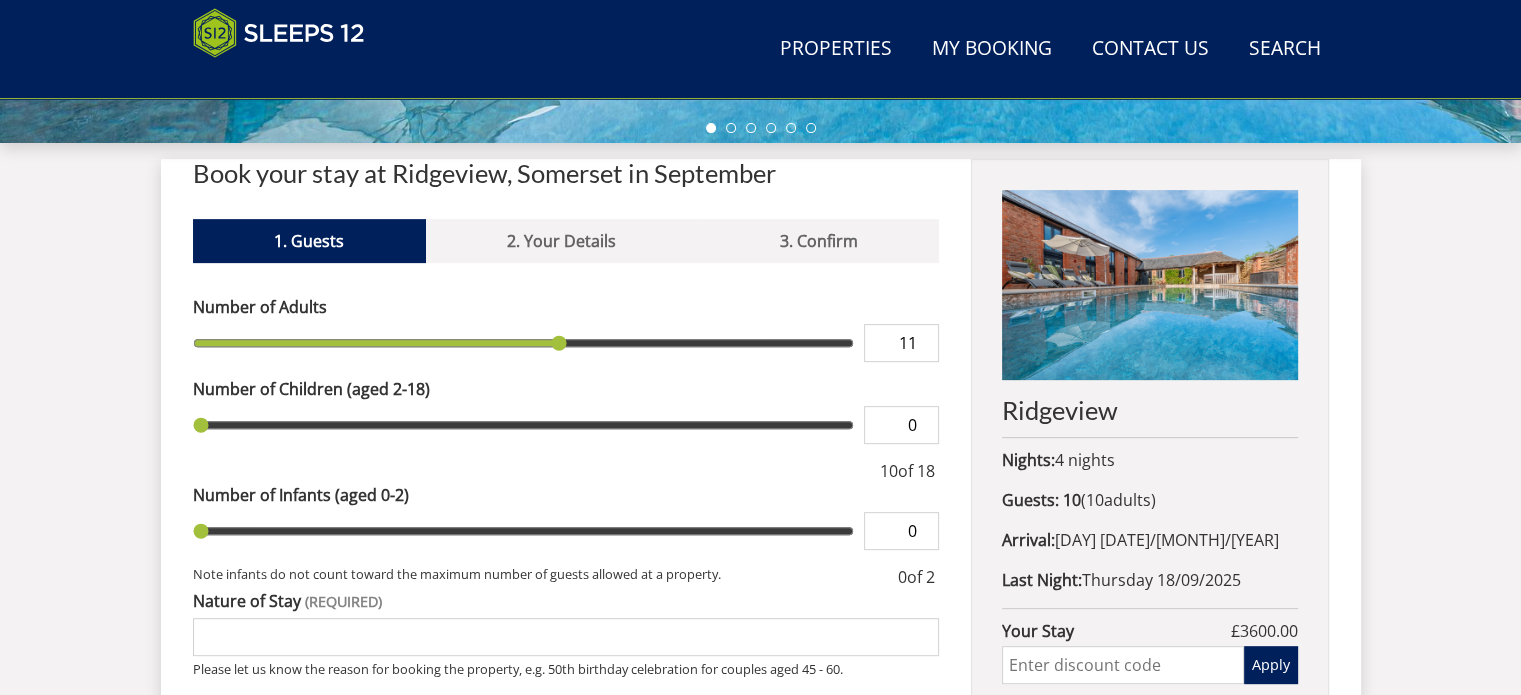 type on "11" 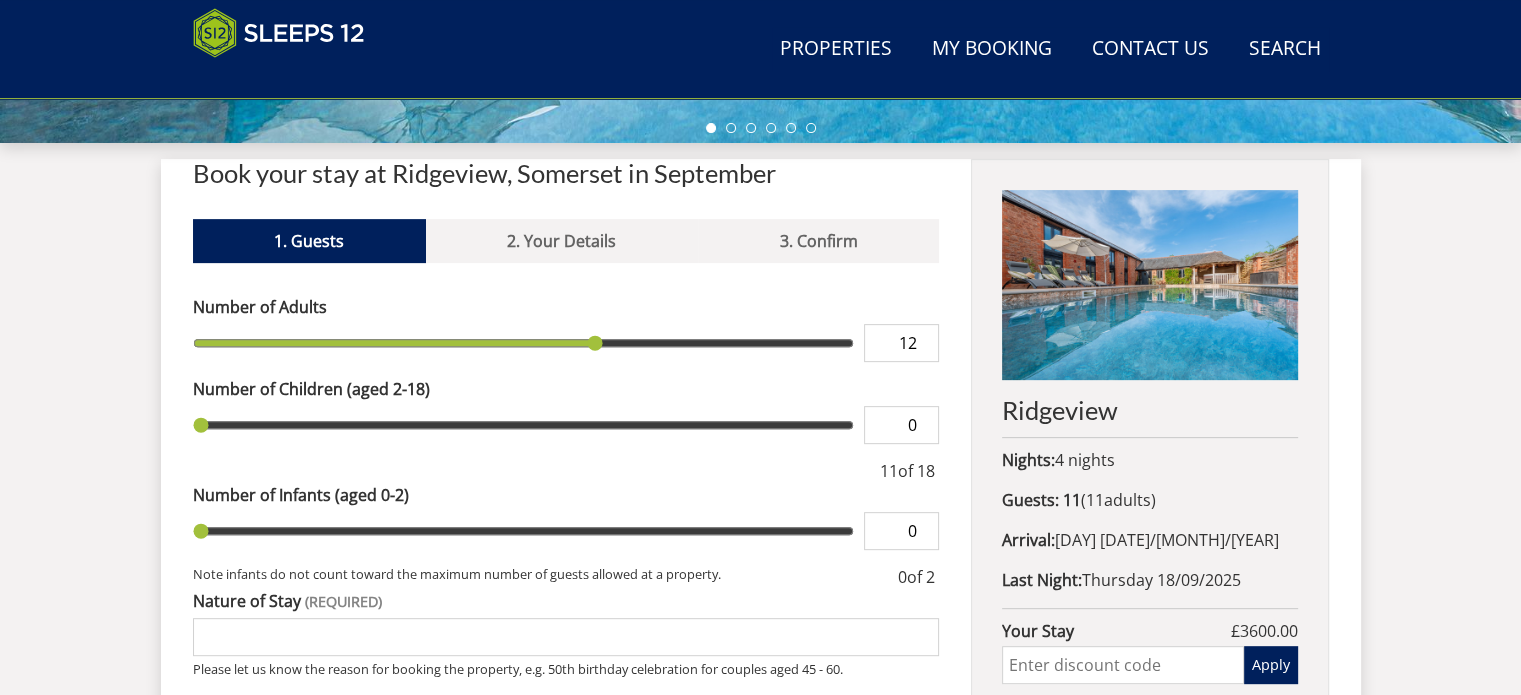 type on "12" 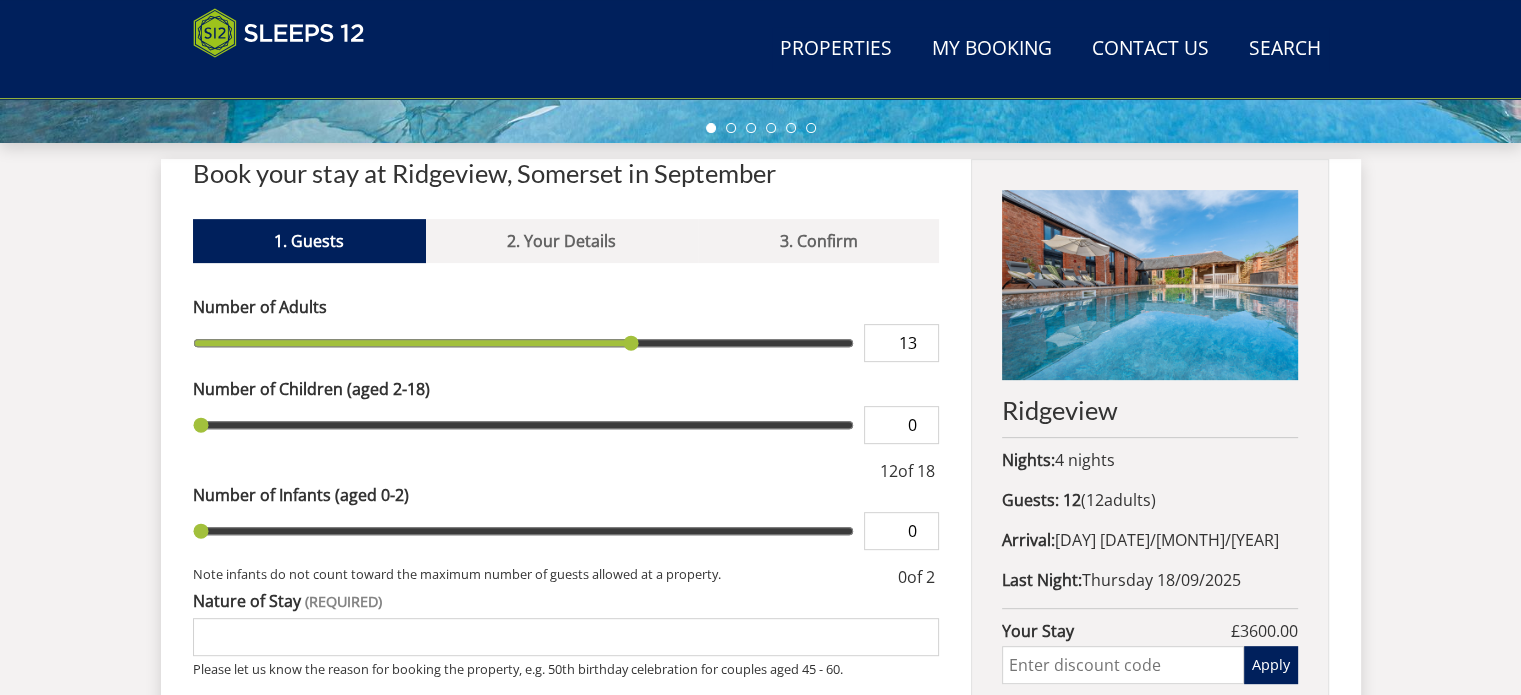 type on "13" 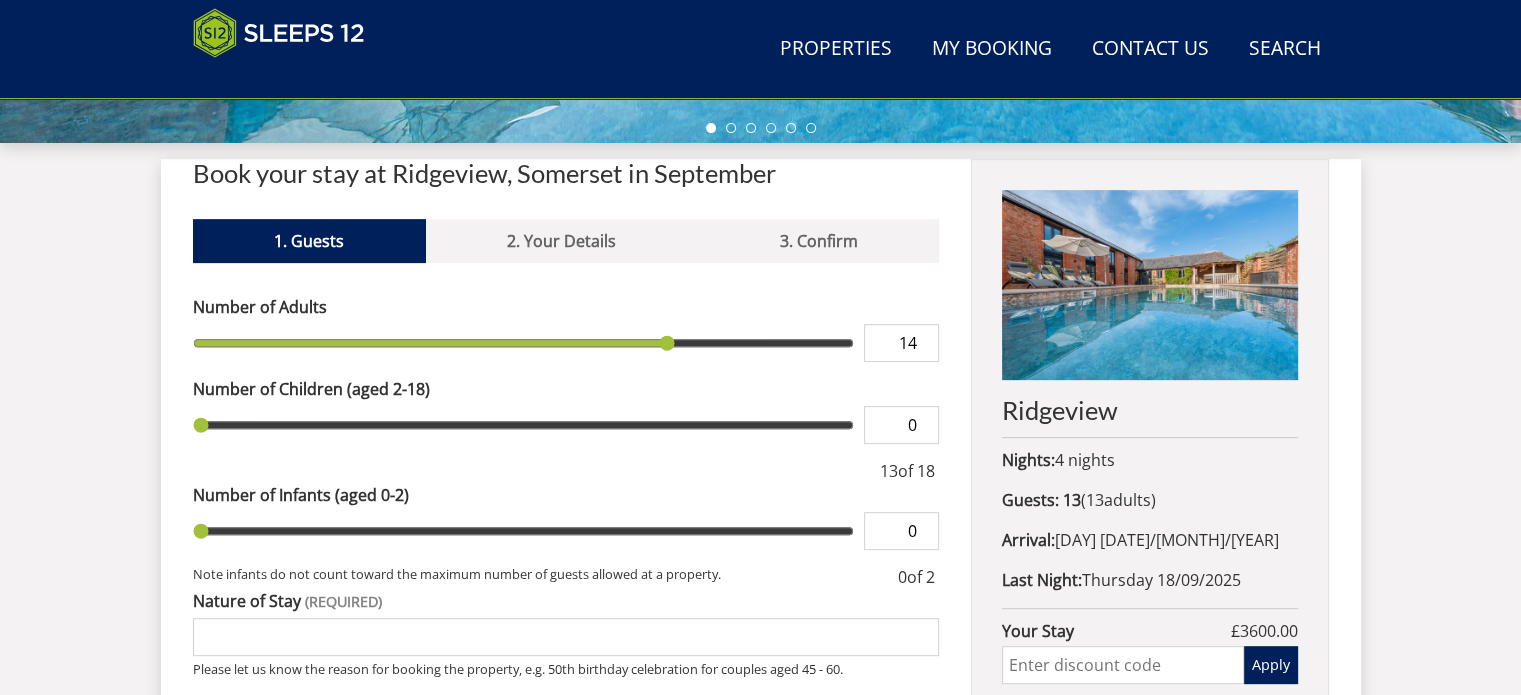 type on "14" 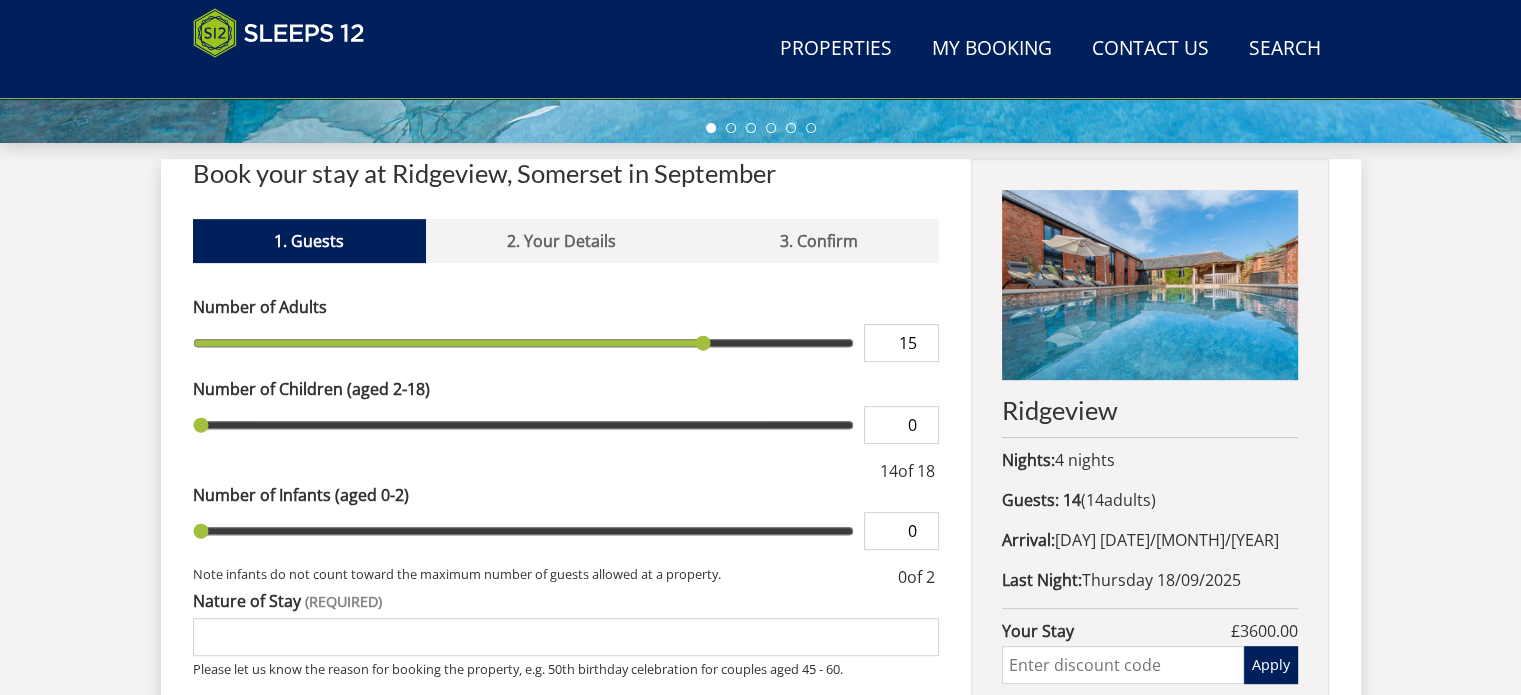 type on "15" 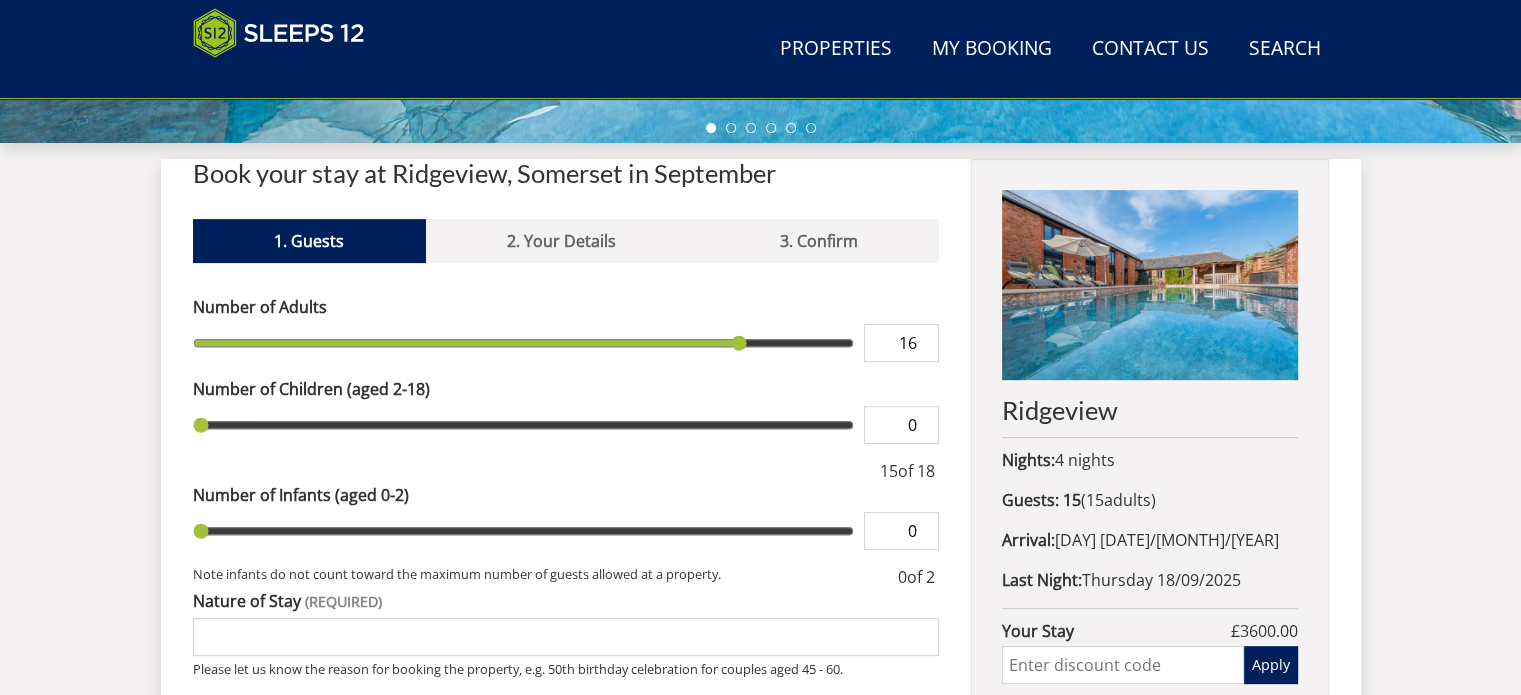 type on "16" 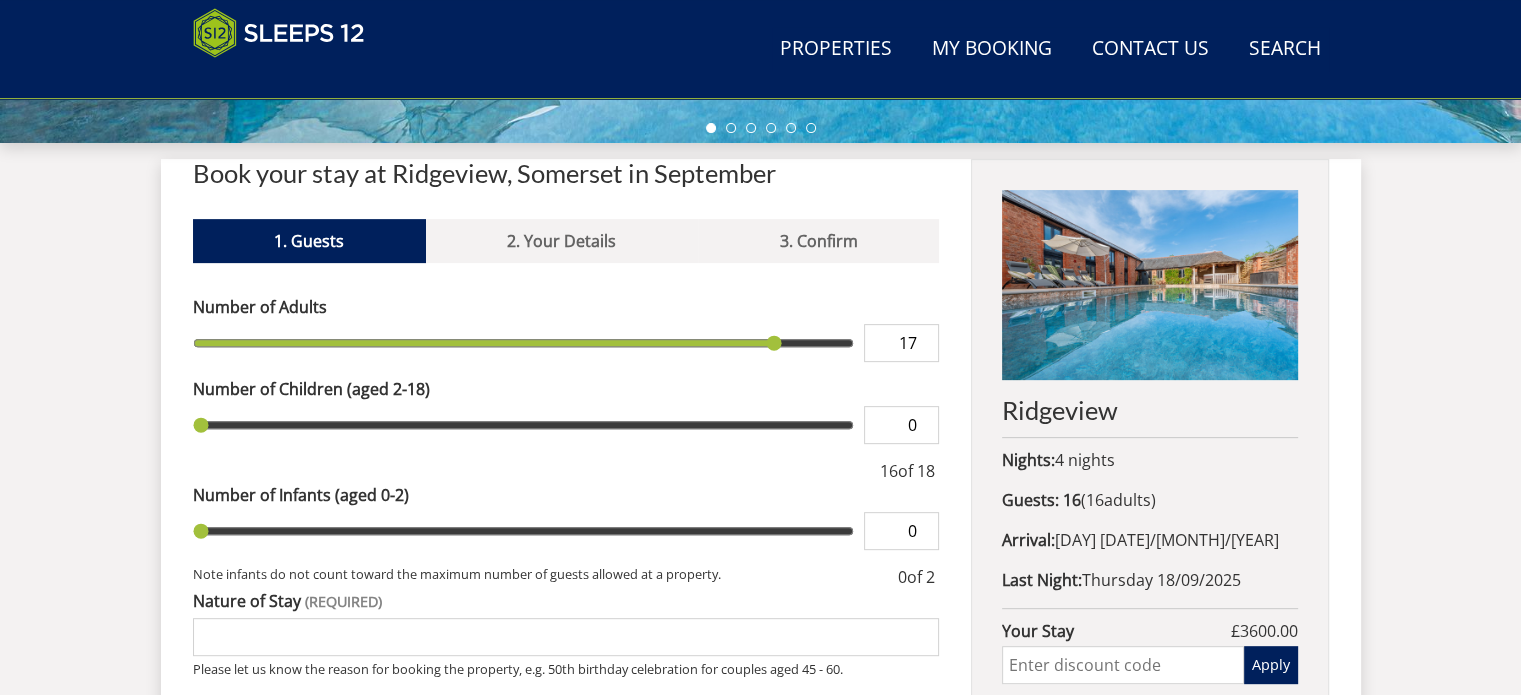 type on "17" 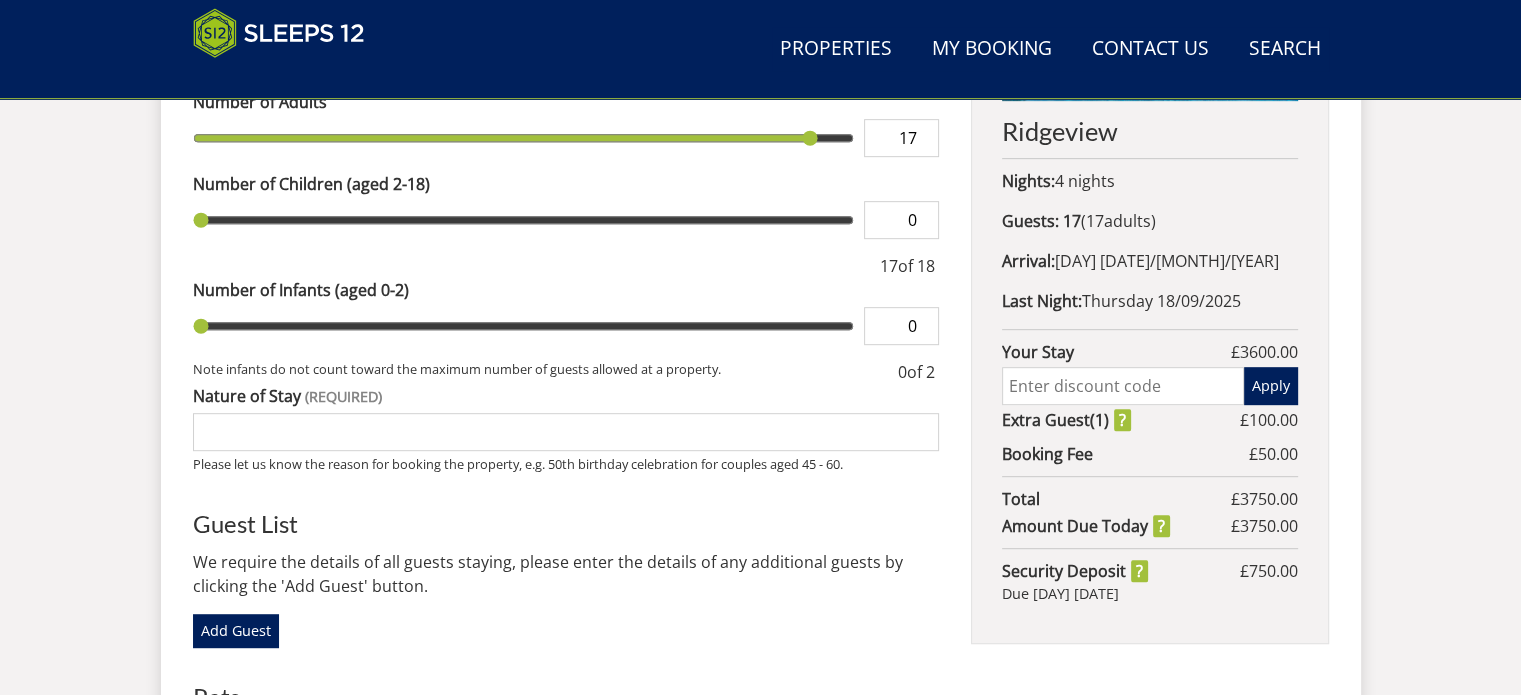 scroll, scrollTop: 1000, scrollLeft: 0, axis: vertical 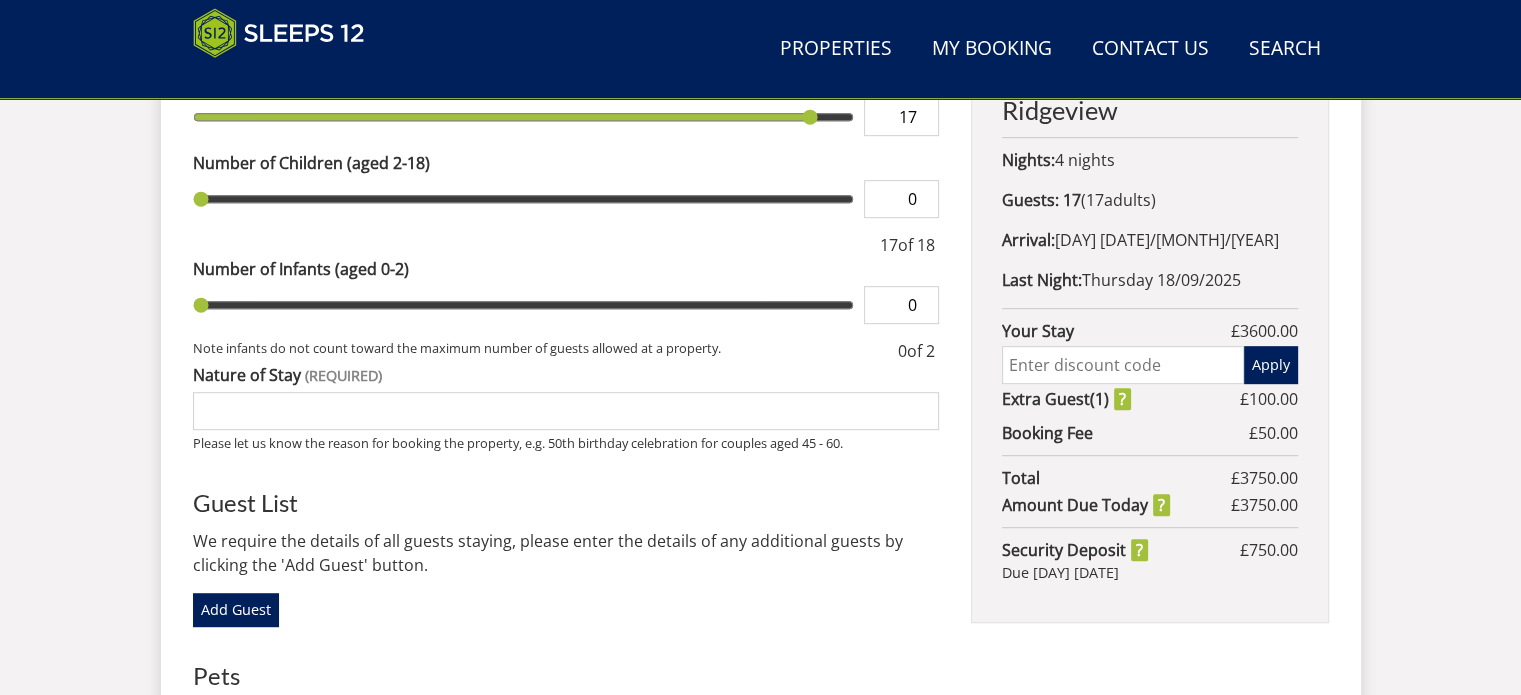click on "Nature of Stay" at bounding box center [566, 411] 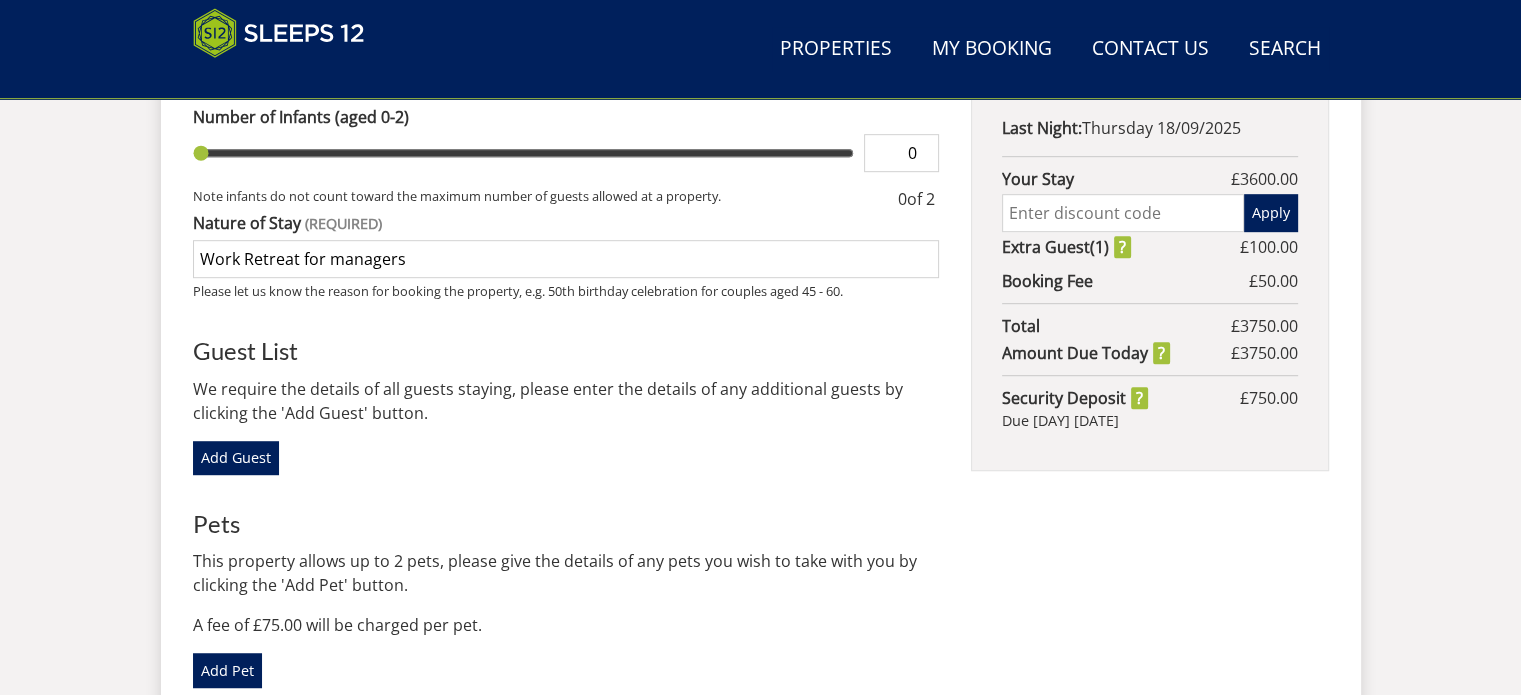 scroll, scrollTop: 1200, scrollLeft: 0, axis: vertical 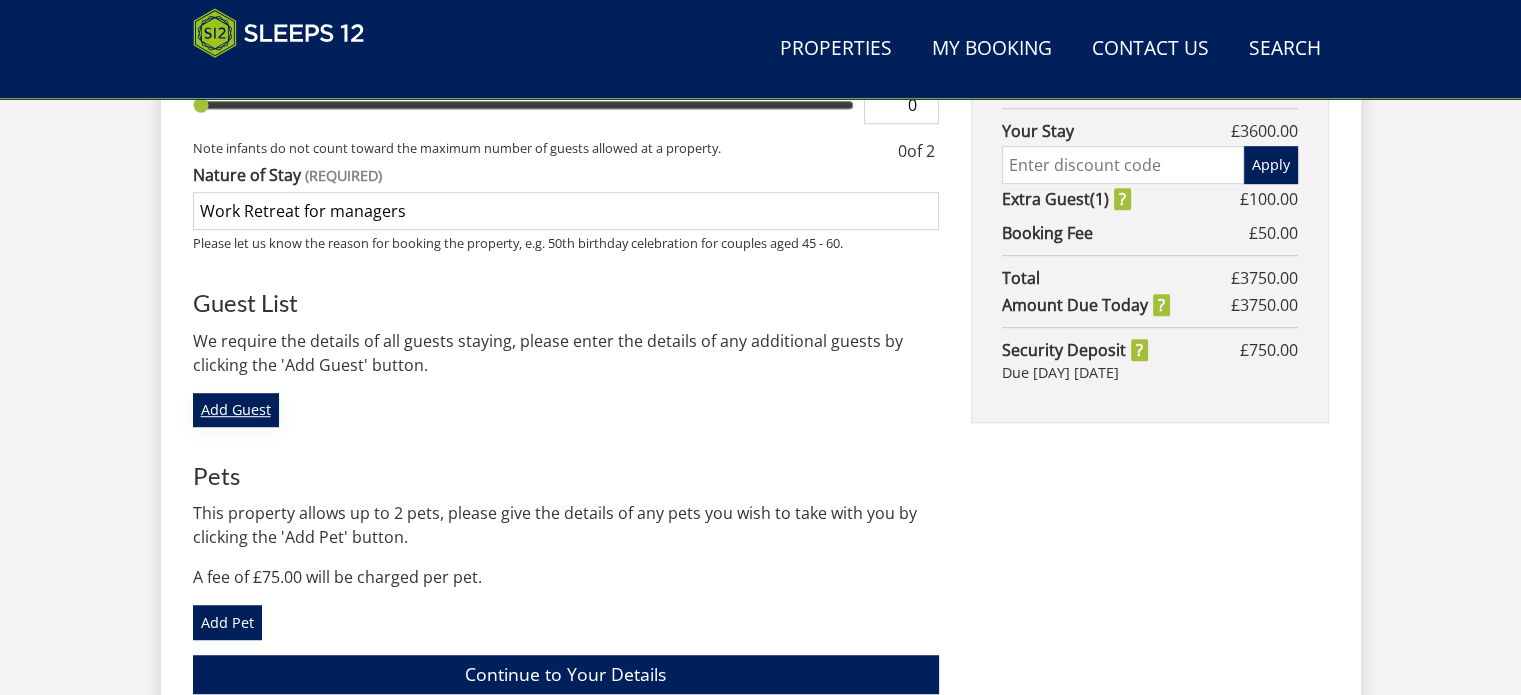type on "Work Retreat for managers" 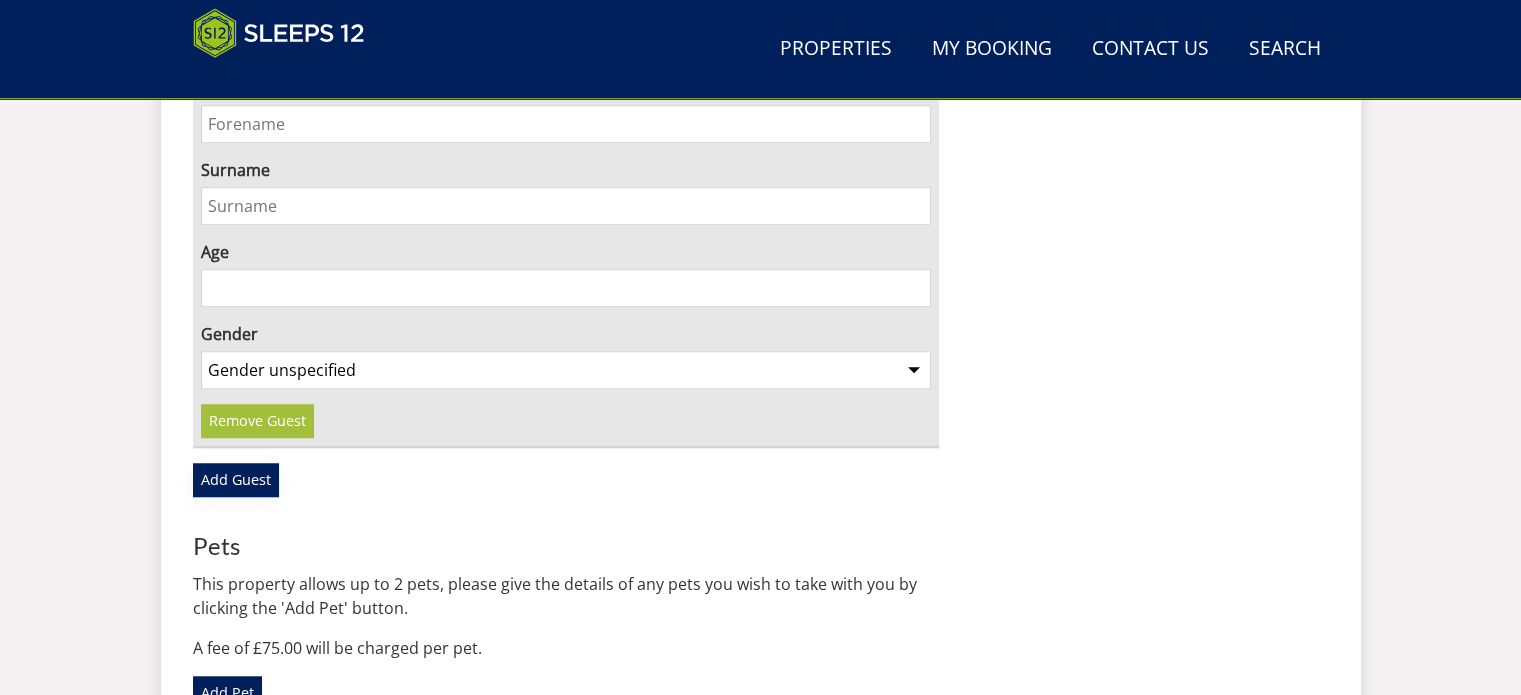 scroll, scrollTop: 1300, scrollLeft: 0, axis: vertical 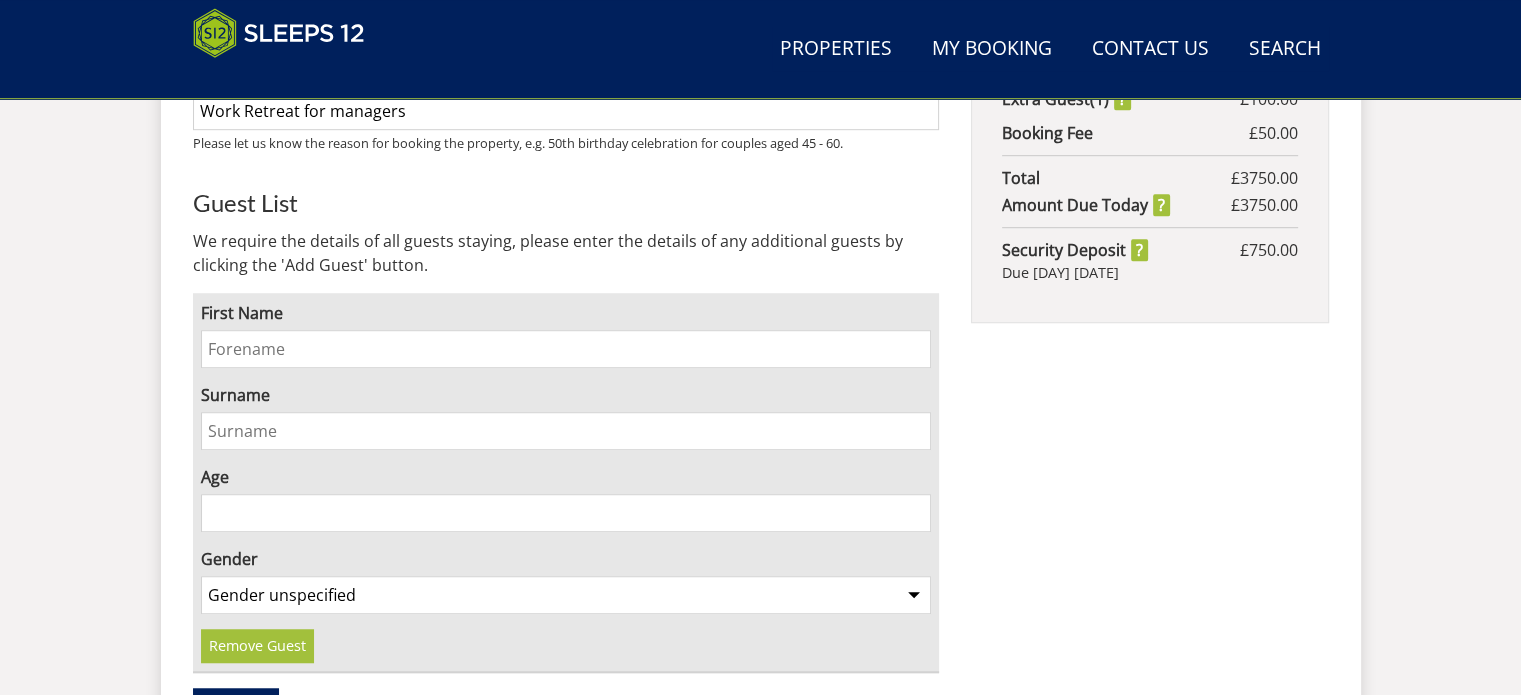 click on "First Name" at bounding box center (566, 349) 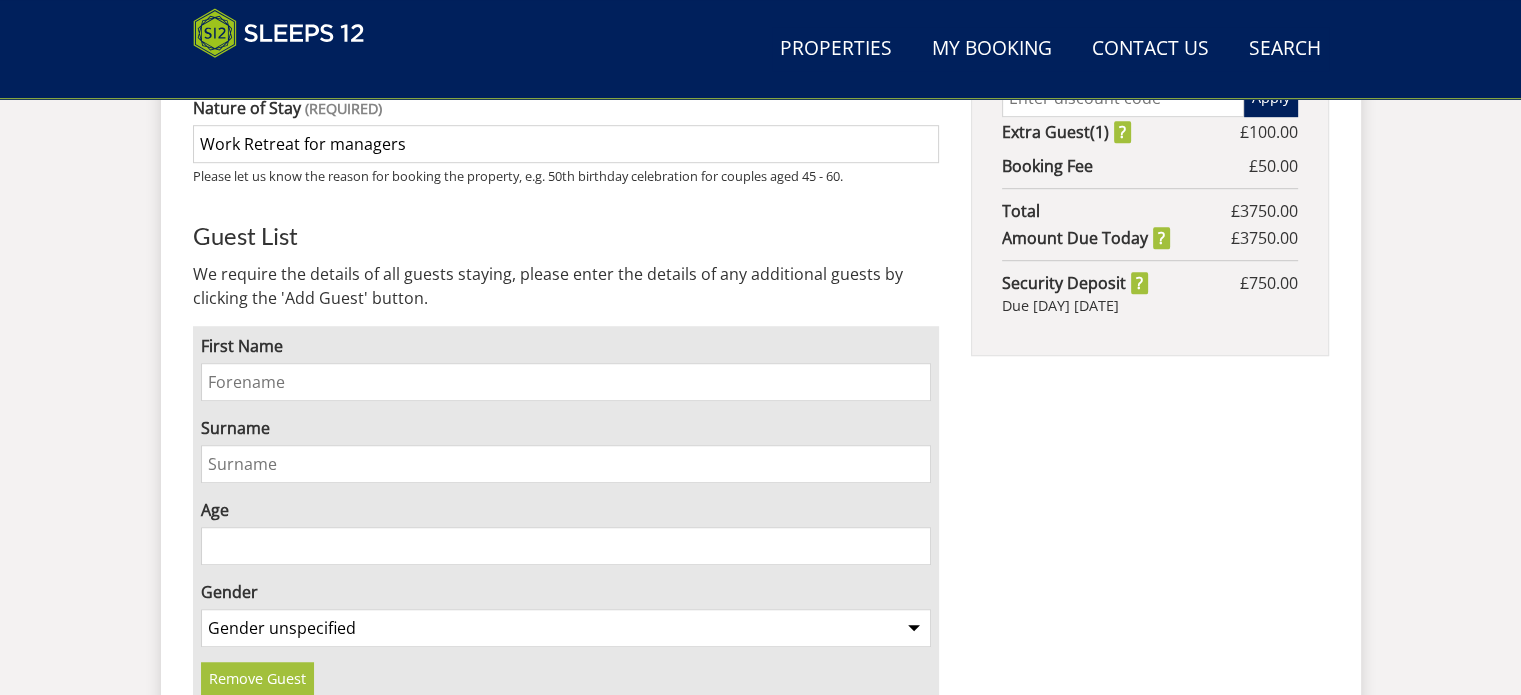 scroll, scrollTop: 1200, scrollLeft: 0, axis: vertical 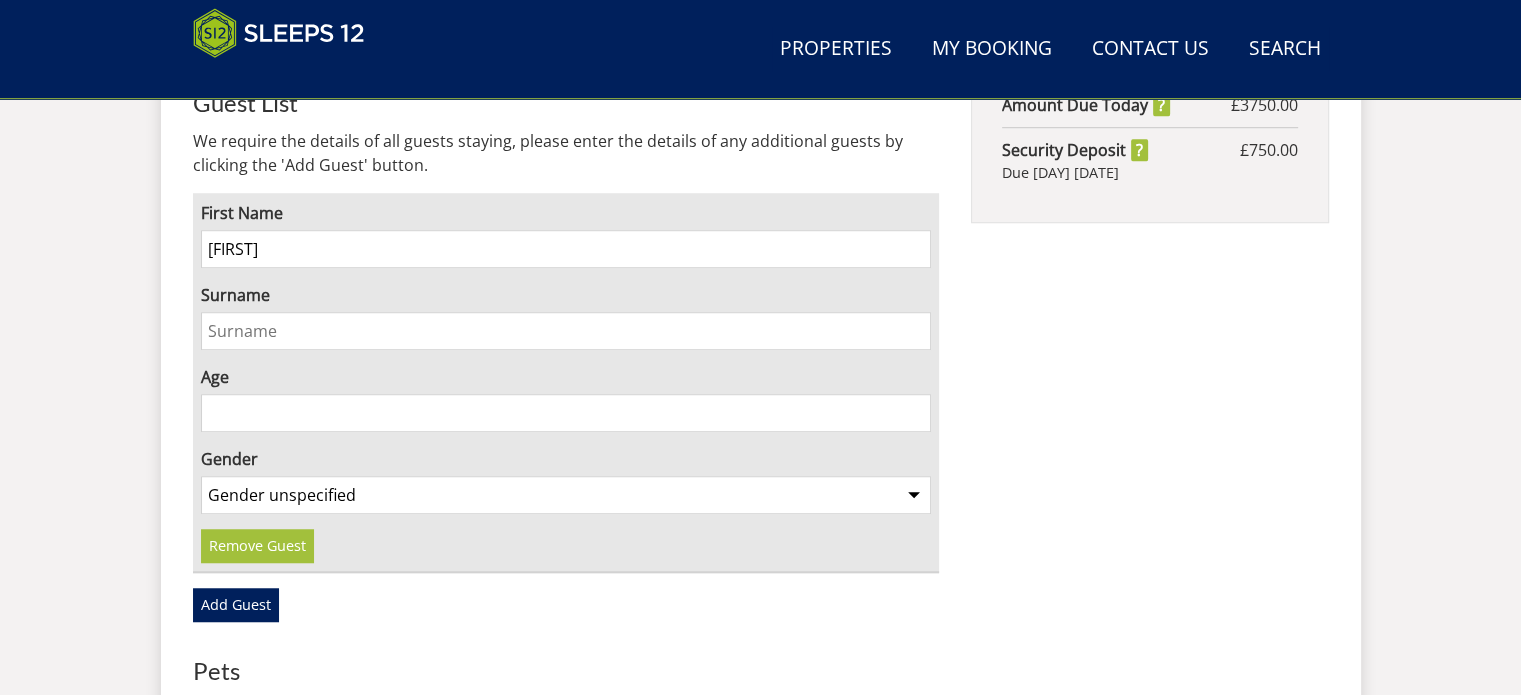 type on "[FIRST]" 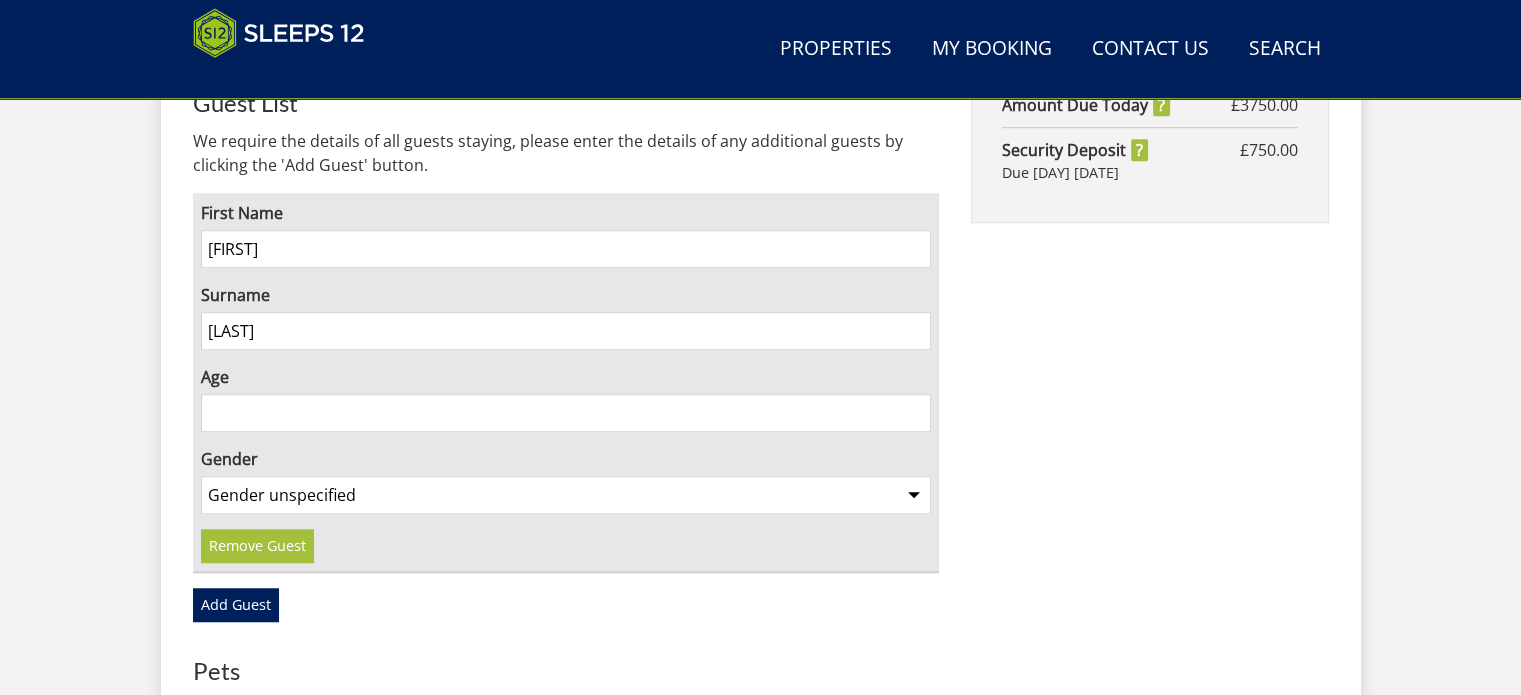type on "[LAST]" 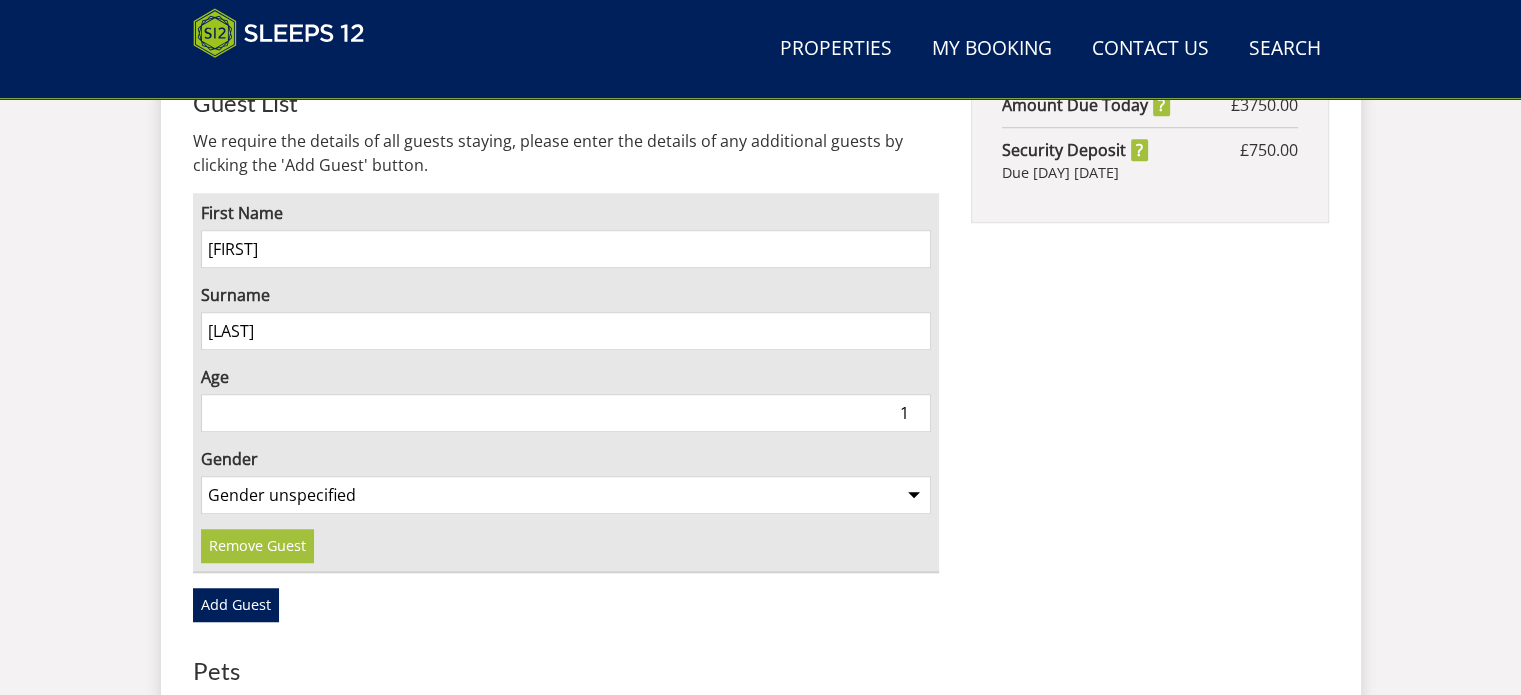 click on "1" at bounding box center [566, 413] 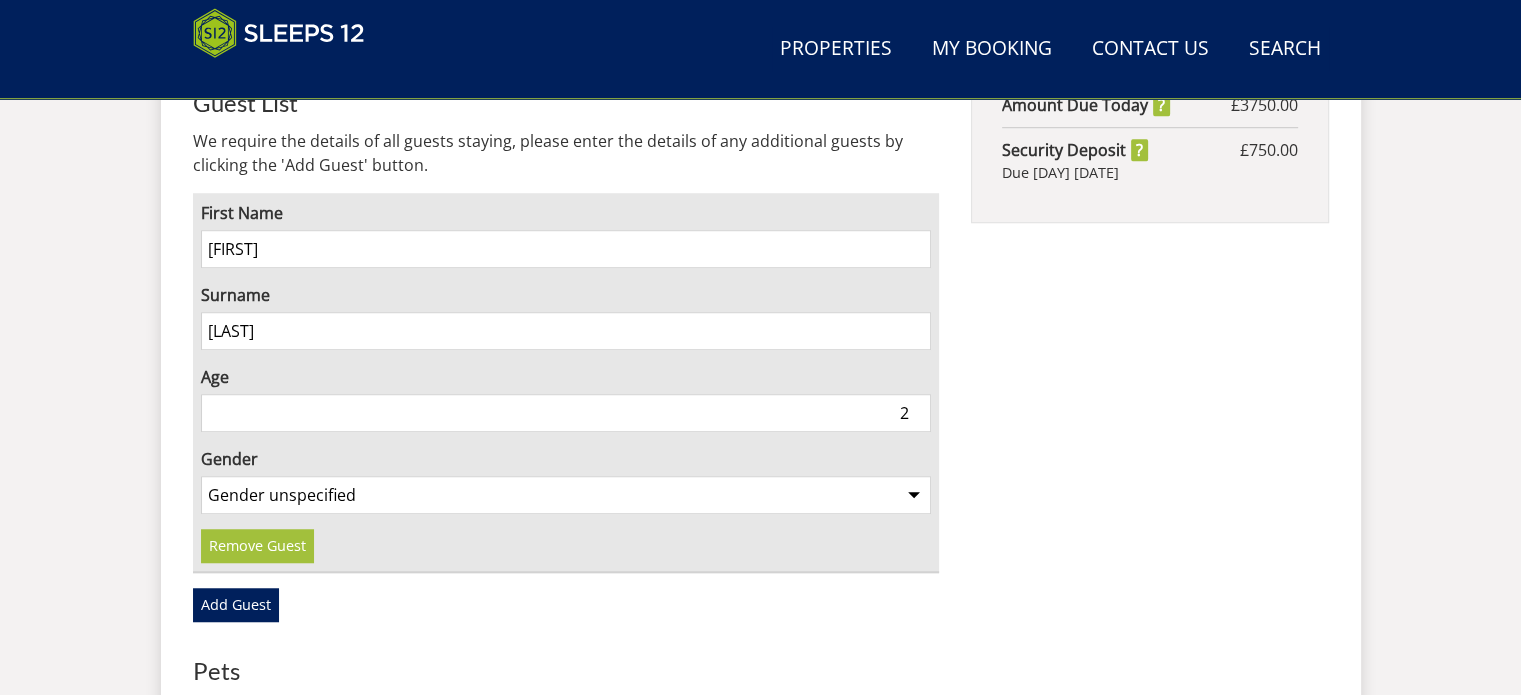 click on "2" at bounding box center (566, 413) 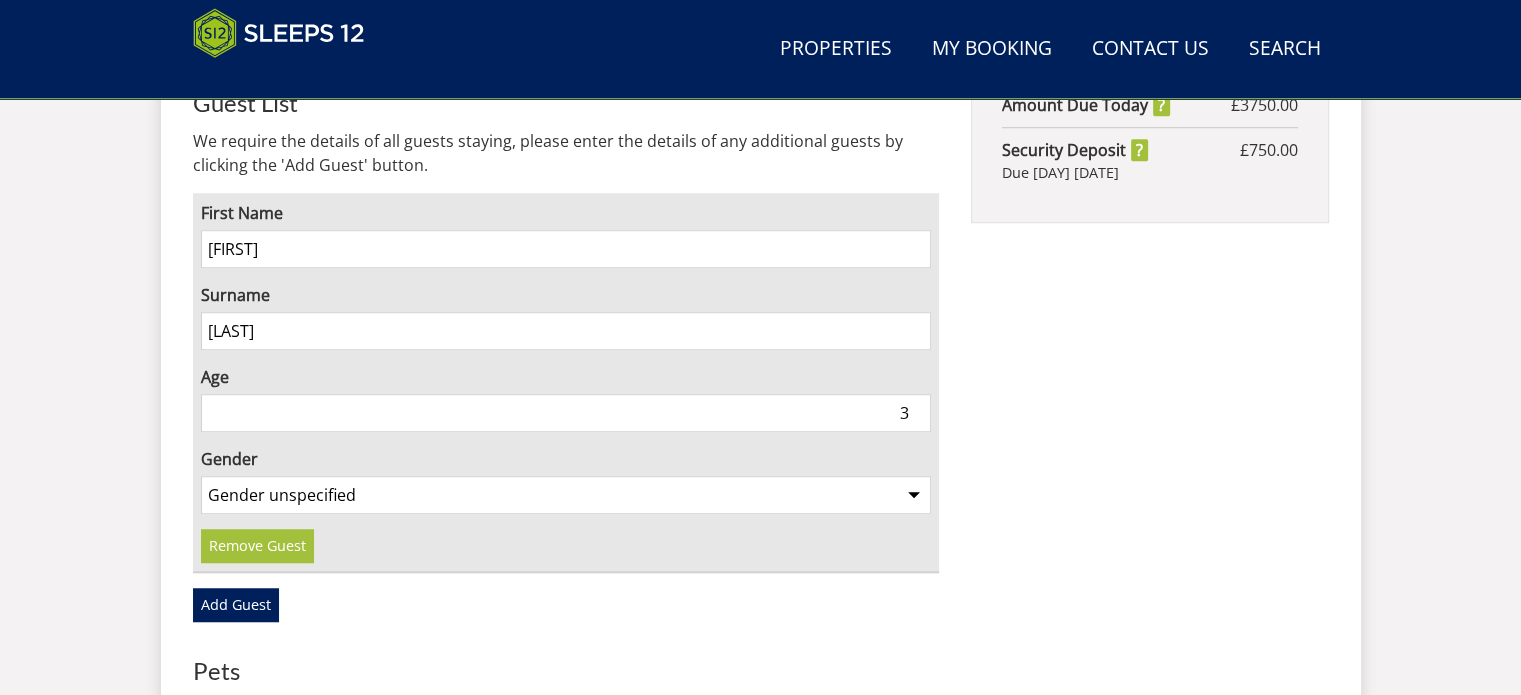 click on "3" at bounding box center [566, 413] 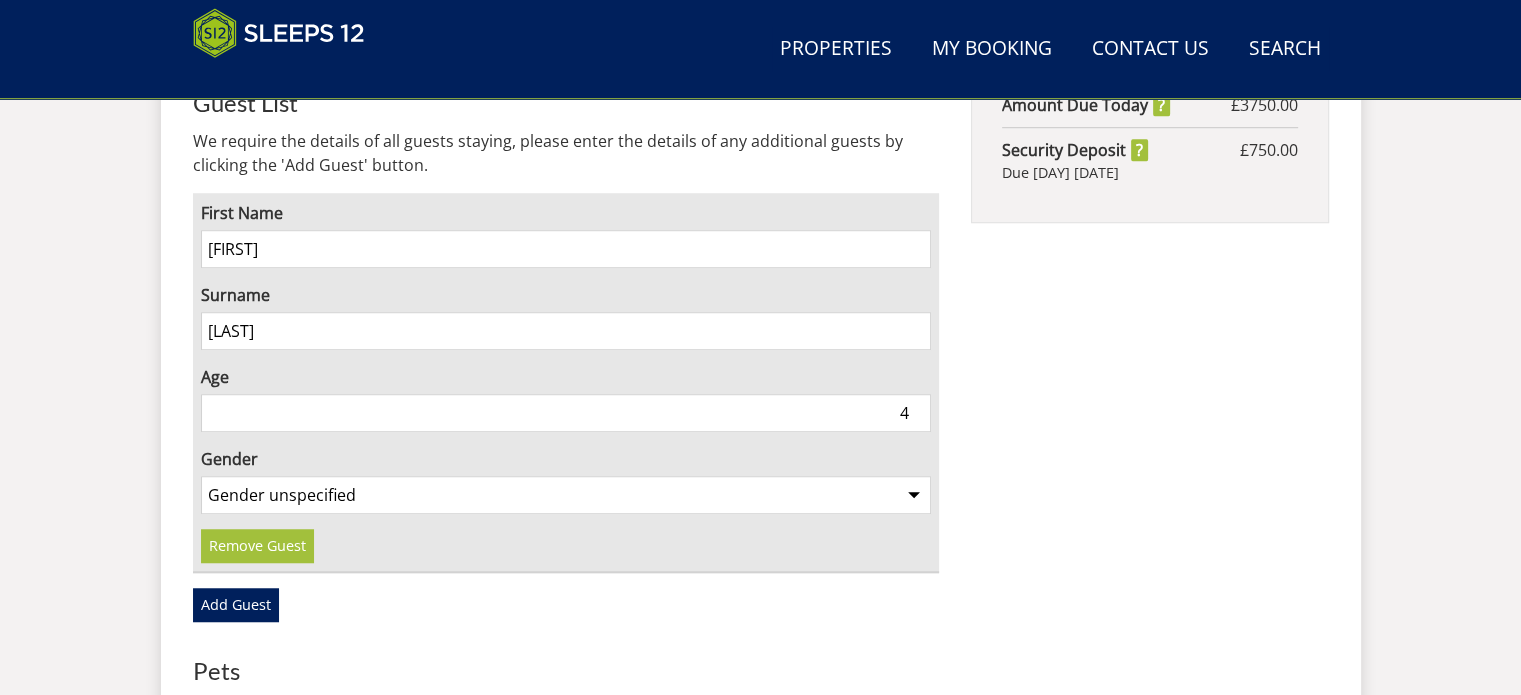 click on "4" at bounding box center [566, 413] 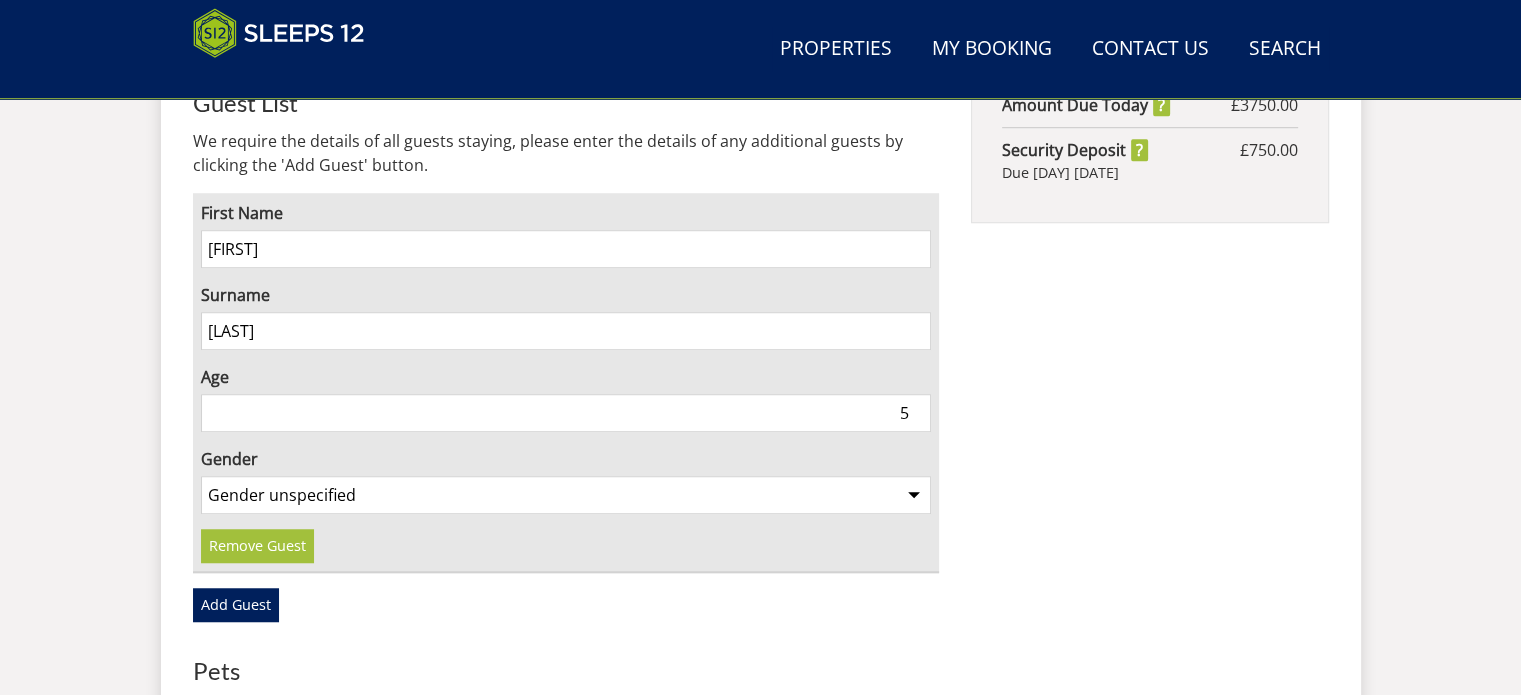 type on "5" 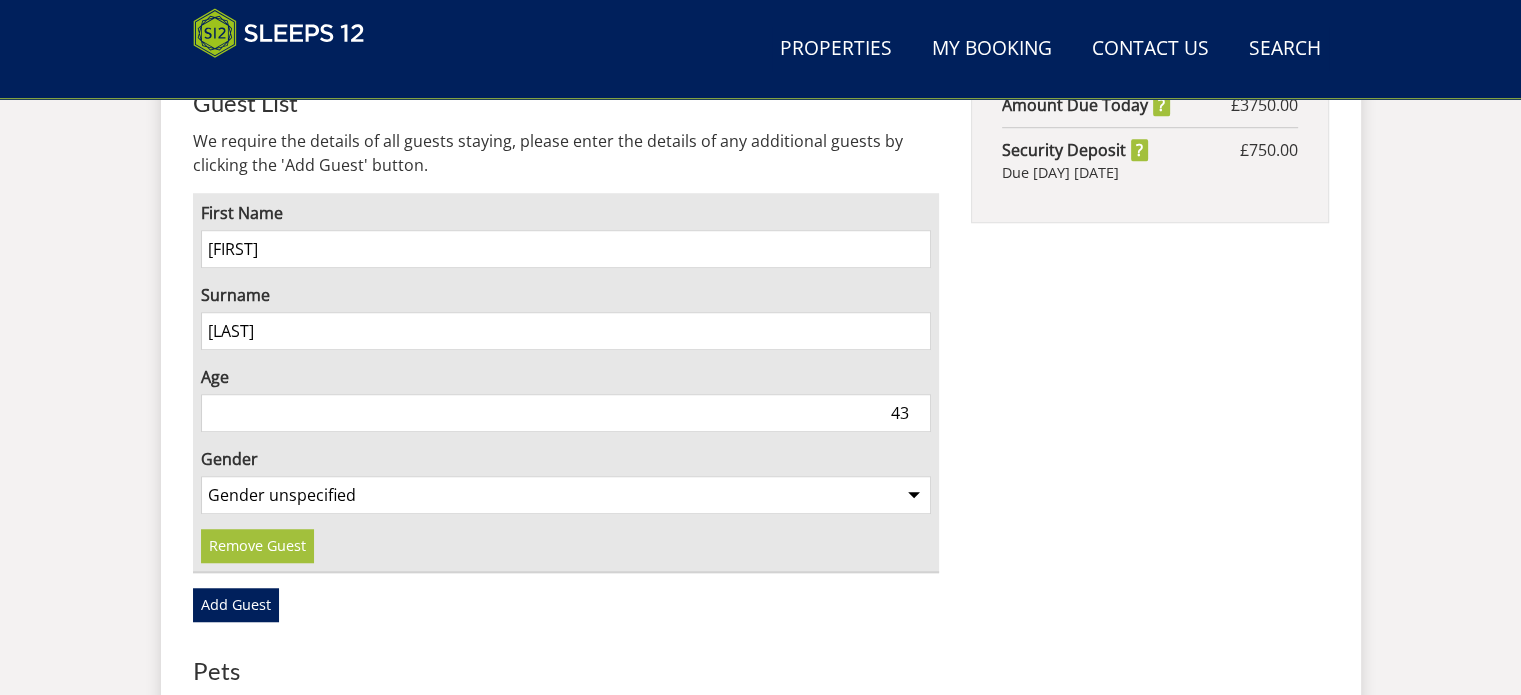 type on "43" 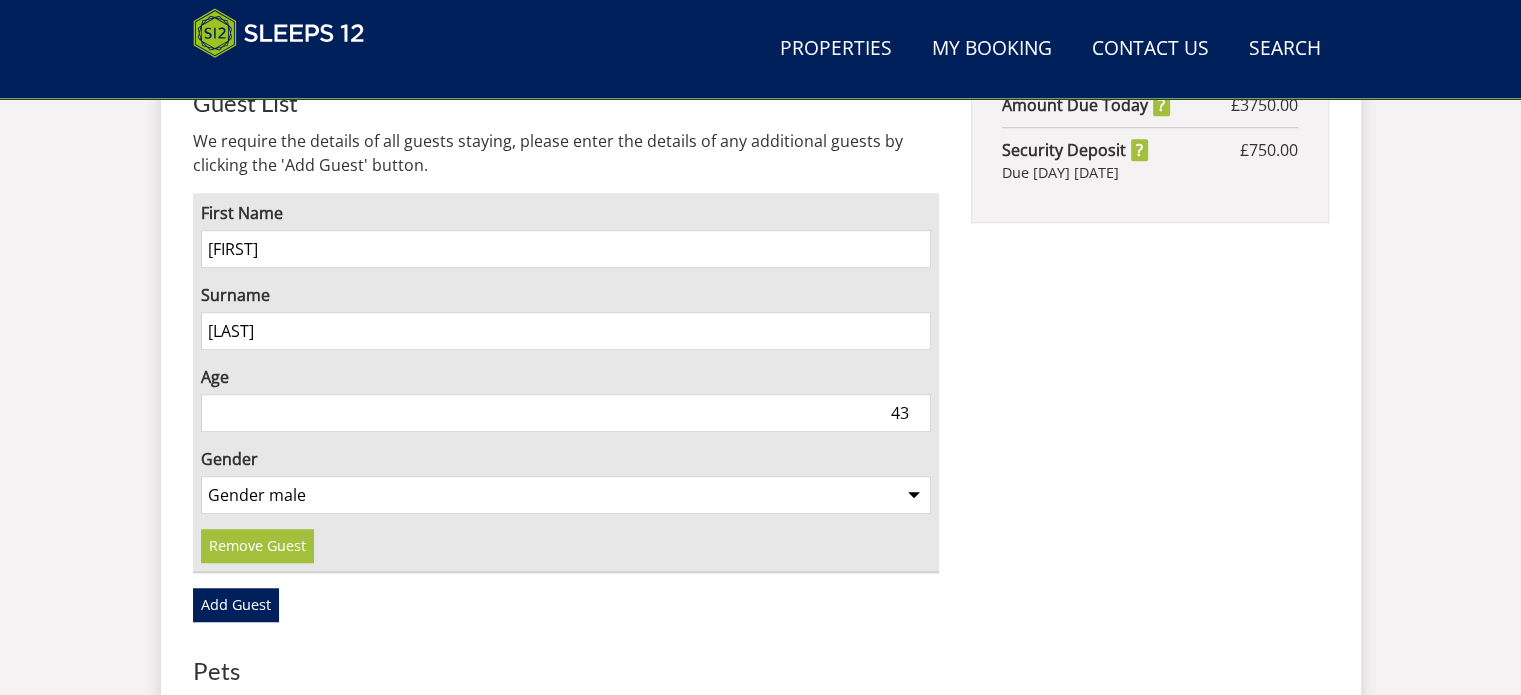 click on "Gender unspecified
Gender male
Gender female" at bounding box center [566, 495] 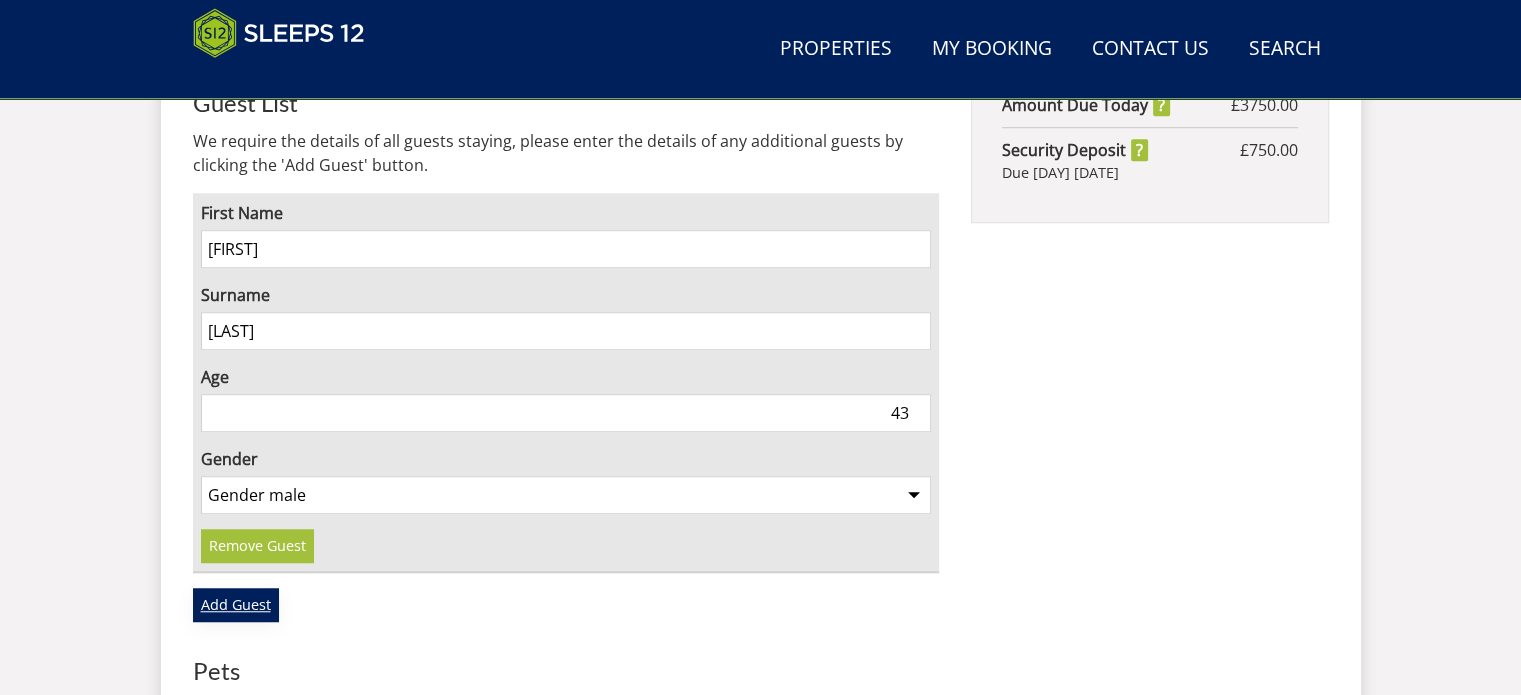 click on "Add Guest" at bounding box center [236, 605] 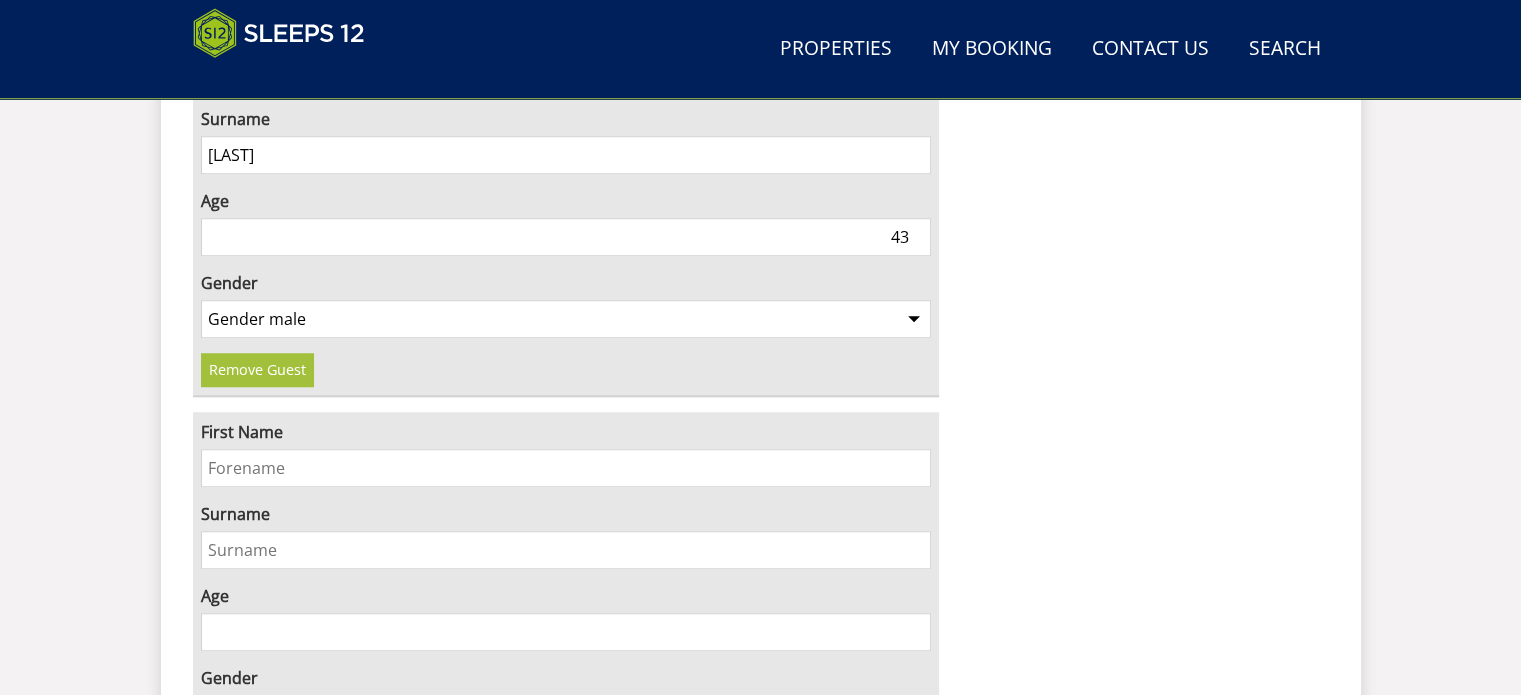 scroll, scrollTop: 1700, scrollLeft: 0, axis: vertical 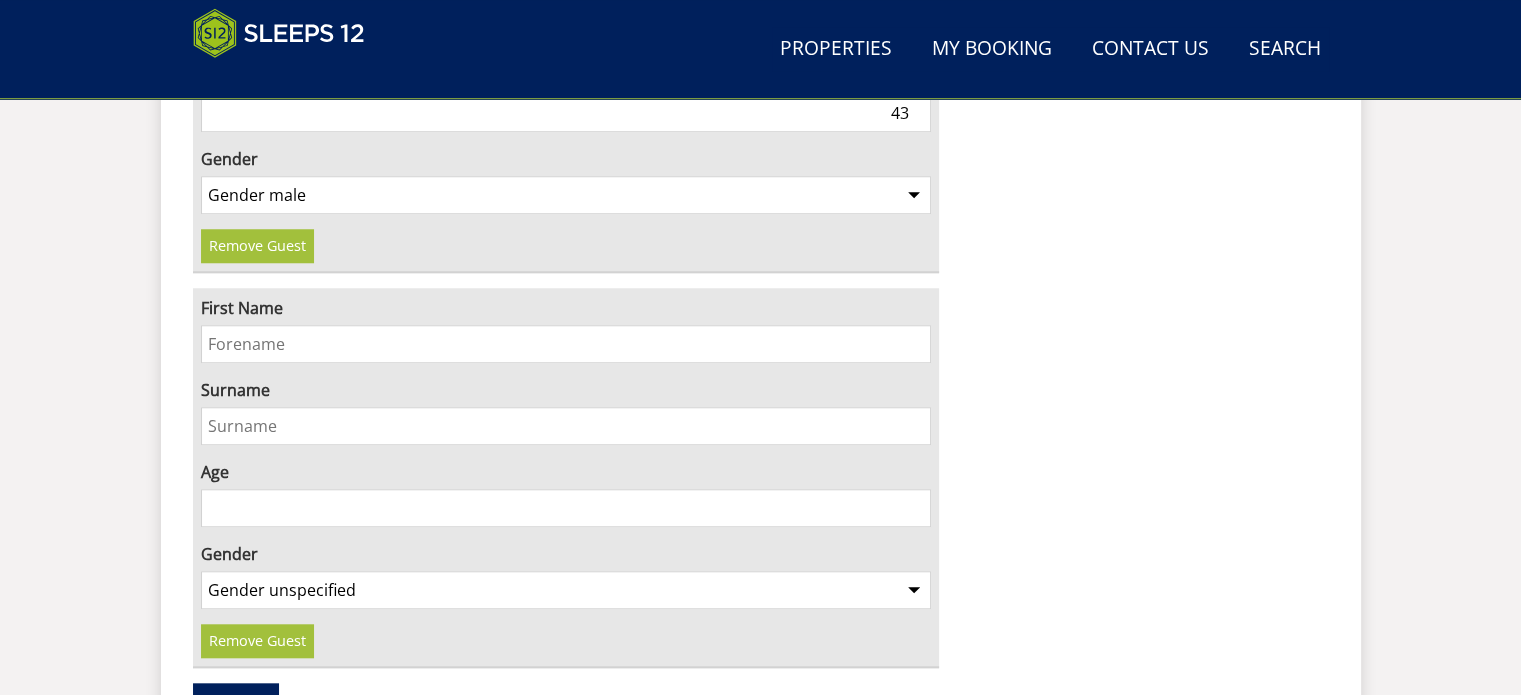 click on "First Name" at bounding box center [566, 344] 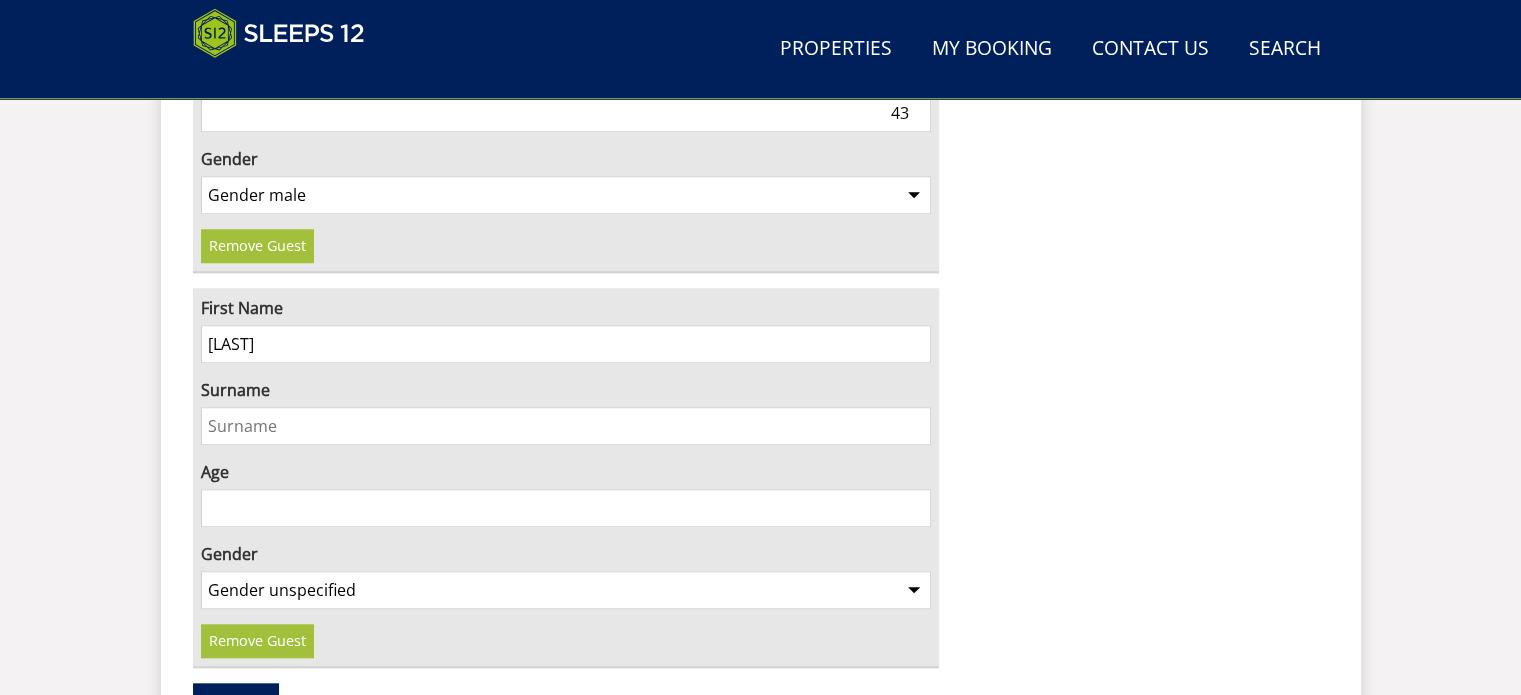 type on "[LAST]" 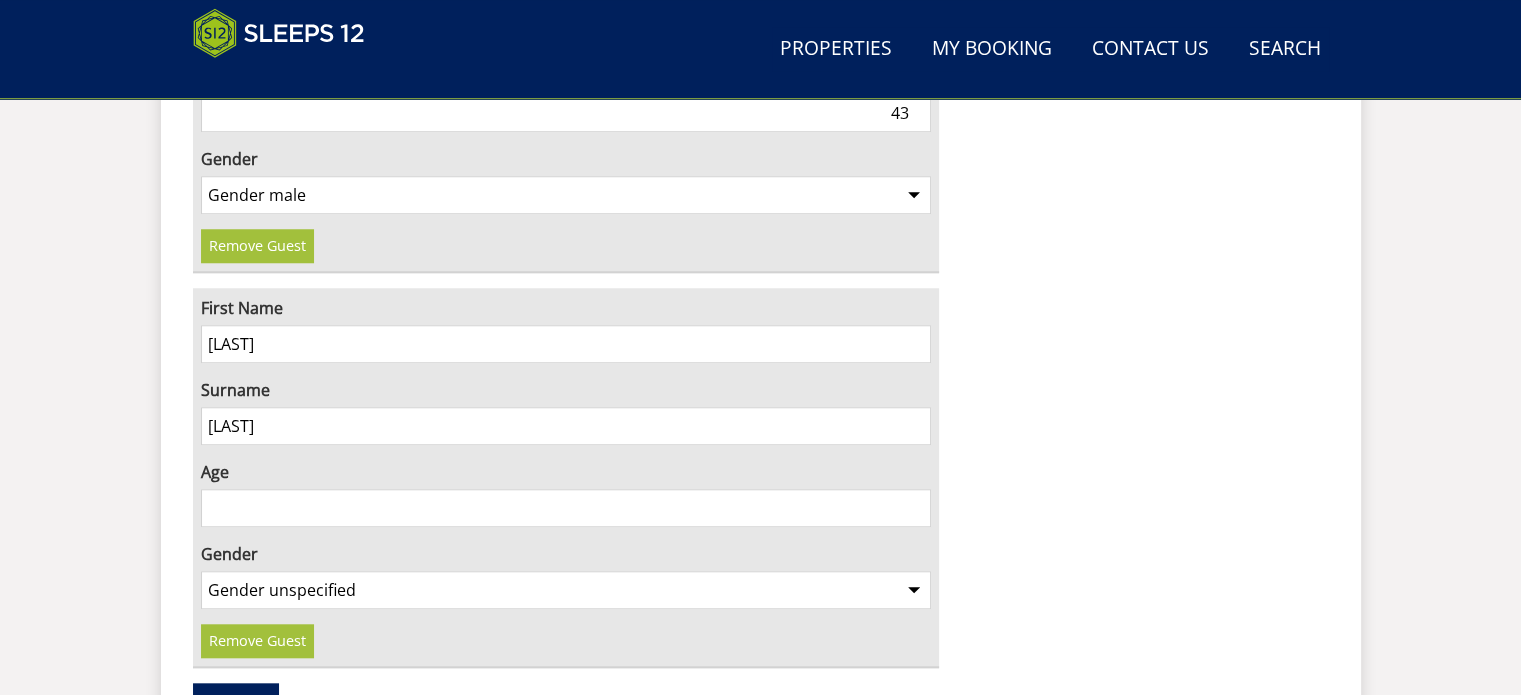 type on "[LAST]" 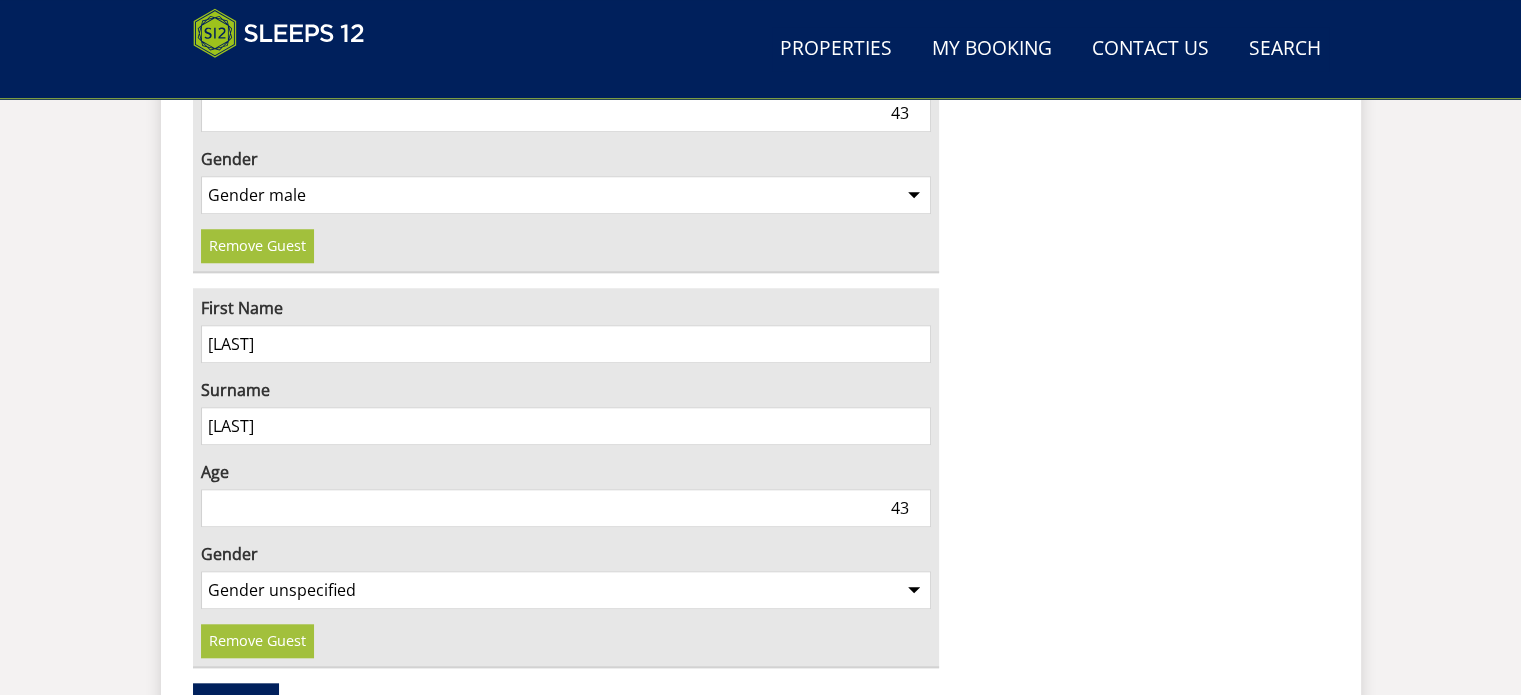 type on "43" 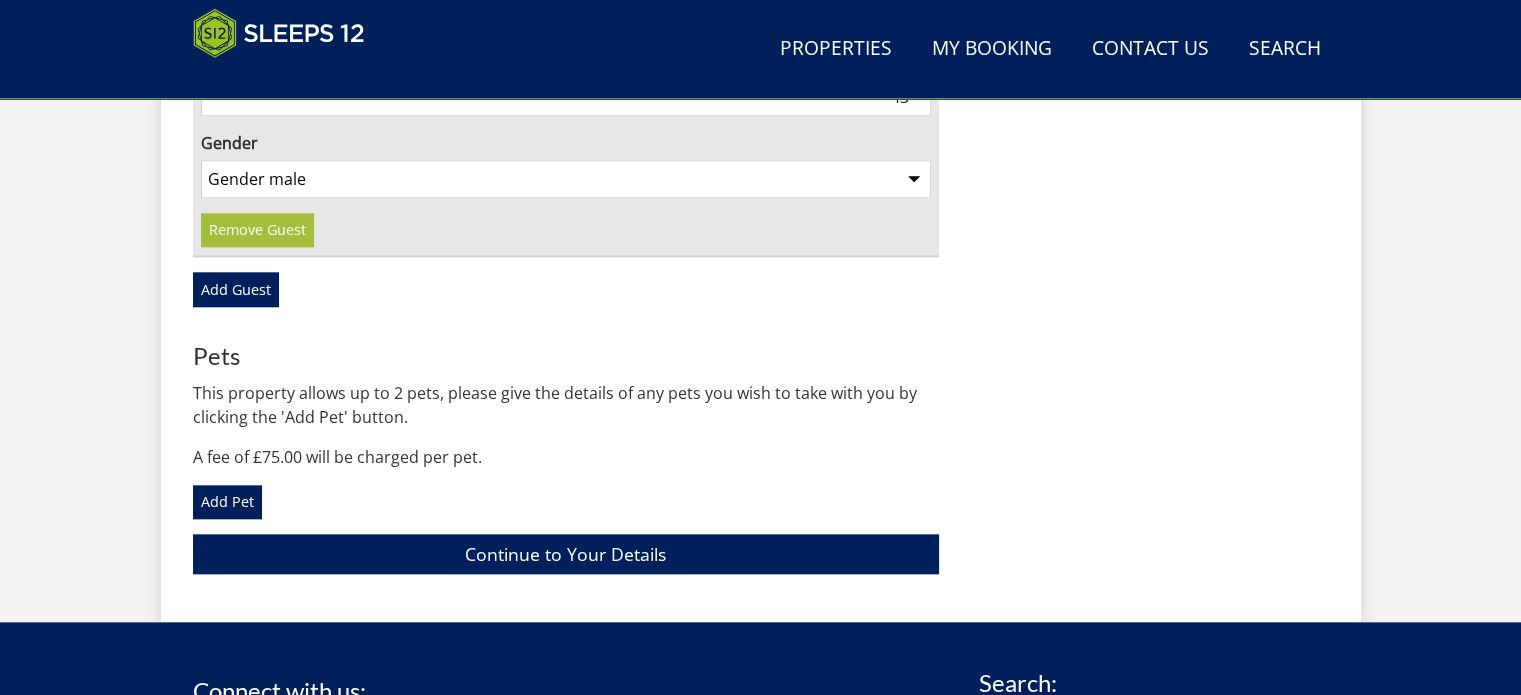 scroll, scrollTop: 2000, scrollLeft: 0, axis: vertical 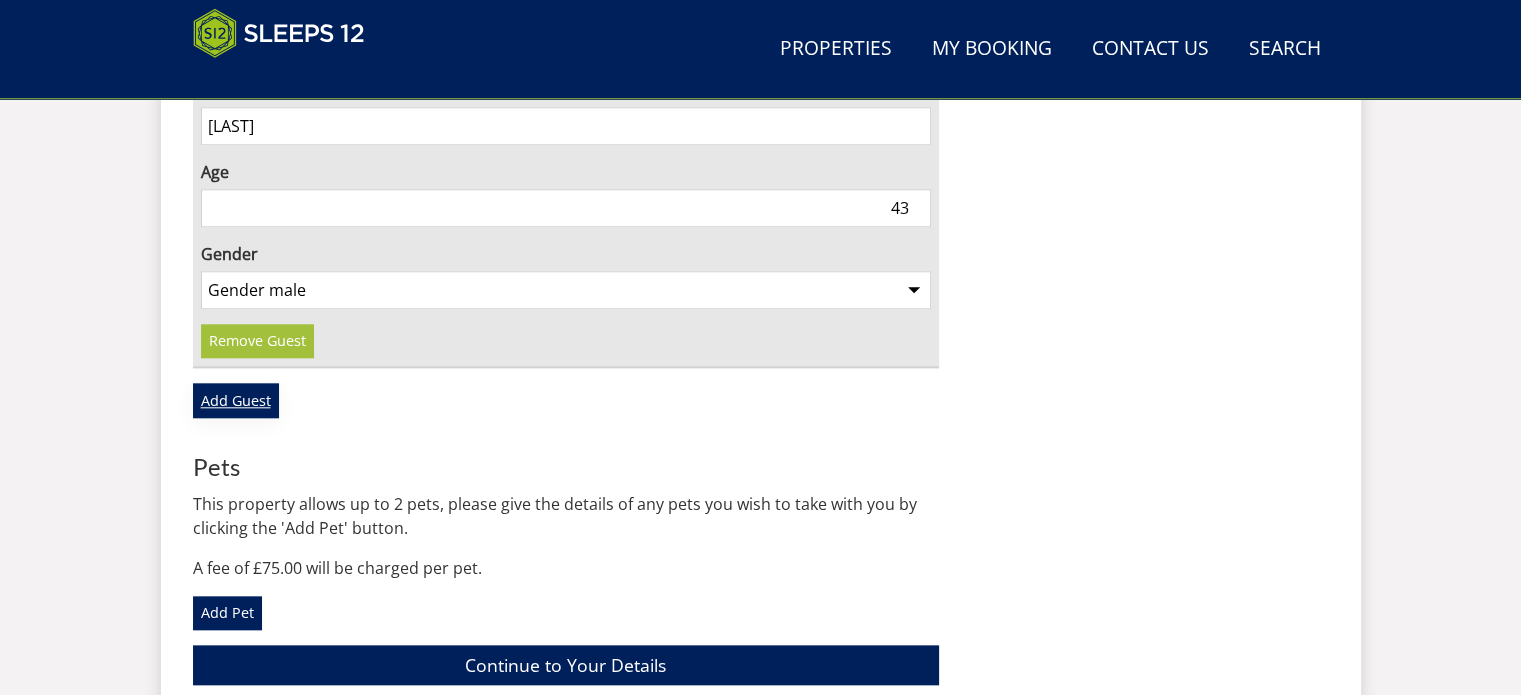 click on "Add Guest" at bounding box center (236, 400) 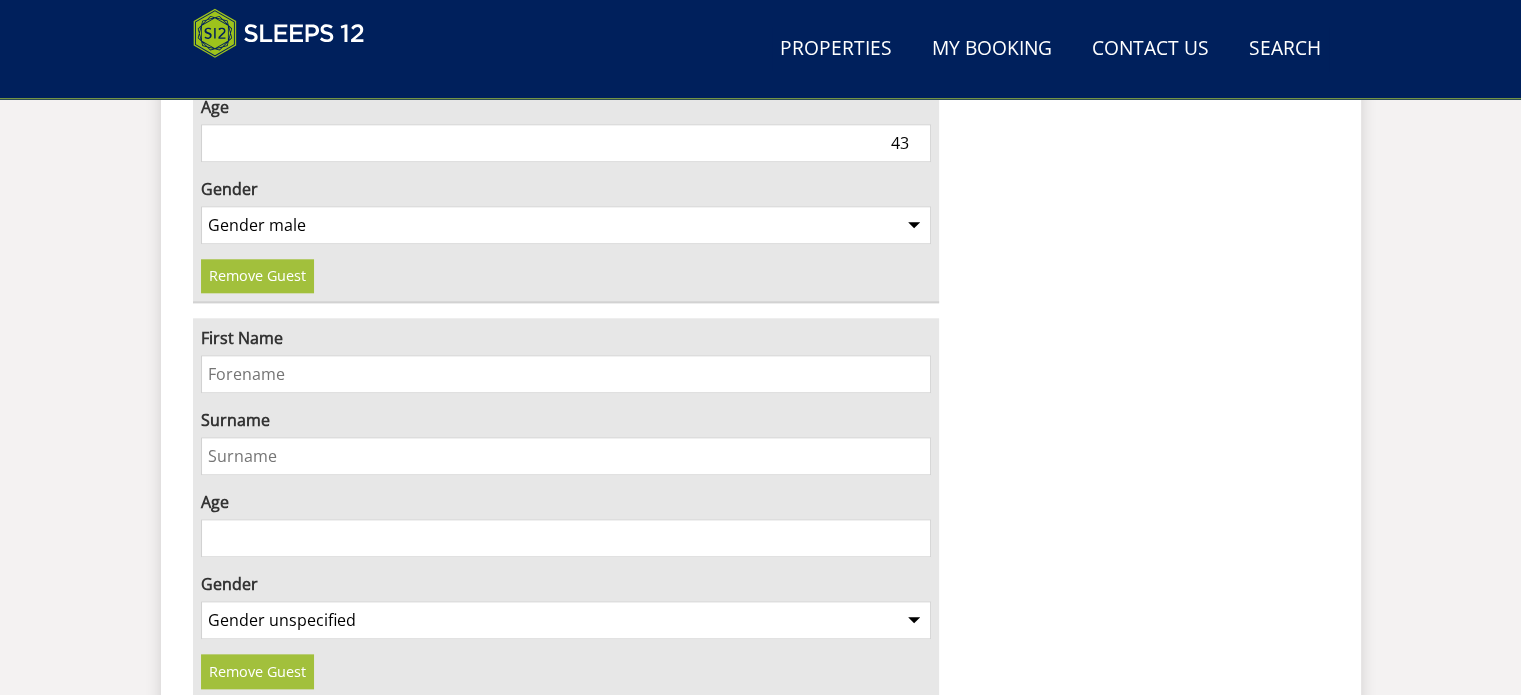 scroll, scrollTop: 2100, scrollLeft: 0, axis: vertical 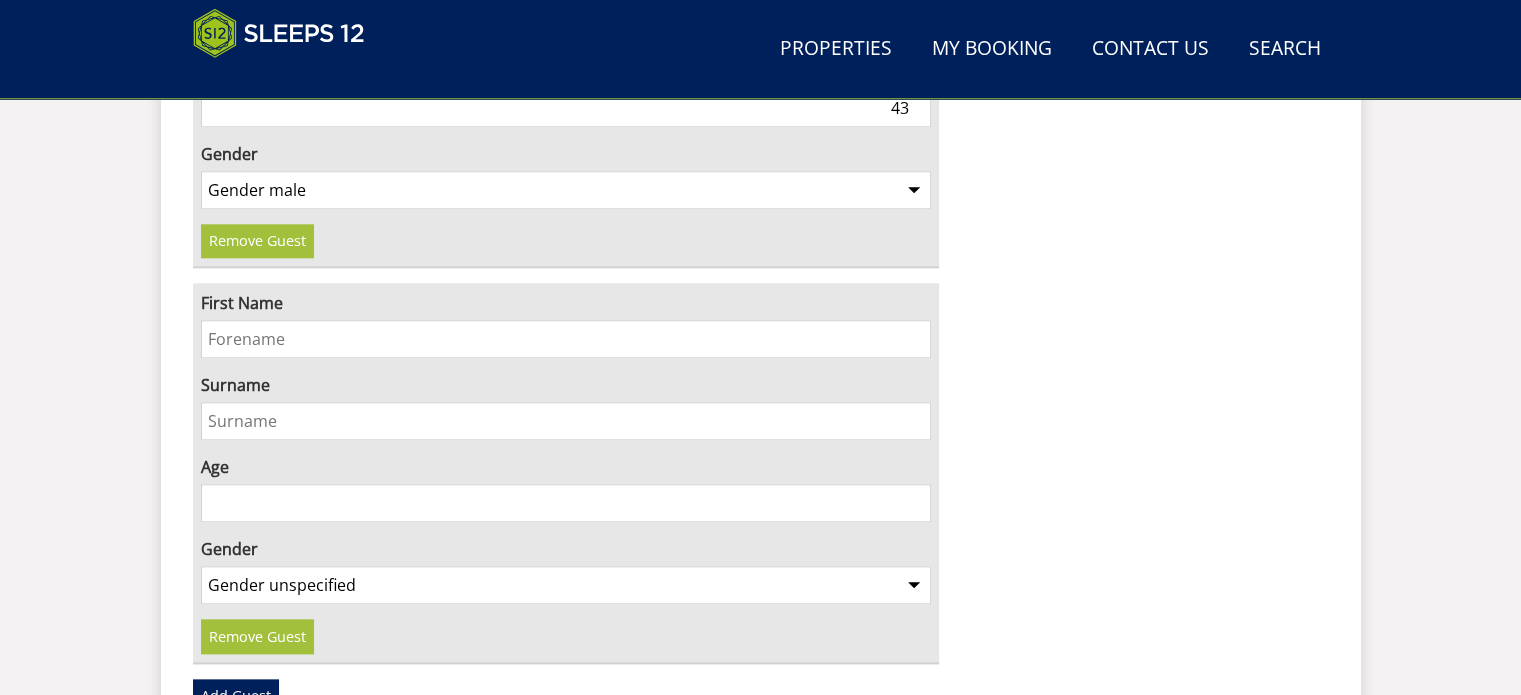 click on "First Name" at bounding box center [566, 339] 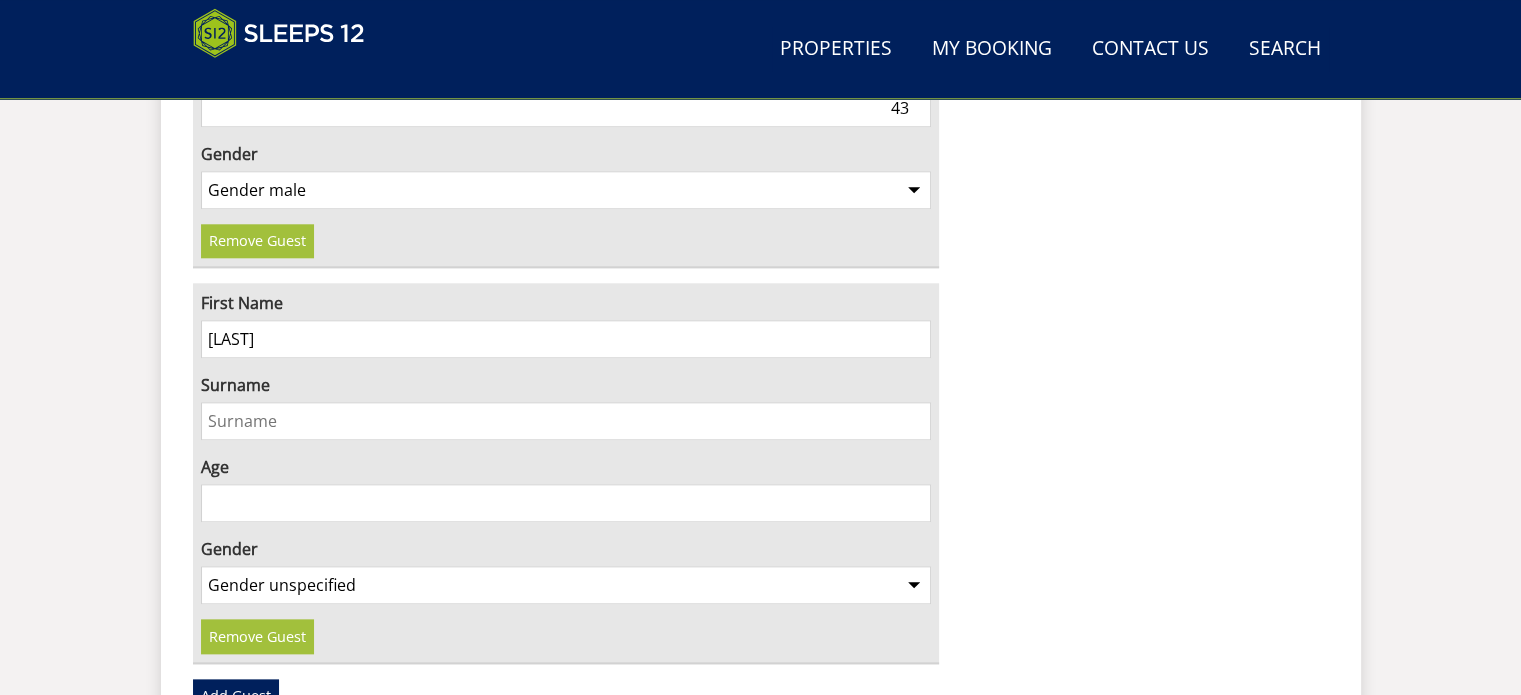 type on "[LAST]" 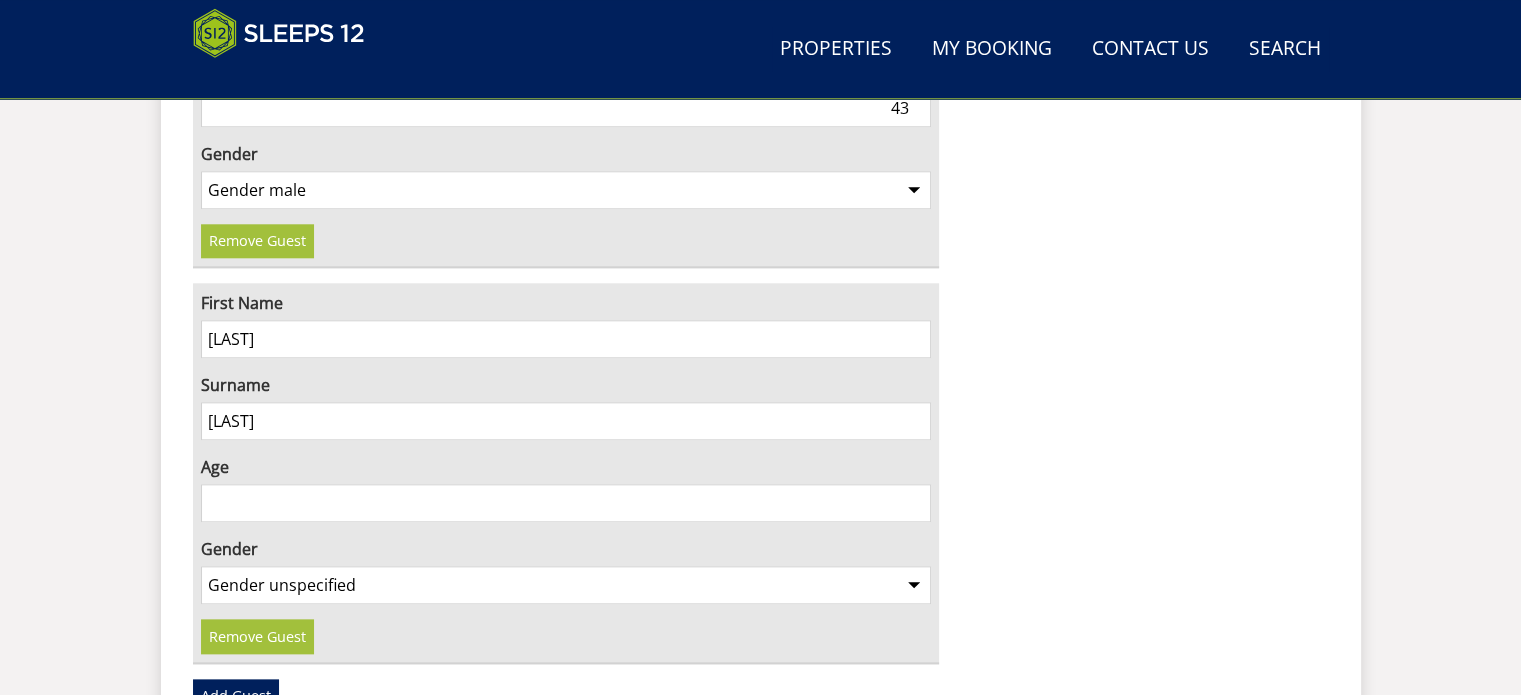 type on "[LAST]" 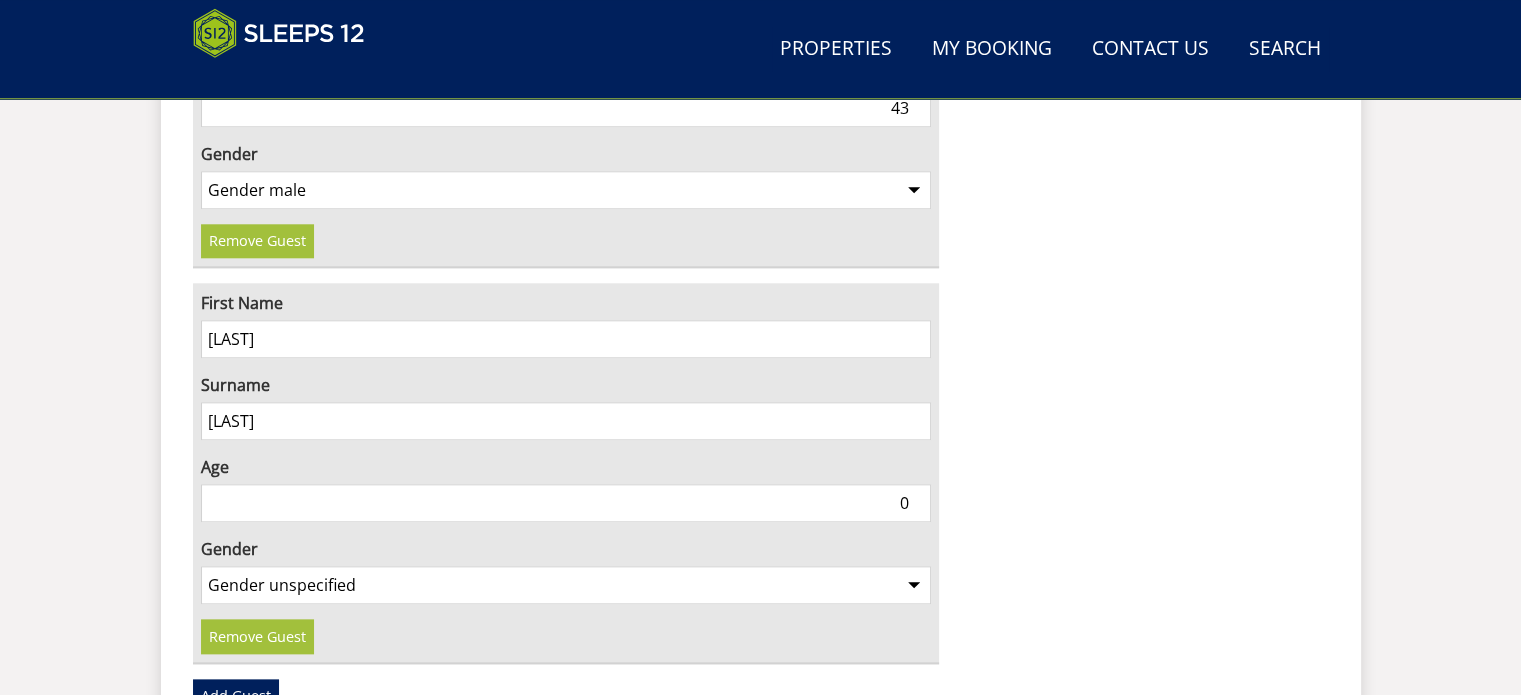 drag, startPoint x: 912, startPoint y: 503, endPoint x: 896, endPoint y: 501, distance: 16.124516 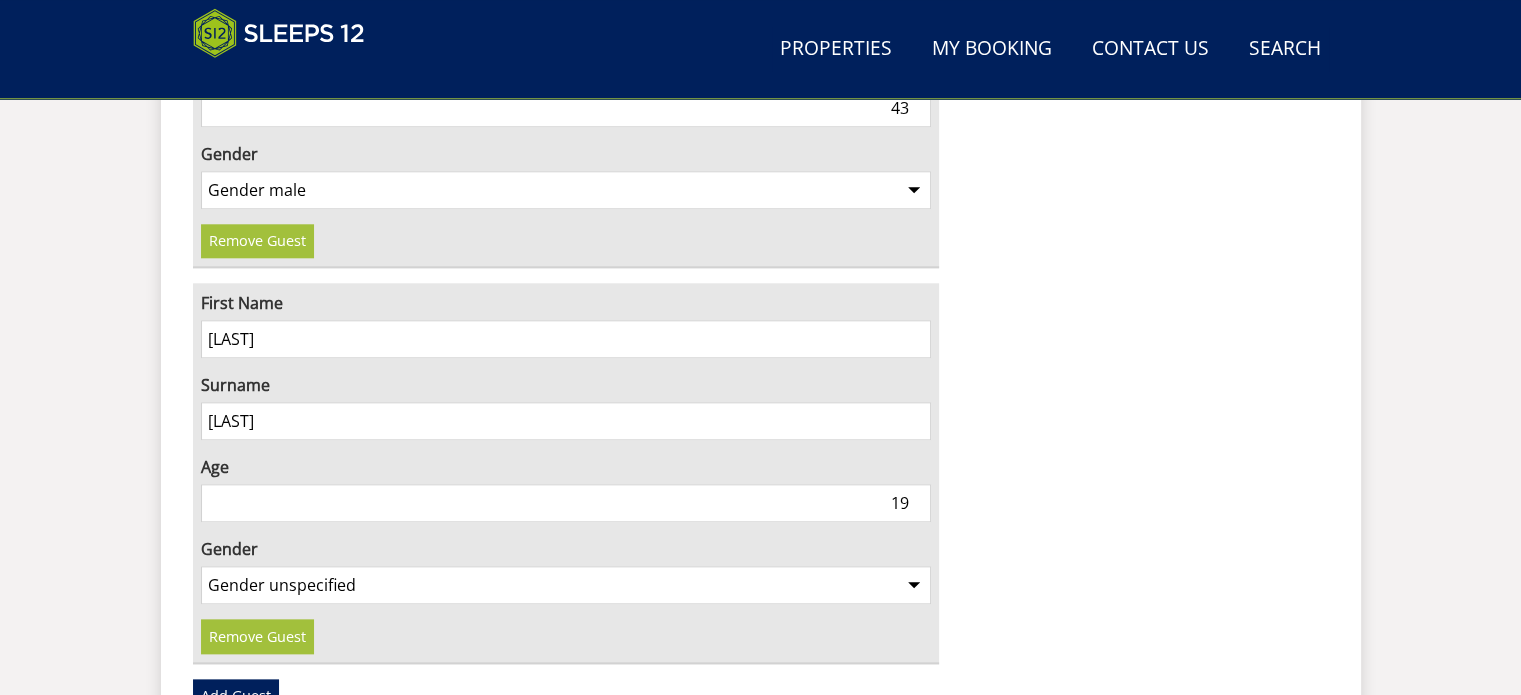 type on "19" 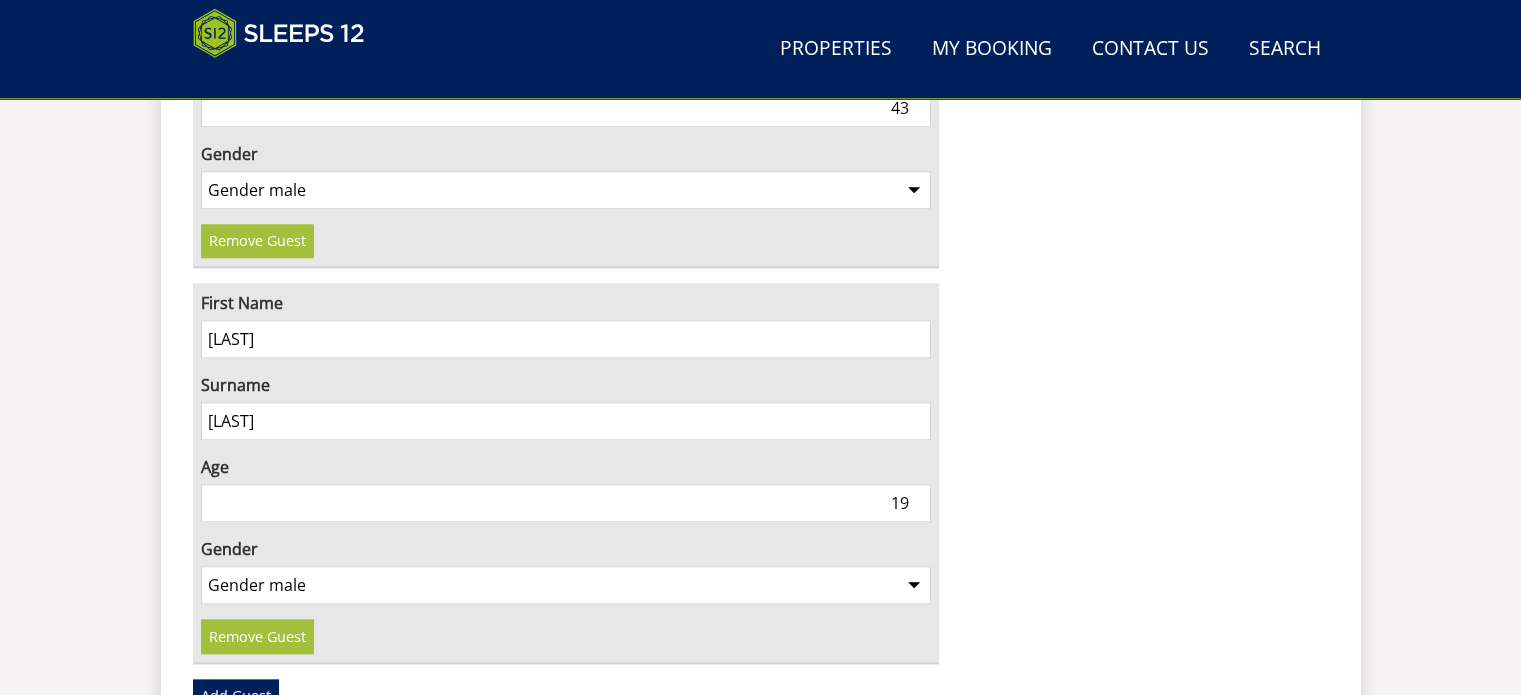 click on "Gender unspecified
Gender male
Gender female" at bounding box center [566, 585] 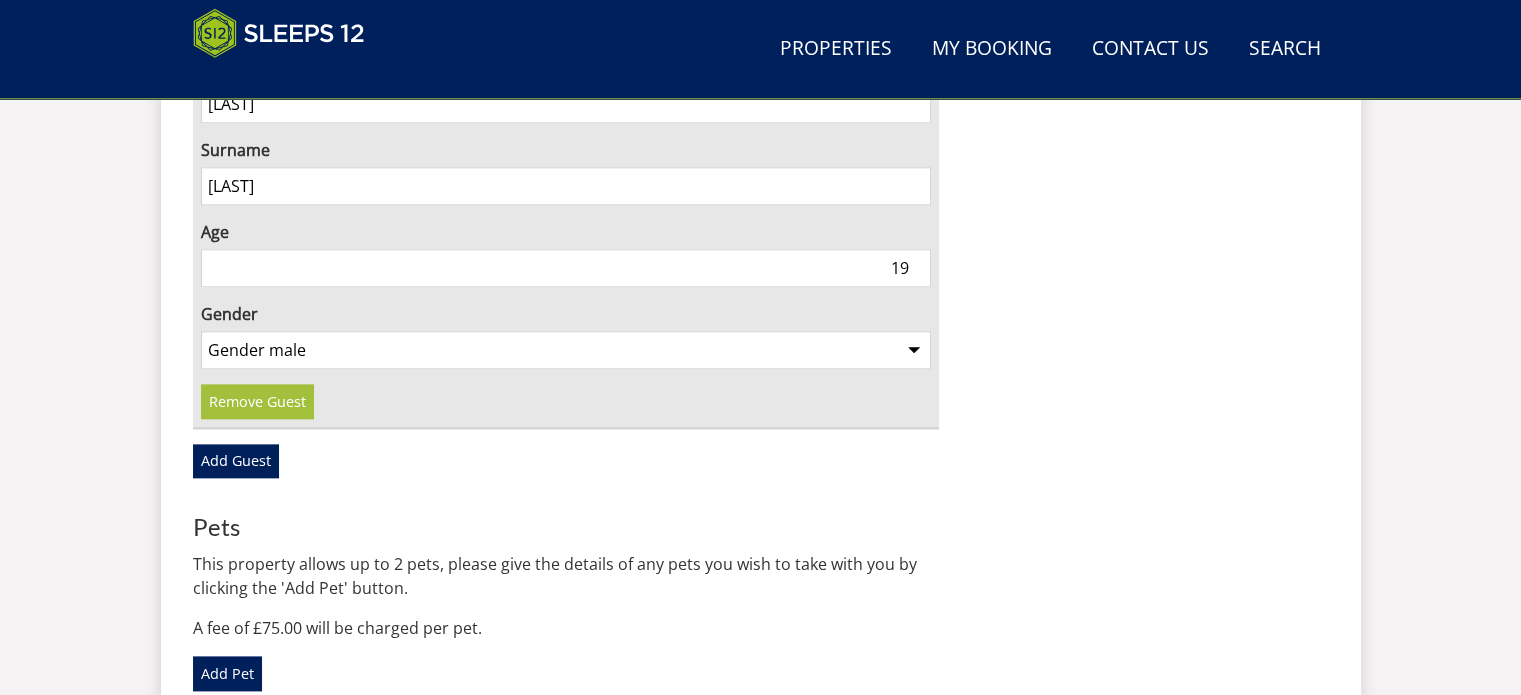 scroll, scrollTop: 2500, scrollLeft: 0, axis: vertical 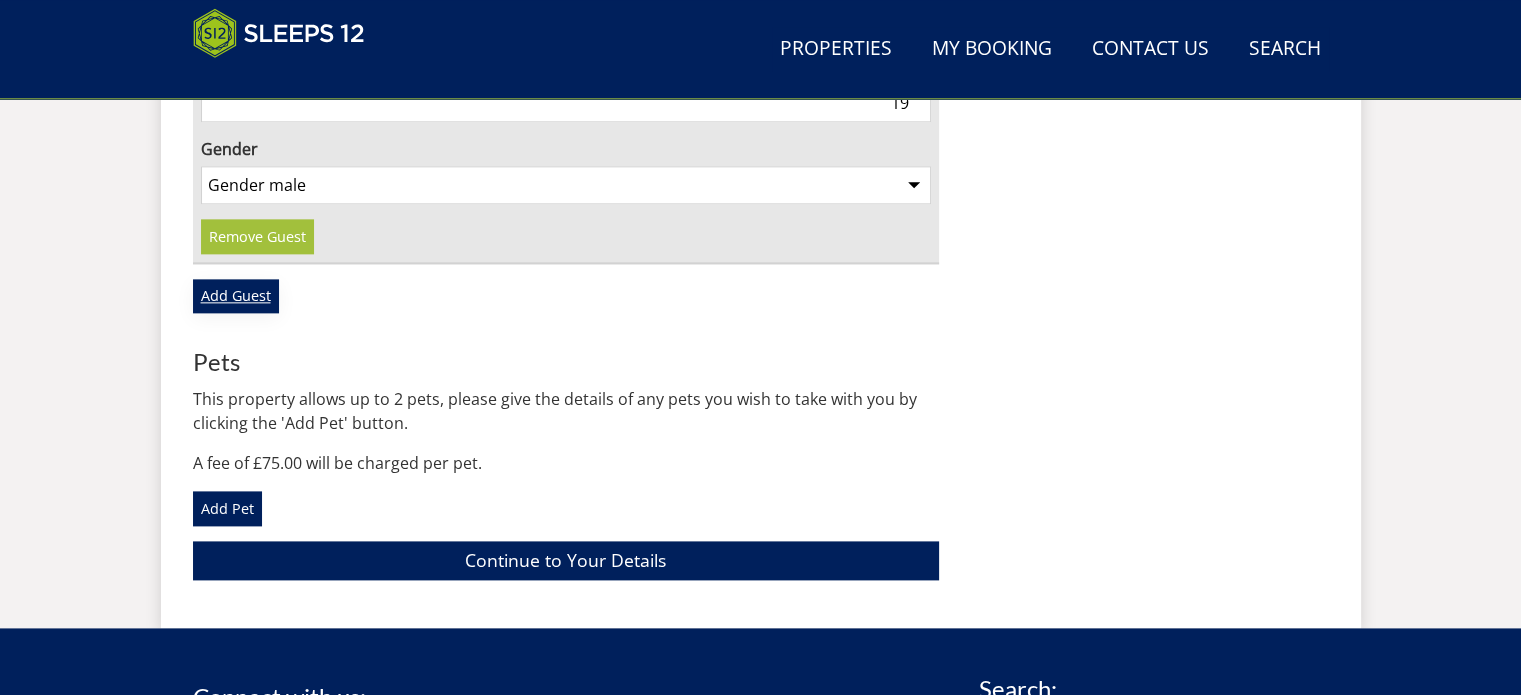 click on "Add Guest" at bounding box center (236, 296) 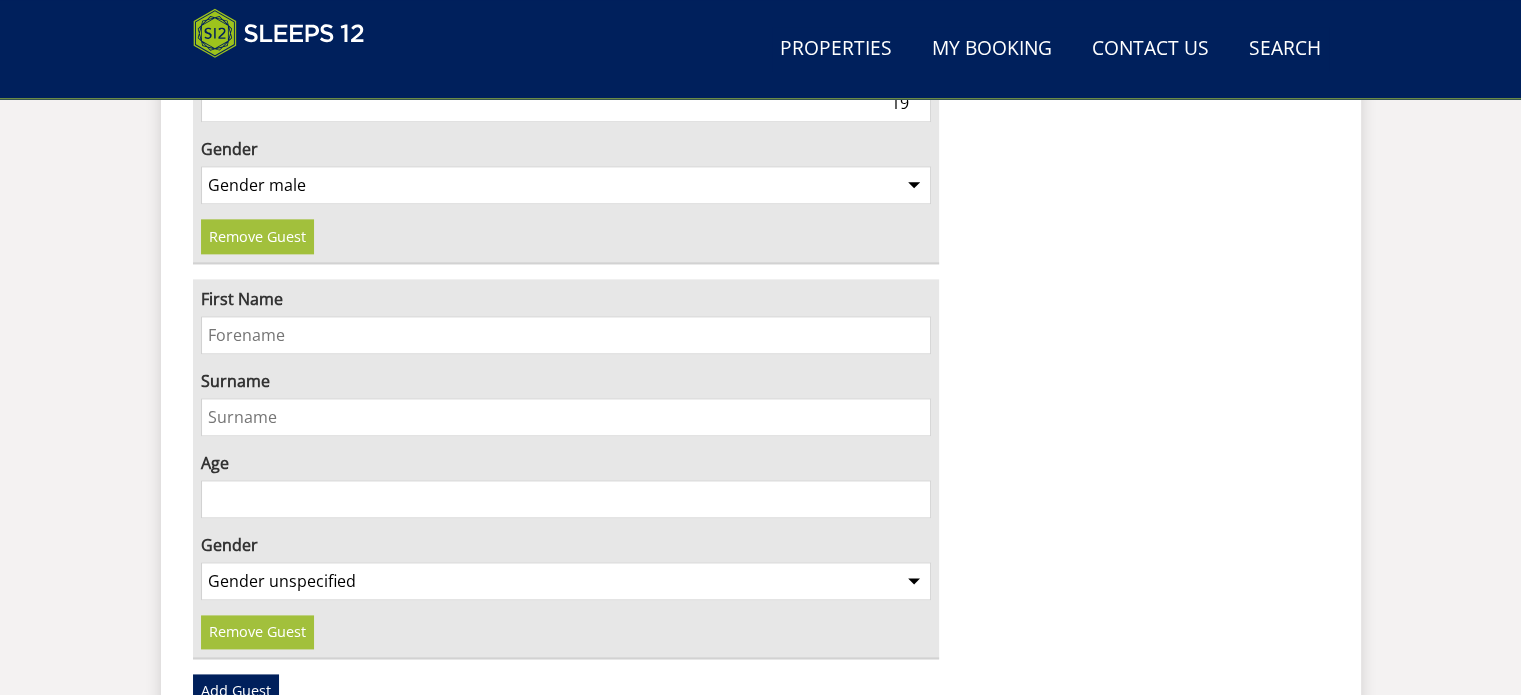 click on "First Name" at bounding box center (566, 335) 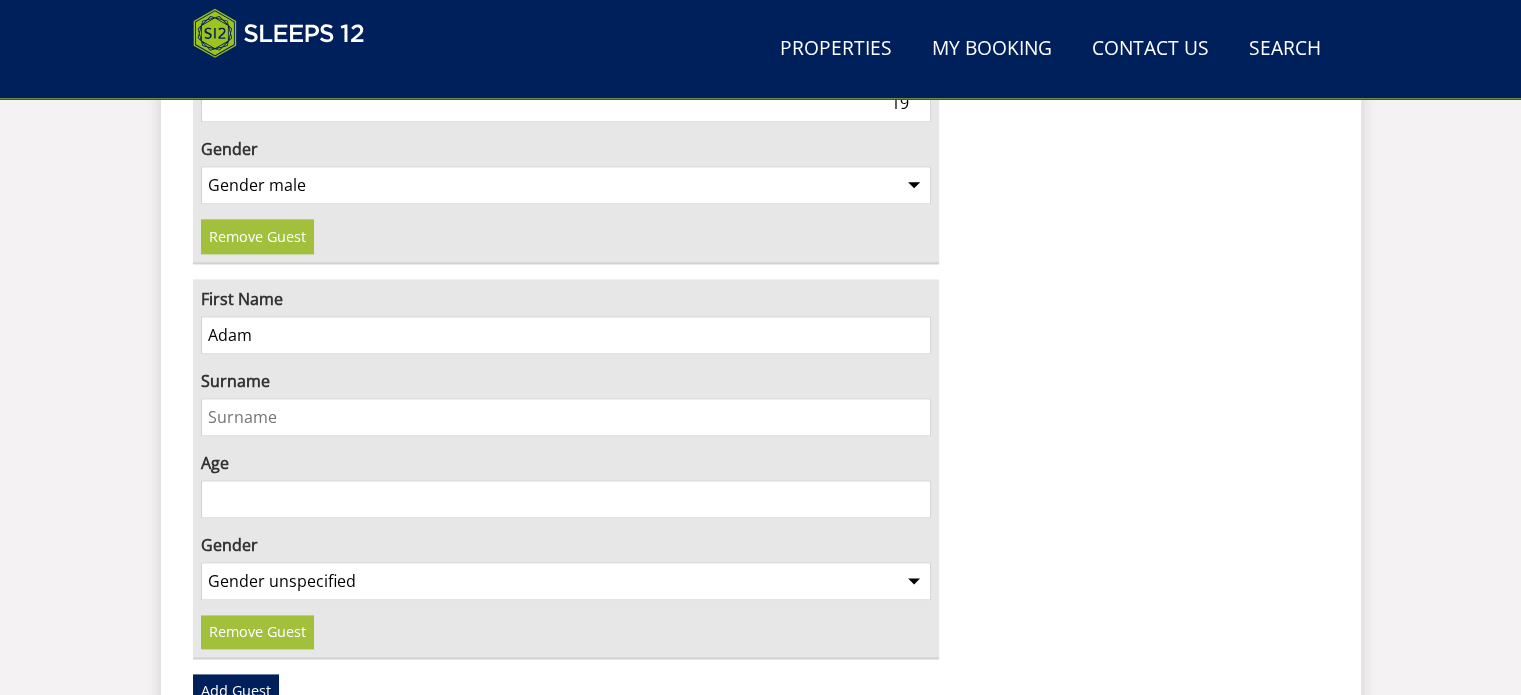 type on "Adam" 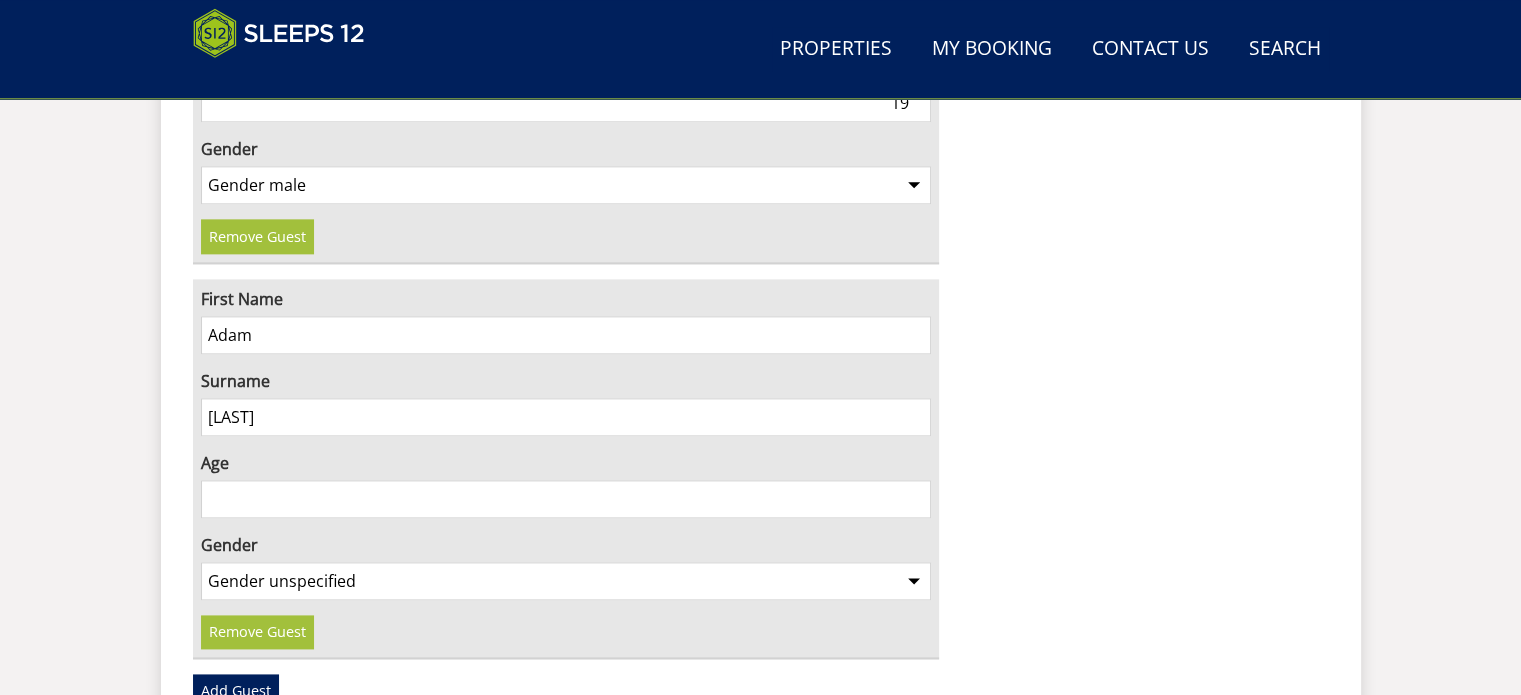 type on "[LAST]" 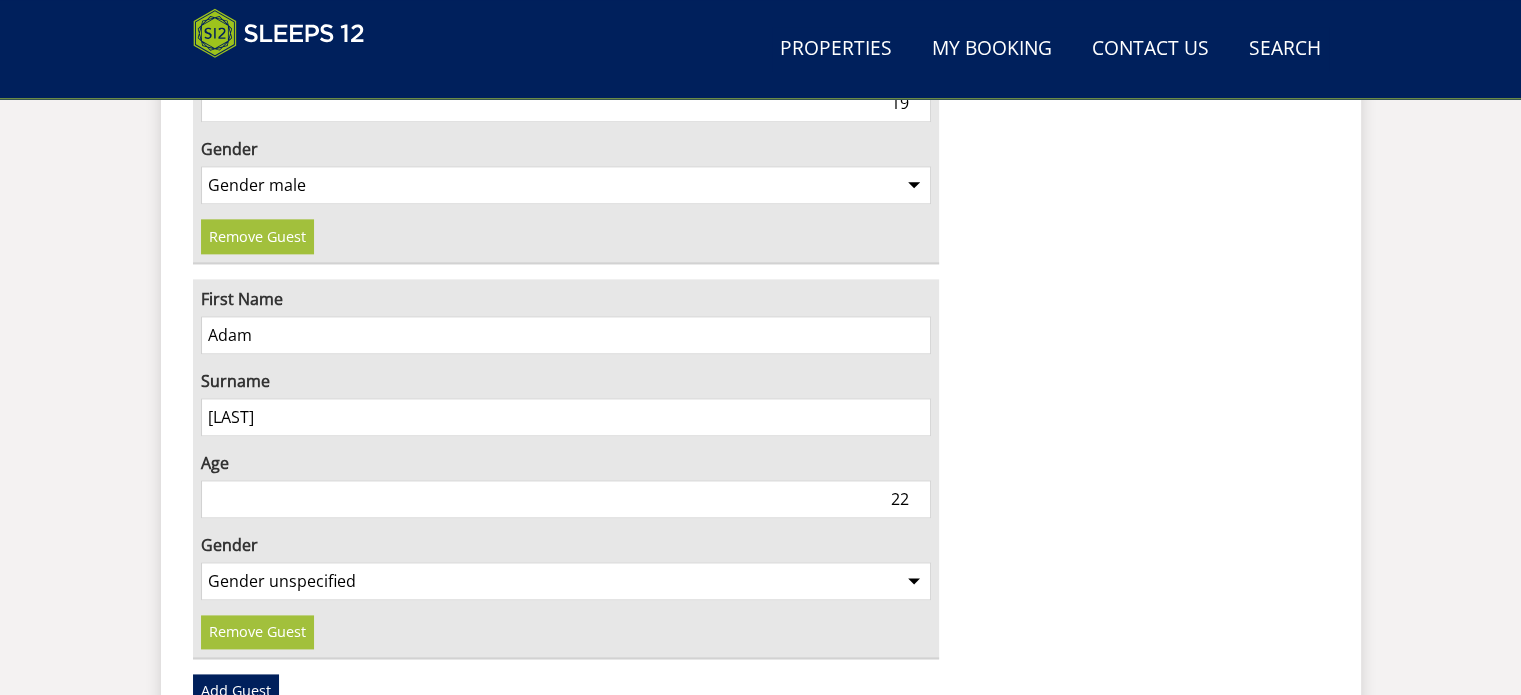 type on "22" 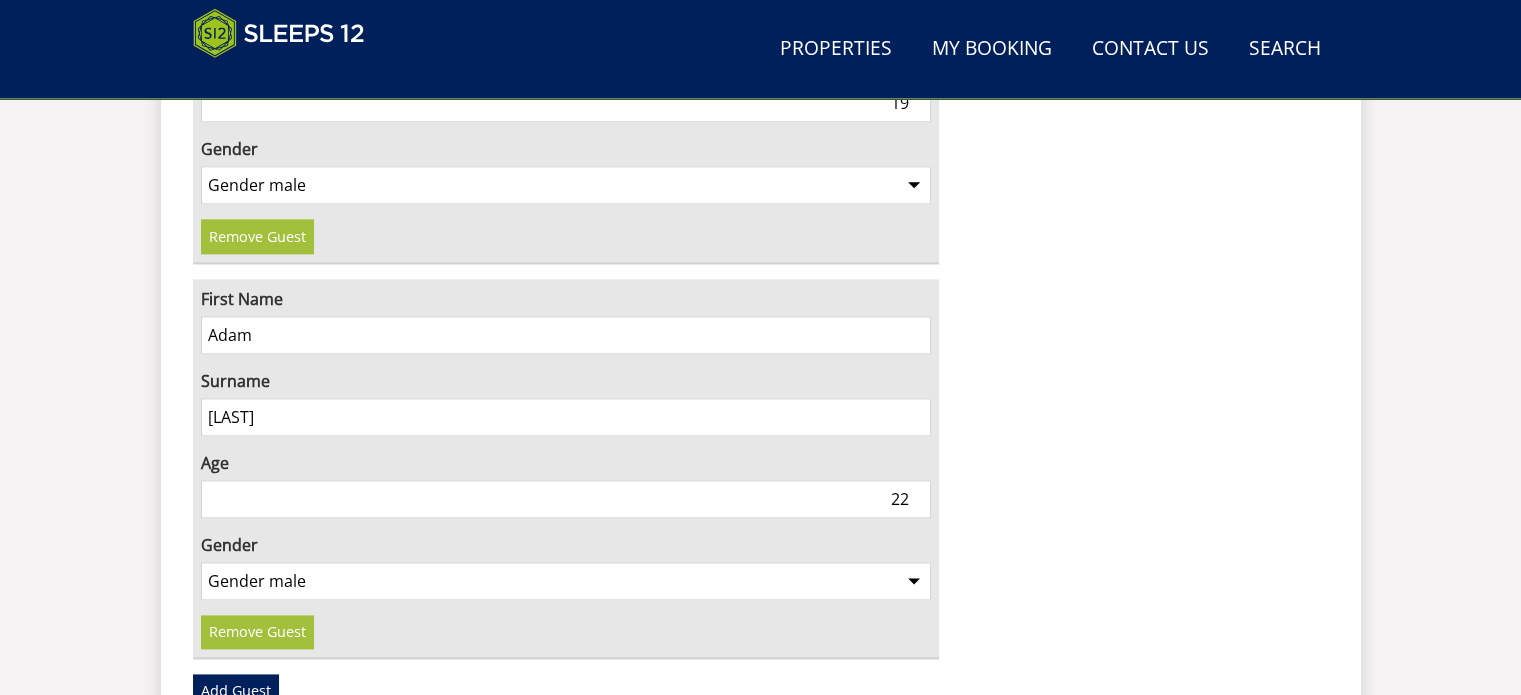 click on "Gender unspecified
Gender male
Gender female" at bounding box center [566, 581] 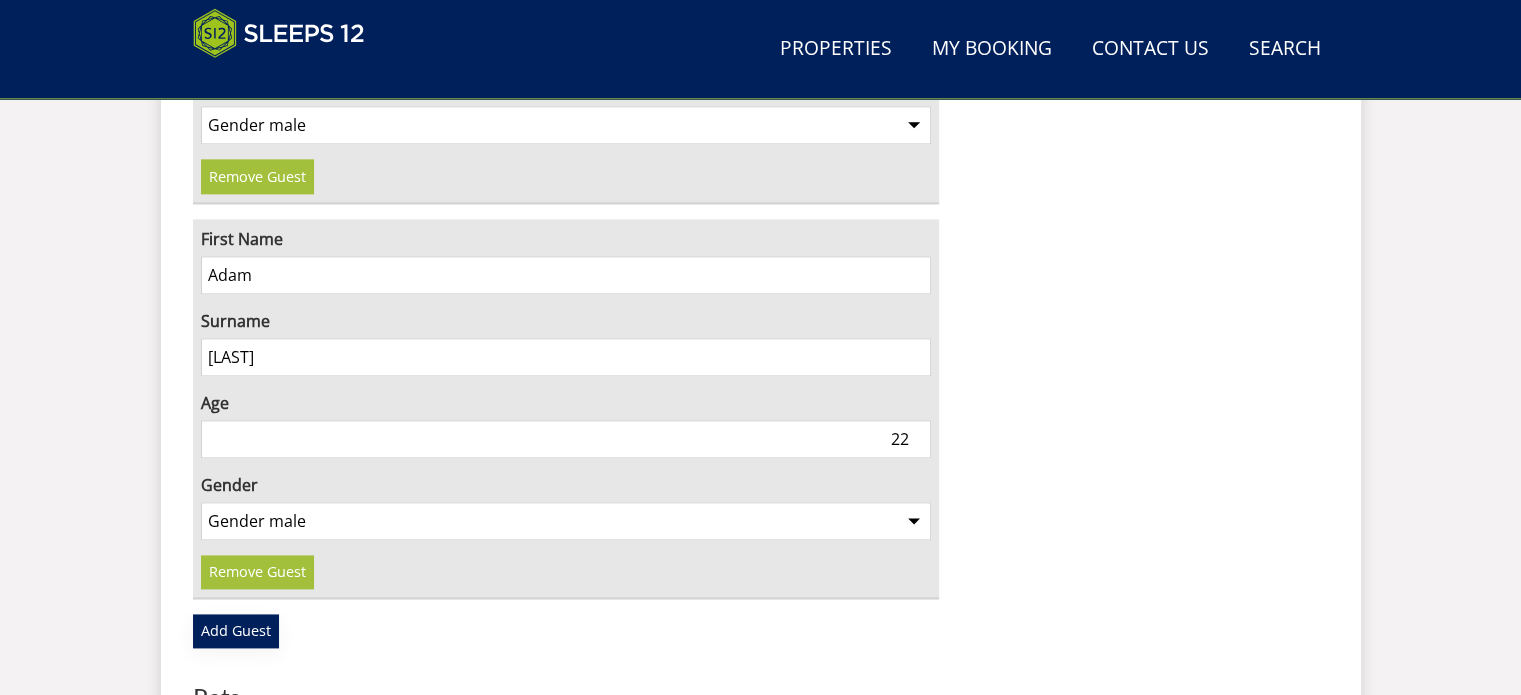 scroll, scrollTop: 2900, scrollLeft: 0, axis: vertical 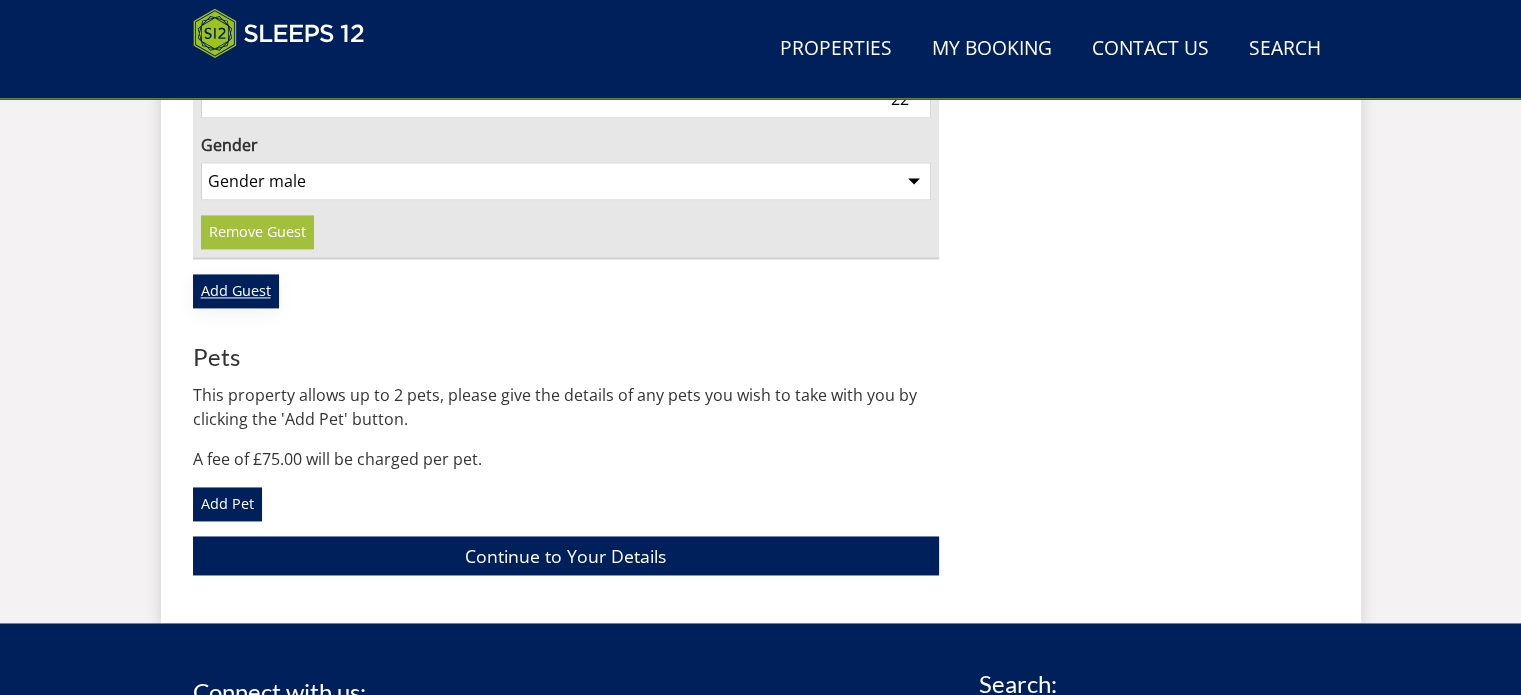 click on "Add Guest" at bounding box center [236, 291] 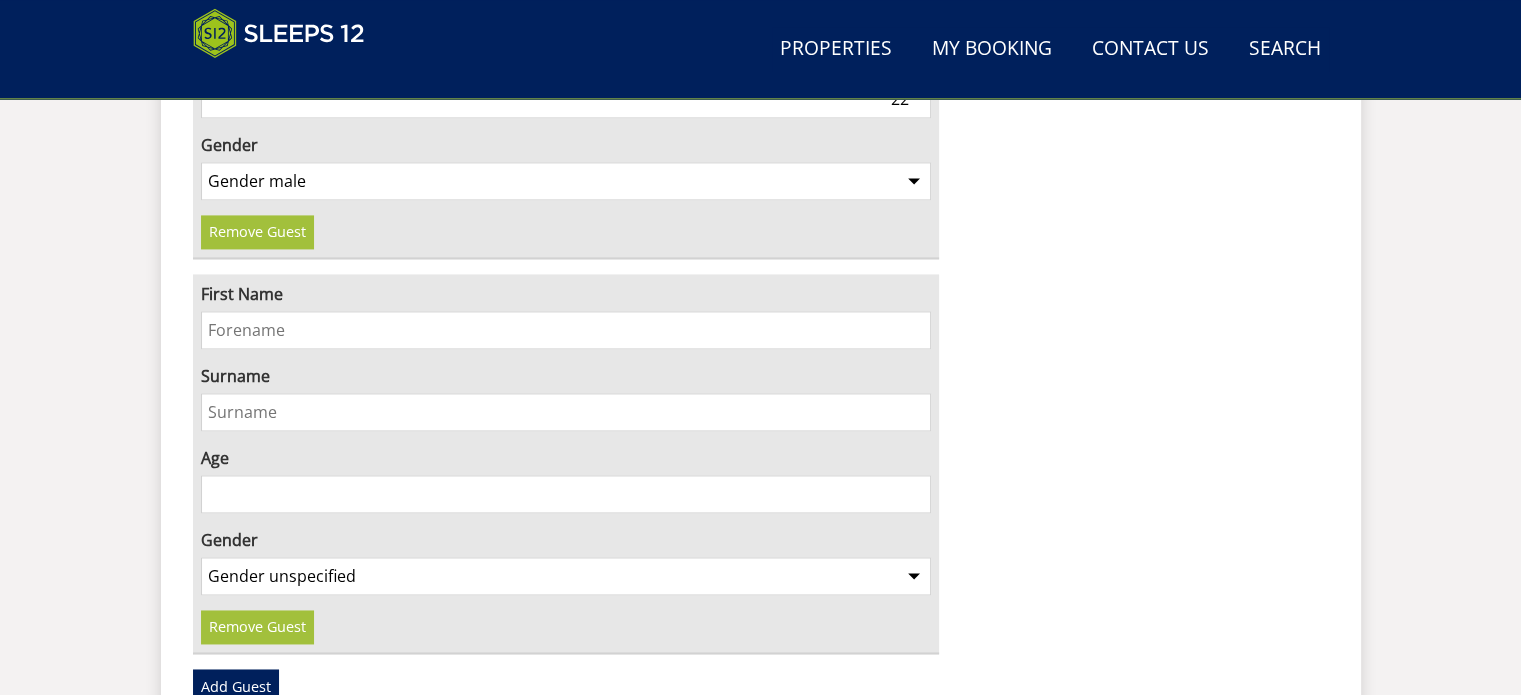 click on "First Name" at bounding box center (566, 330) 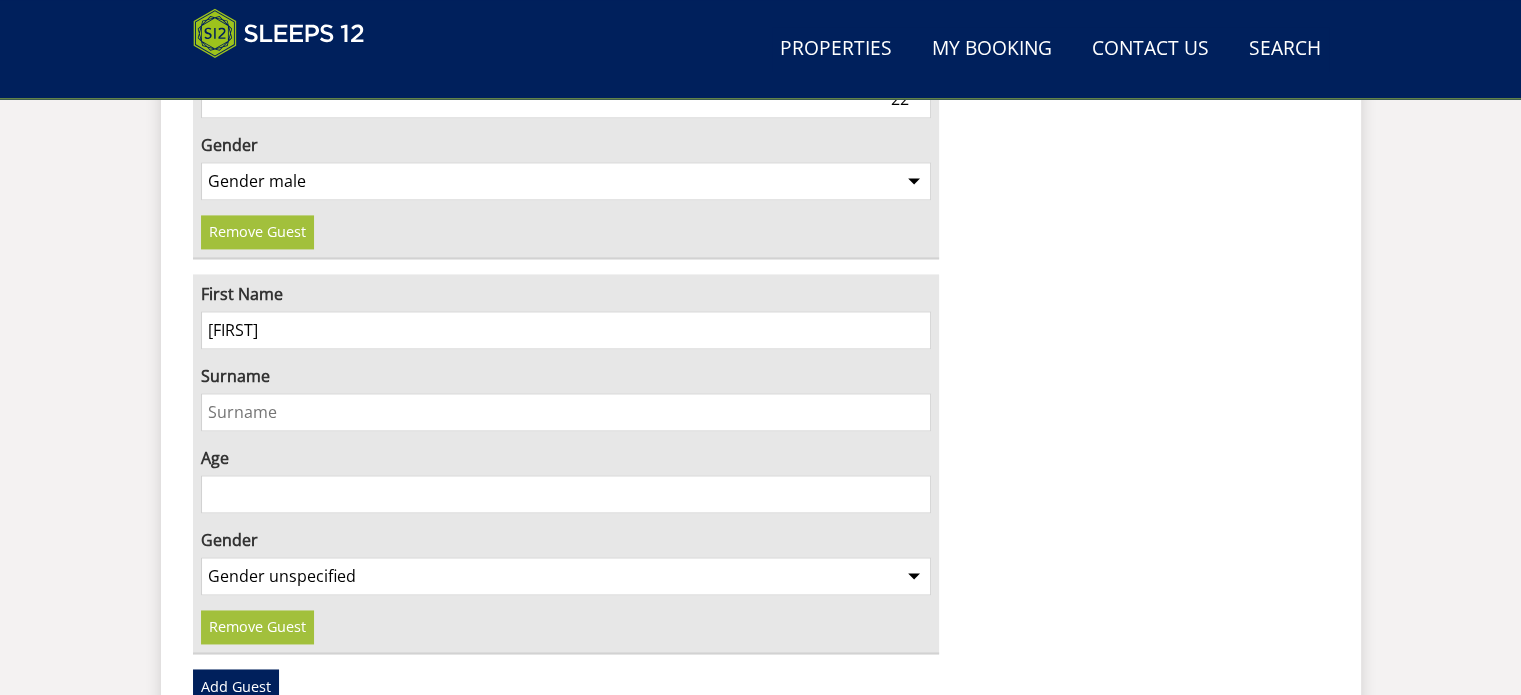 type on "[FIRST]" 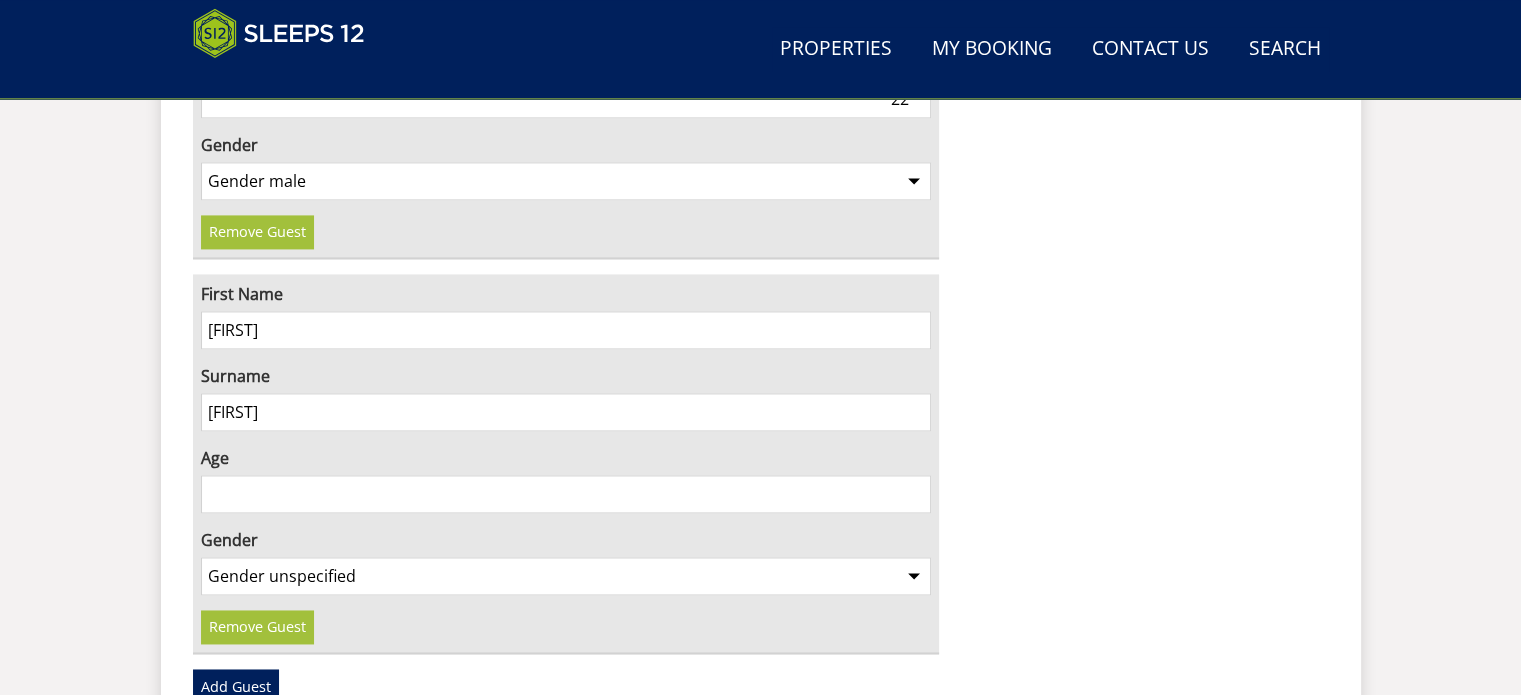 type on "[FIRST]" 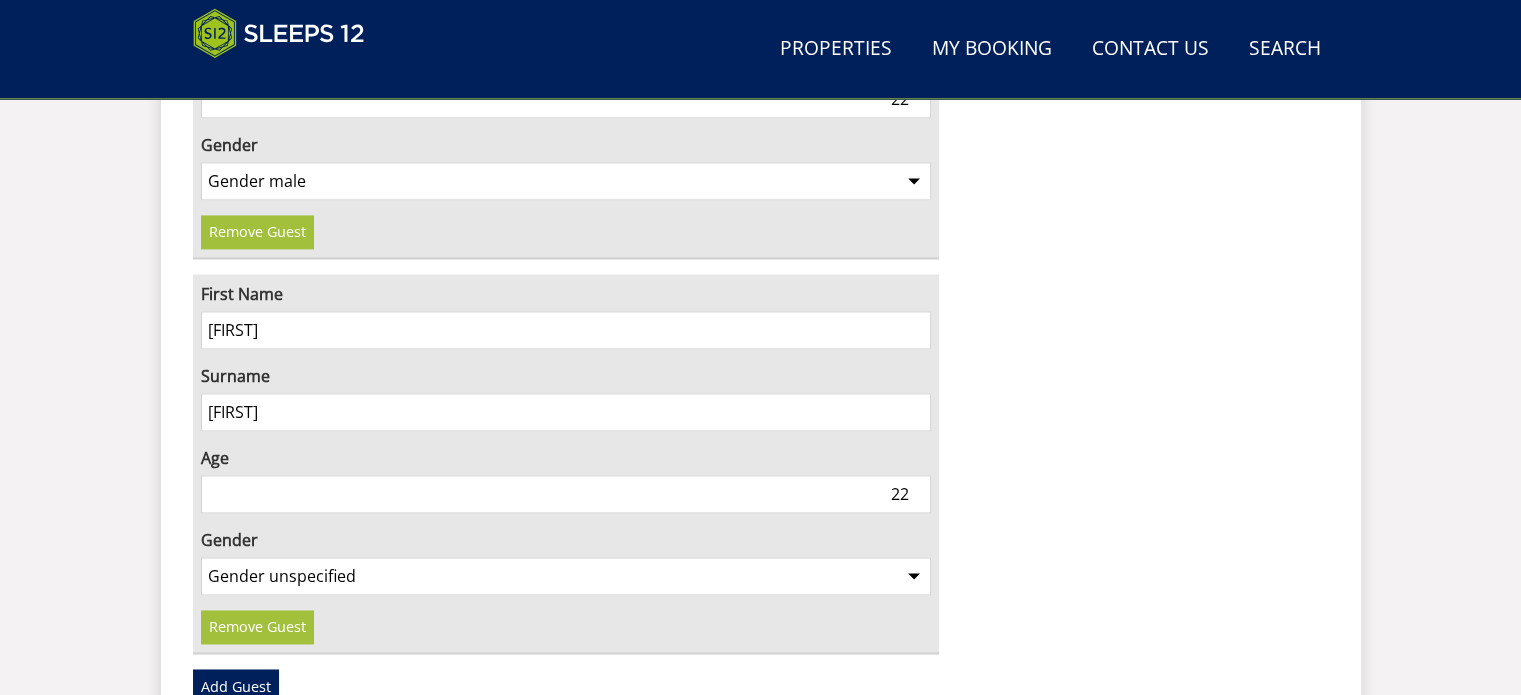 type on "22" 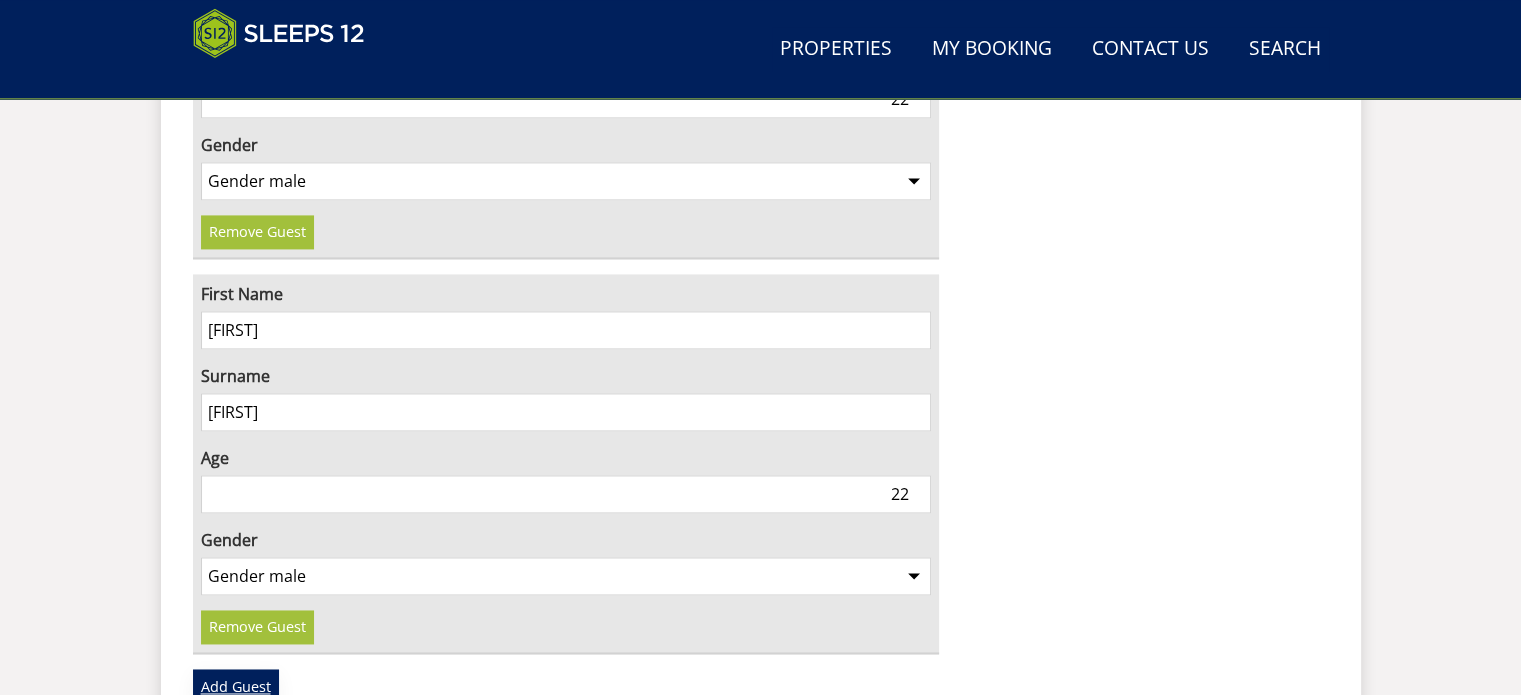 click on "Add Guest" at bounding box center [236, 686] 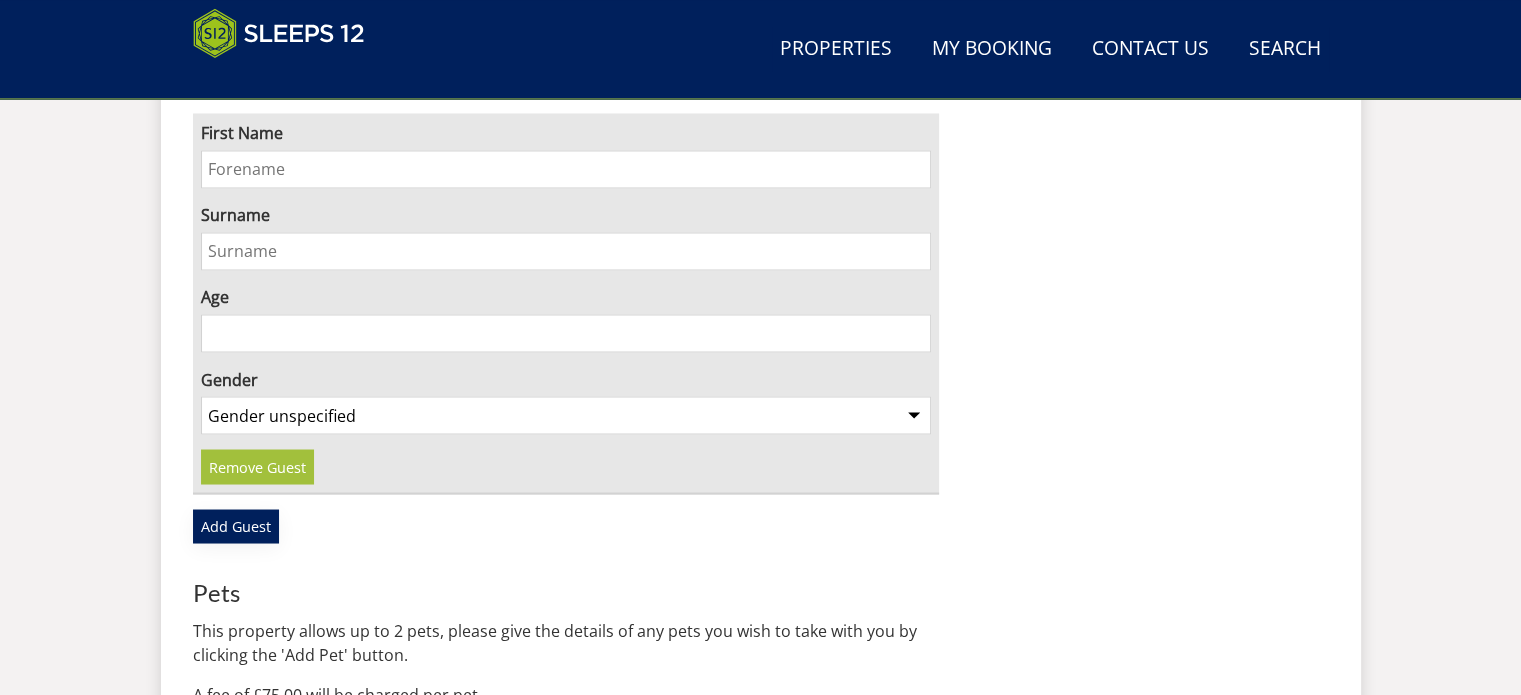 scroll, scrollTop: 3300, scrollLeft: 0, axis: vertical 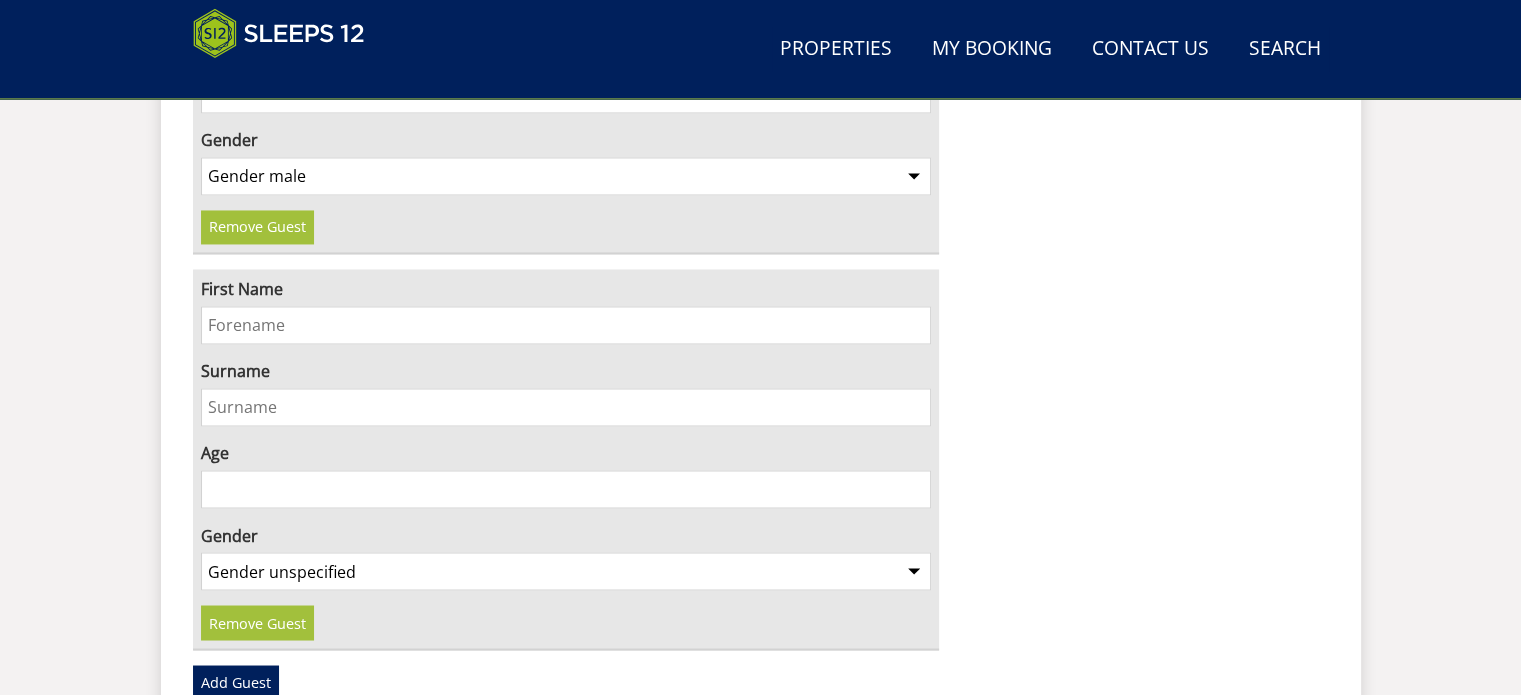 drag, startPoint x: 331, startPoint y: 319, endPoint x: 364, endPoint y: 330, distance: 34.785053 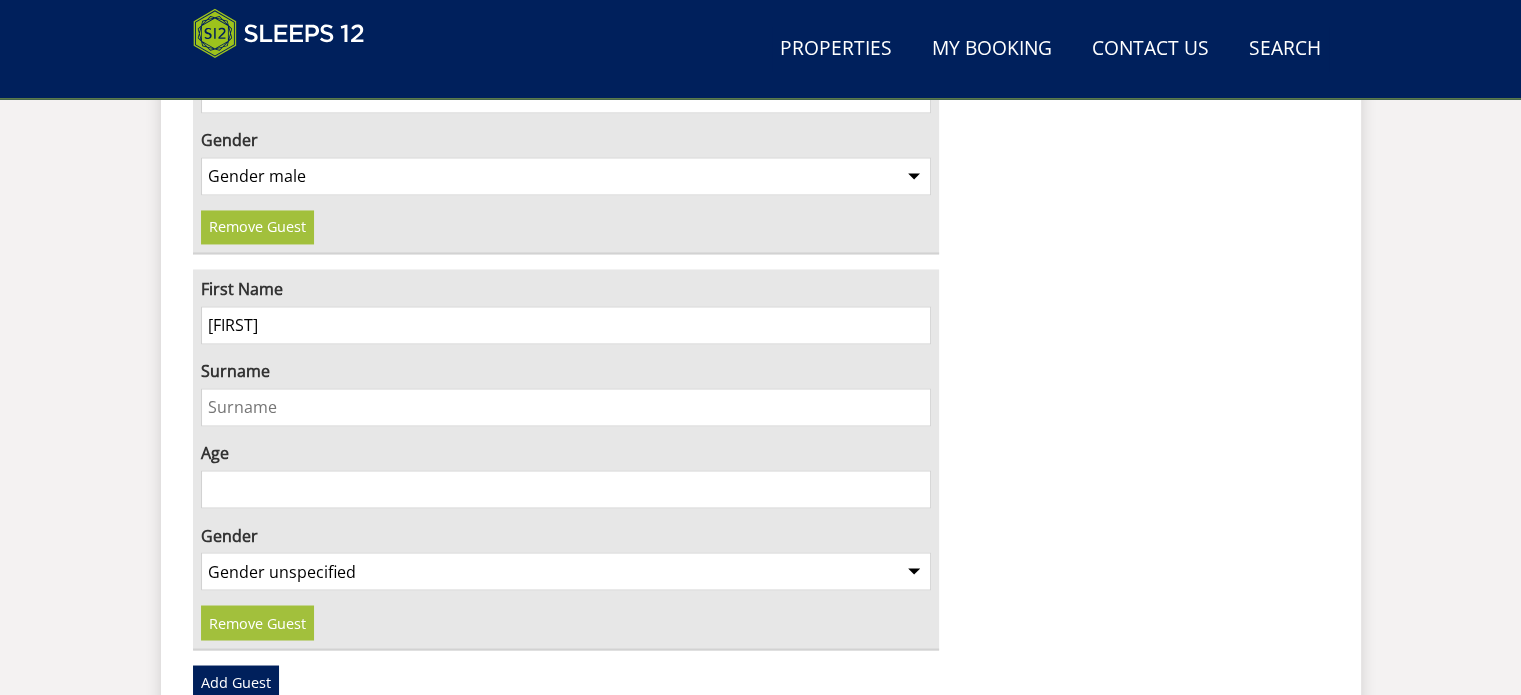 type on "[FIRST]" 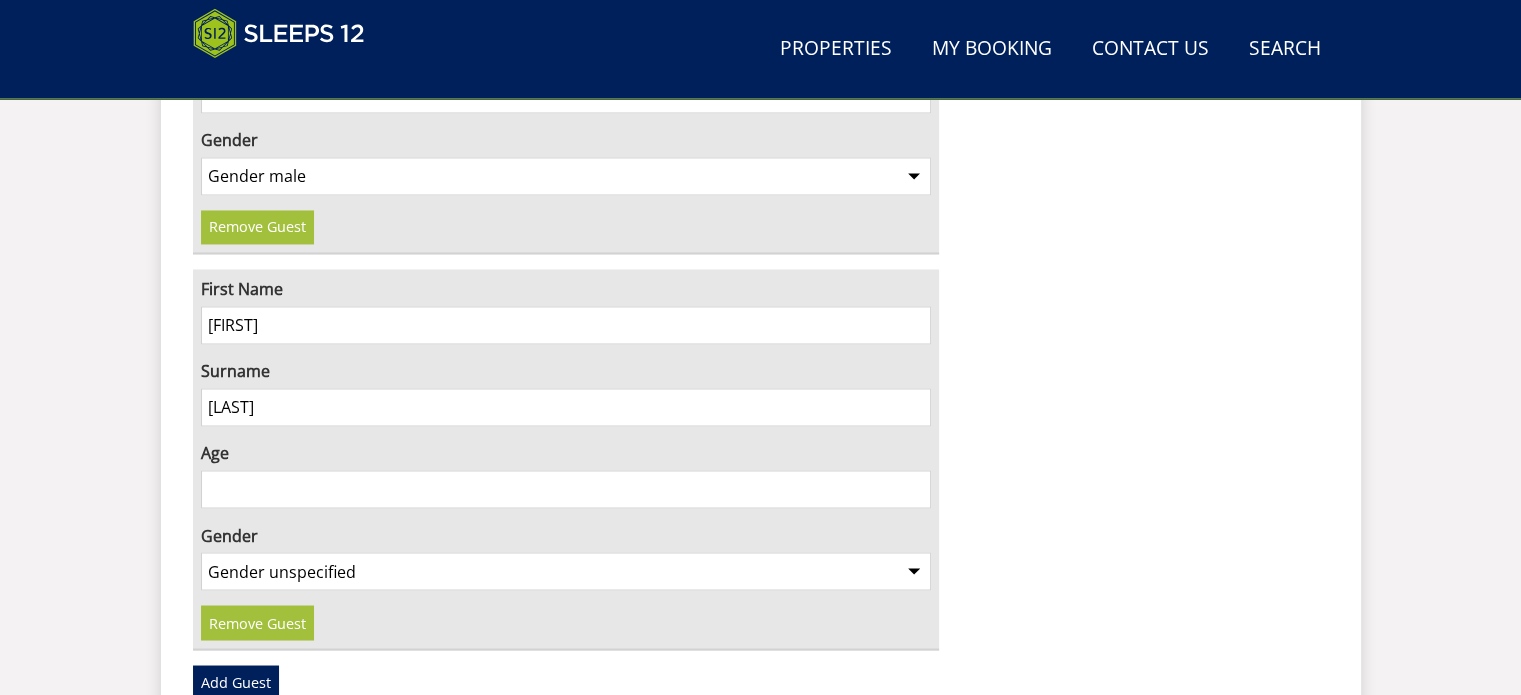 type on "[LAST]" 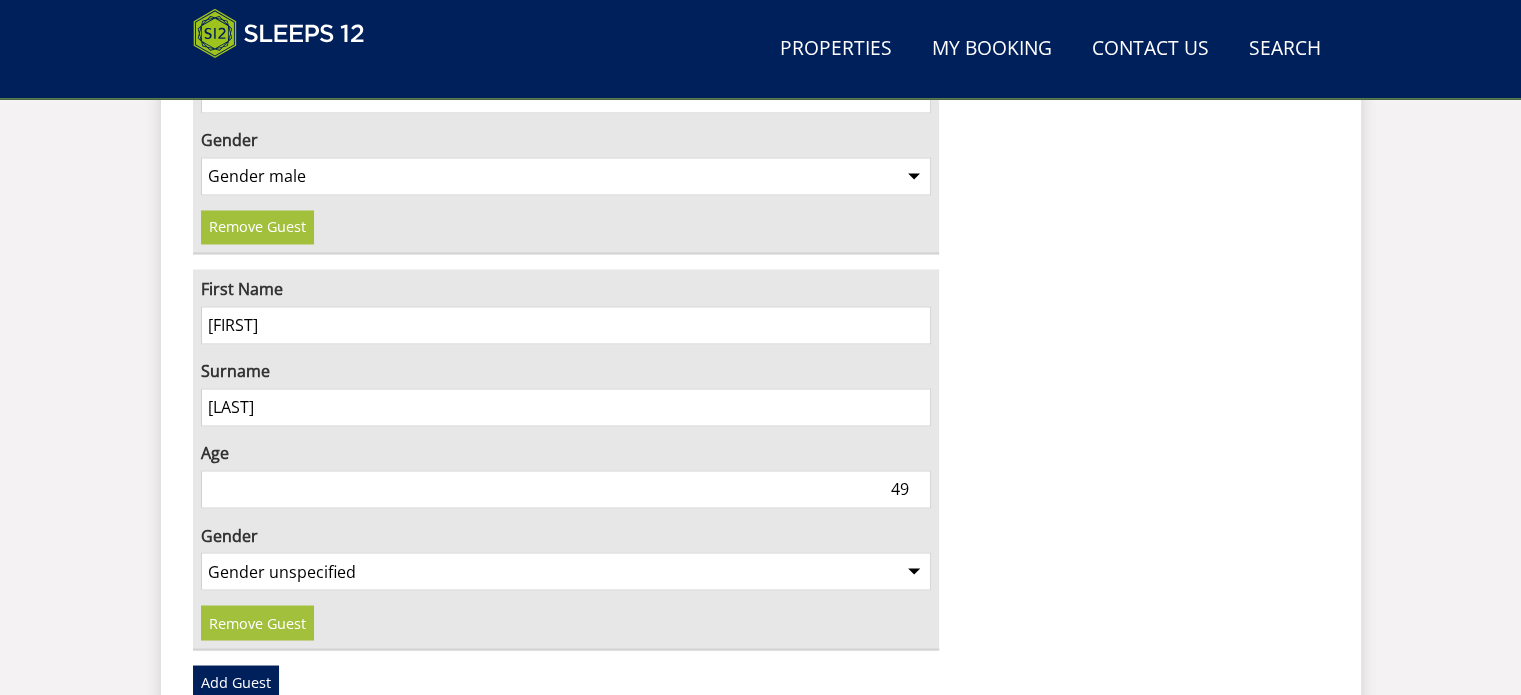 type on "49" 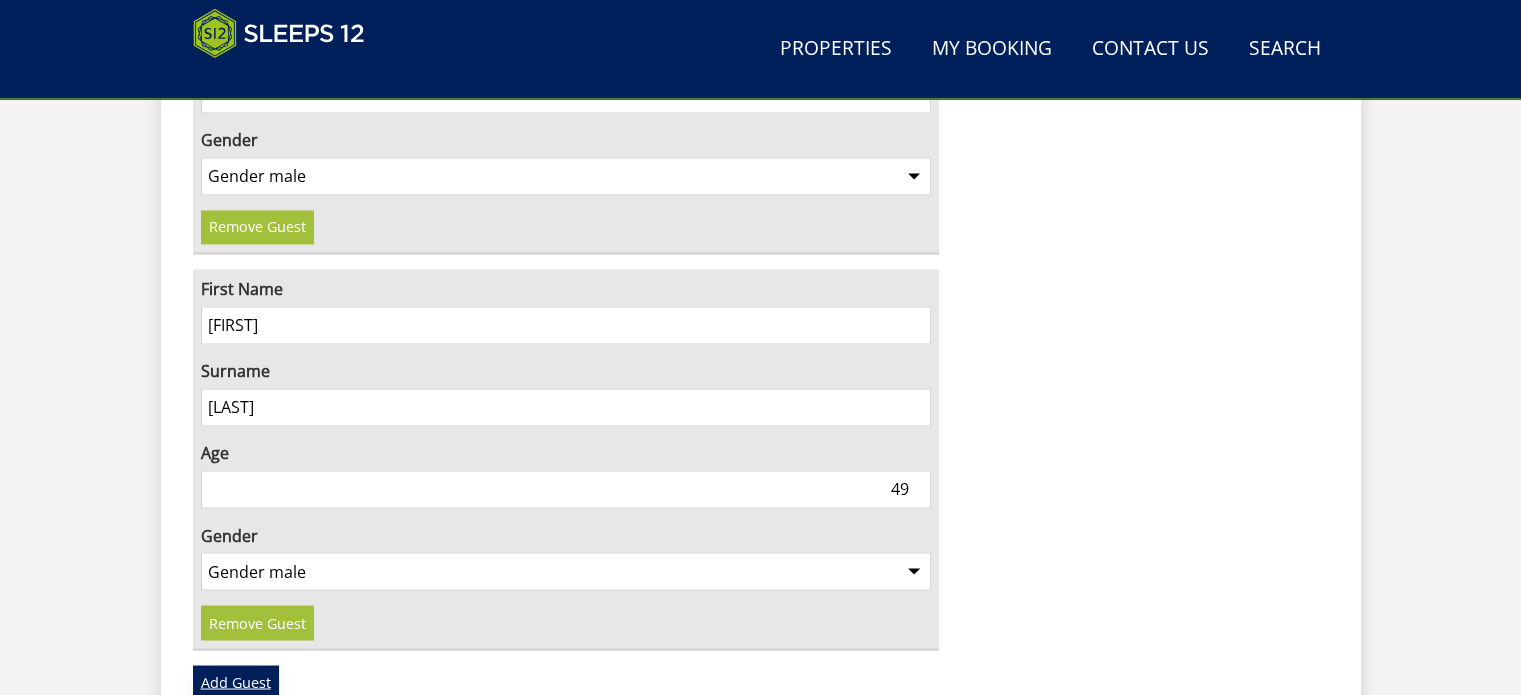 click on "Add Guest" at bounding box center [236, 682] 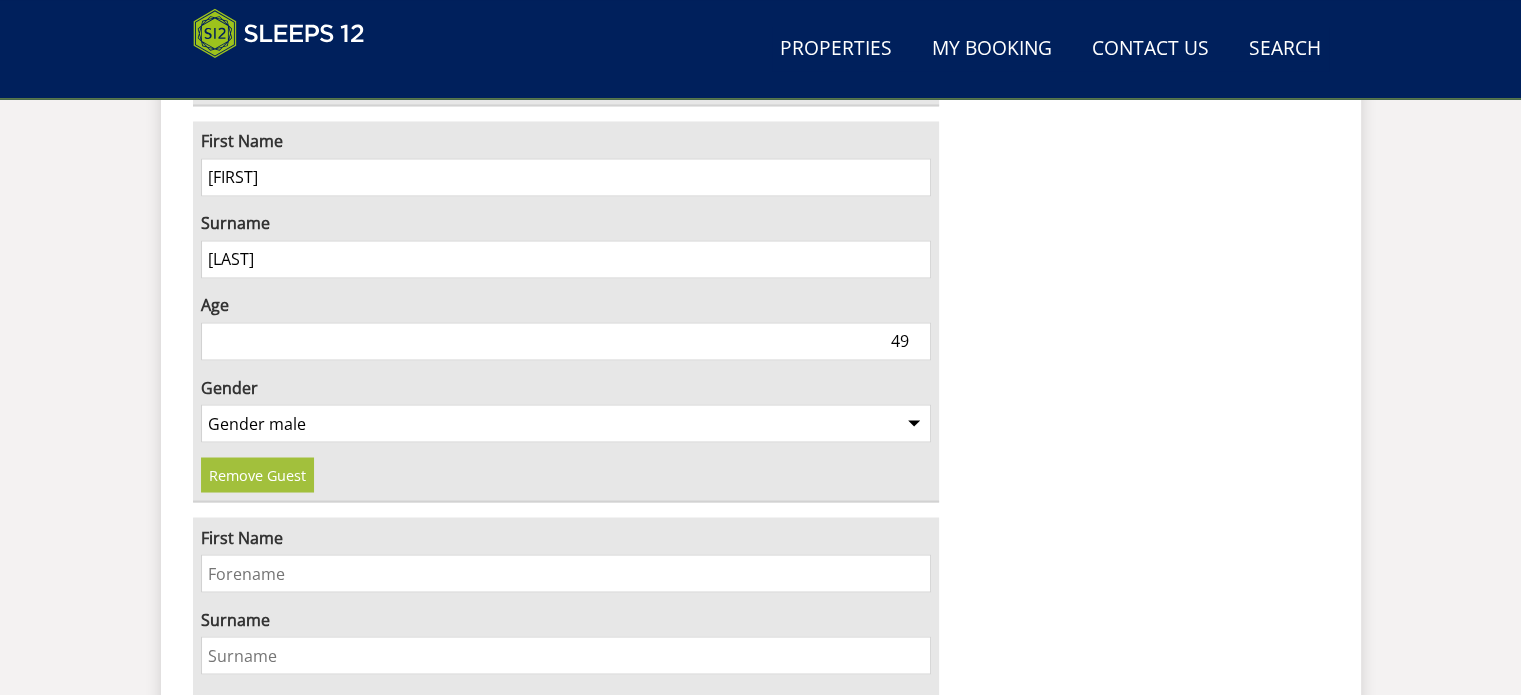 scroll, scrollTop: 3700, scrollLeft: 0, axis: vertical 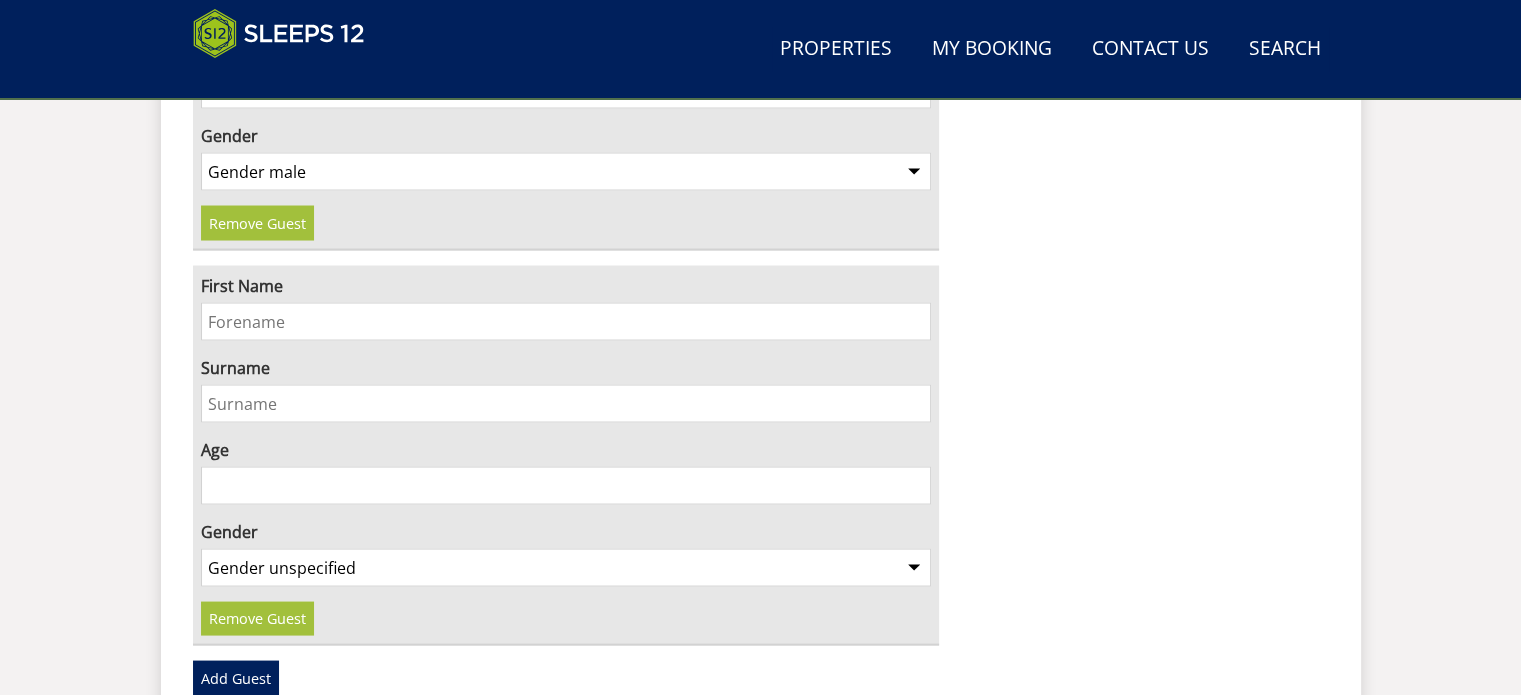 click on "First Name" at bounding box center (566, 321) 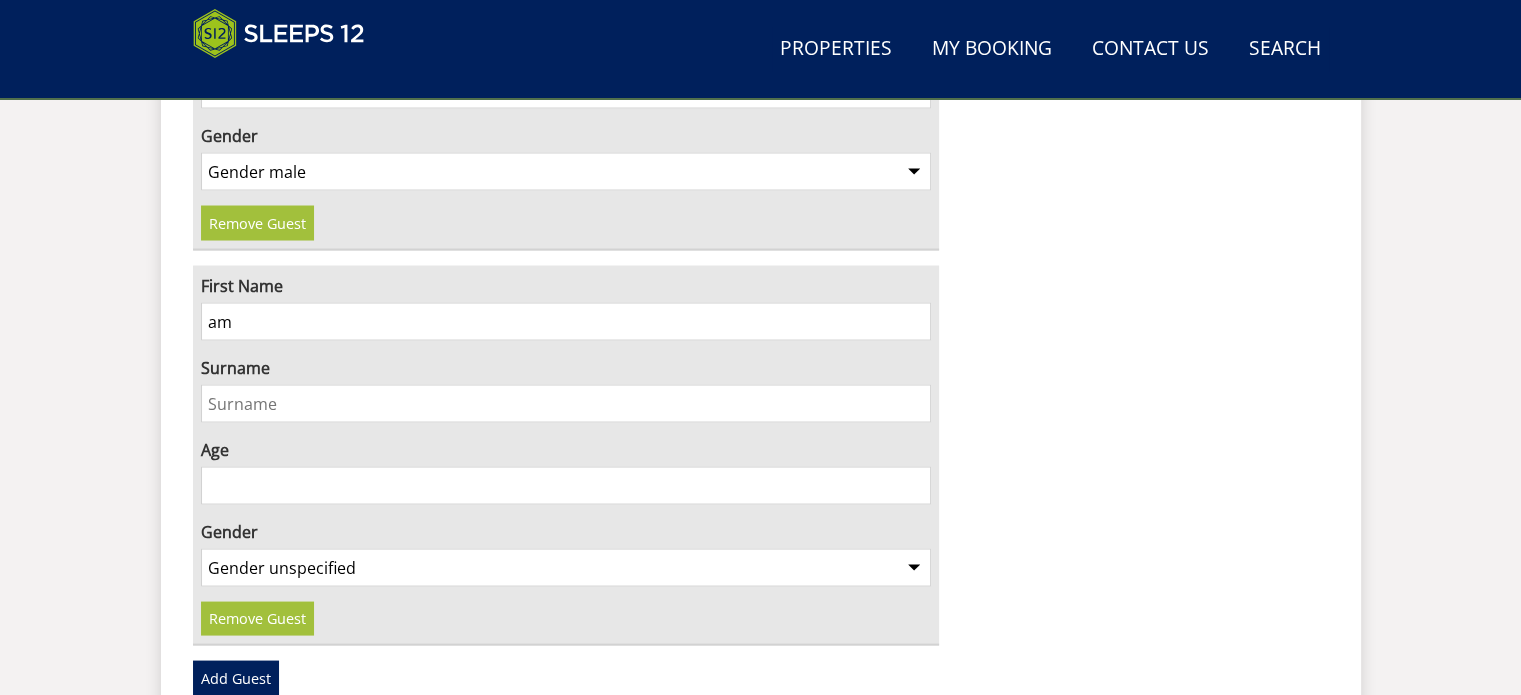 type on "a" 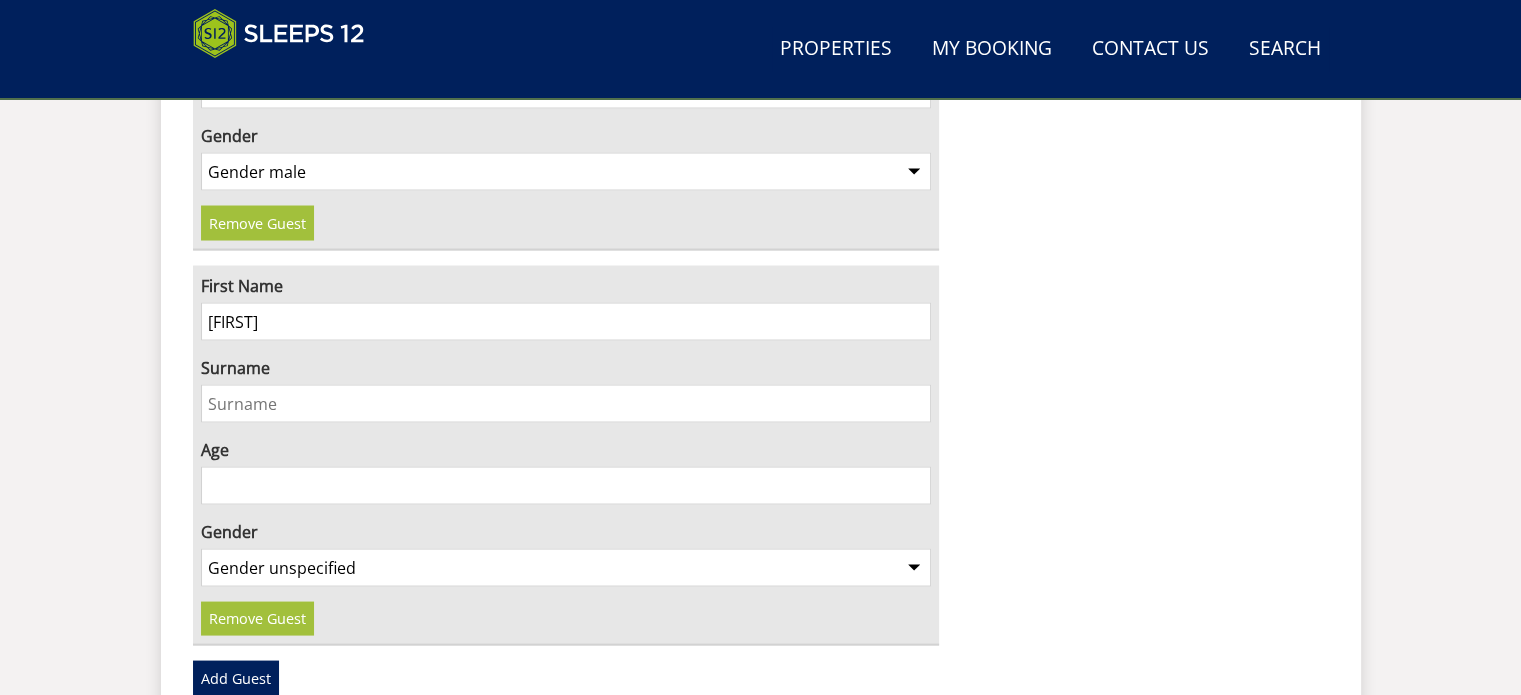 type on "[FIRST]" 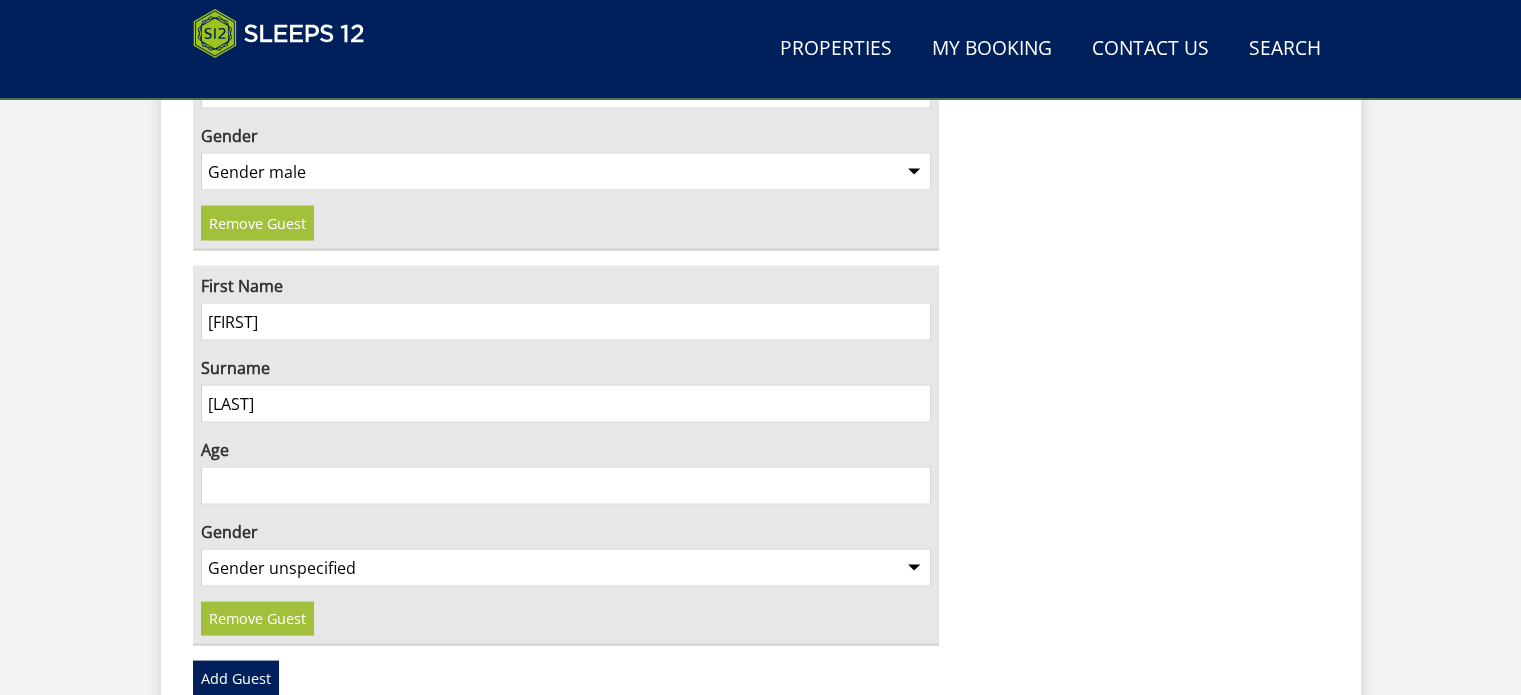 type on "[LAST]" 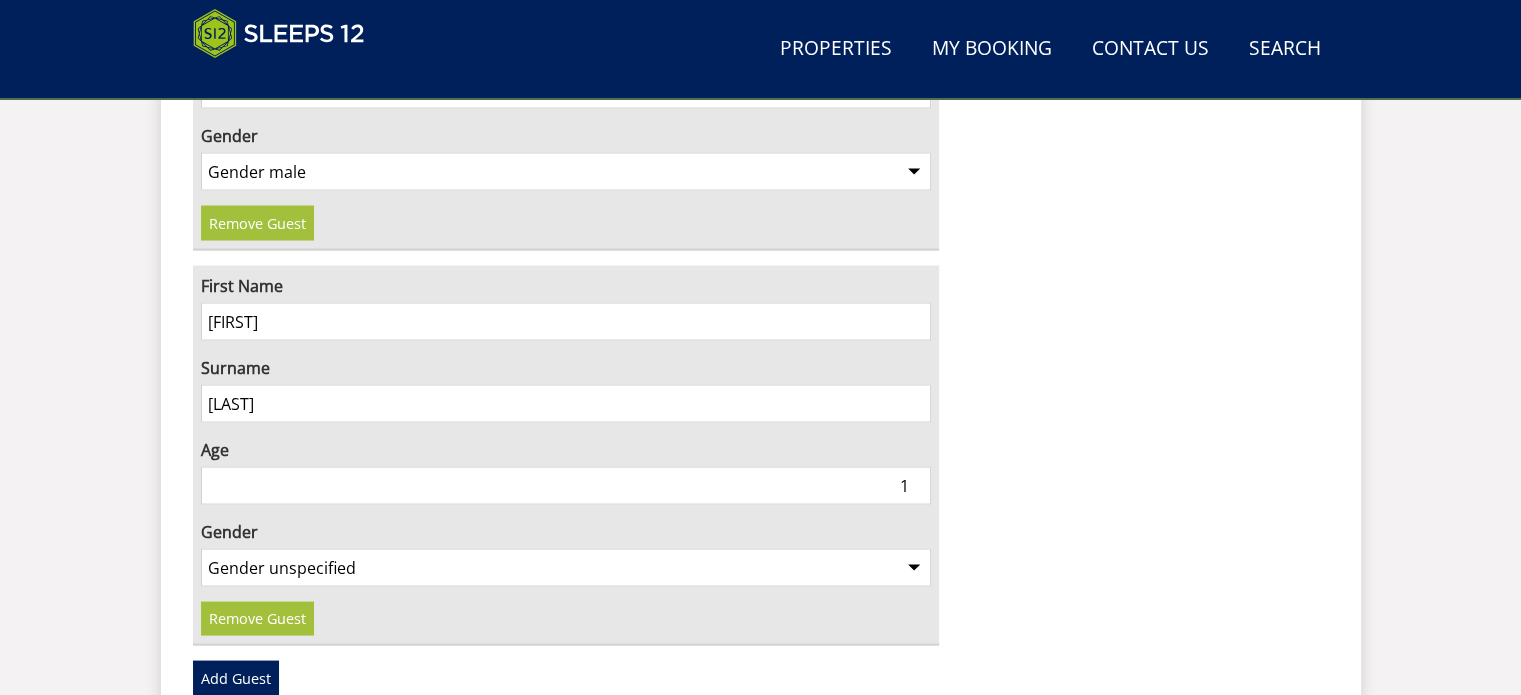 click on "1" at bounding box center (566, 485) 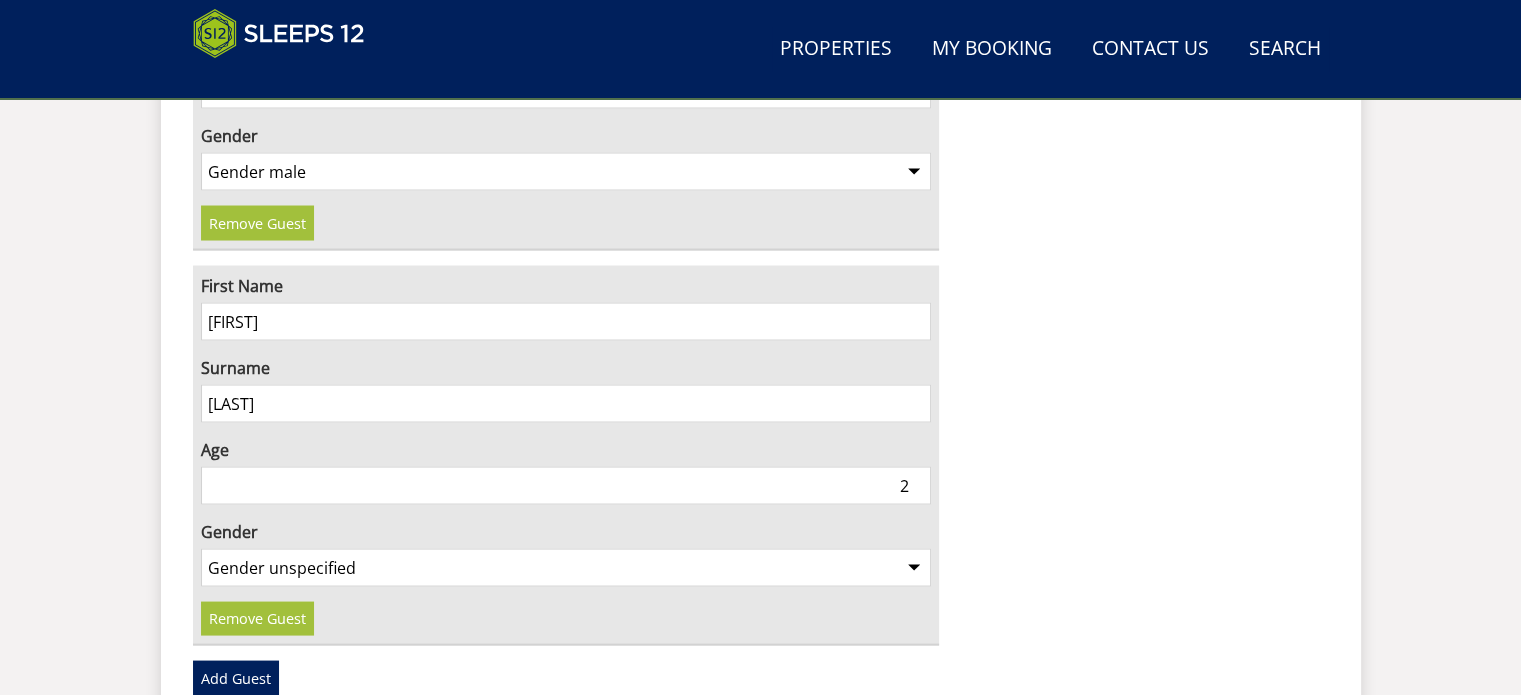 click on "2" at bounding box center (566, 485) 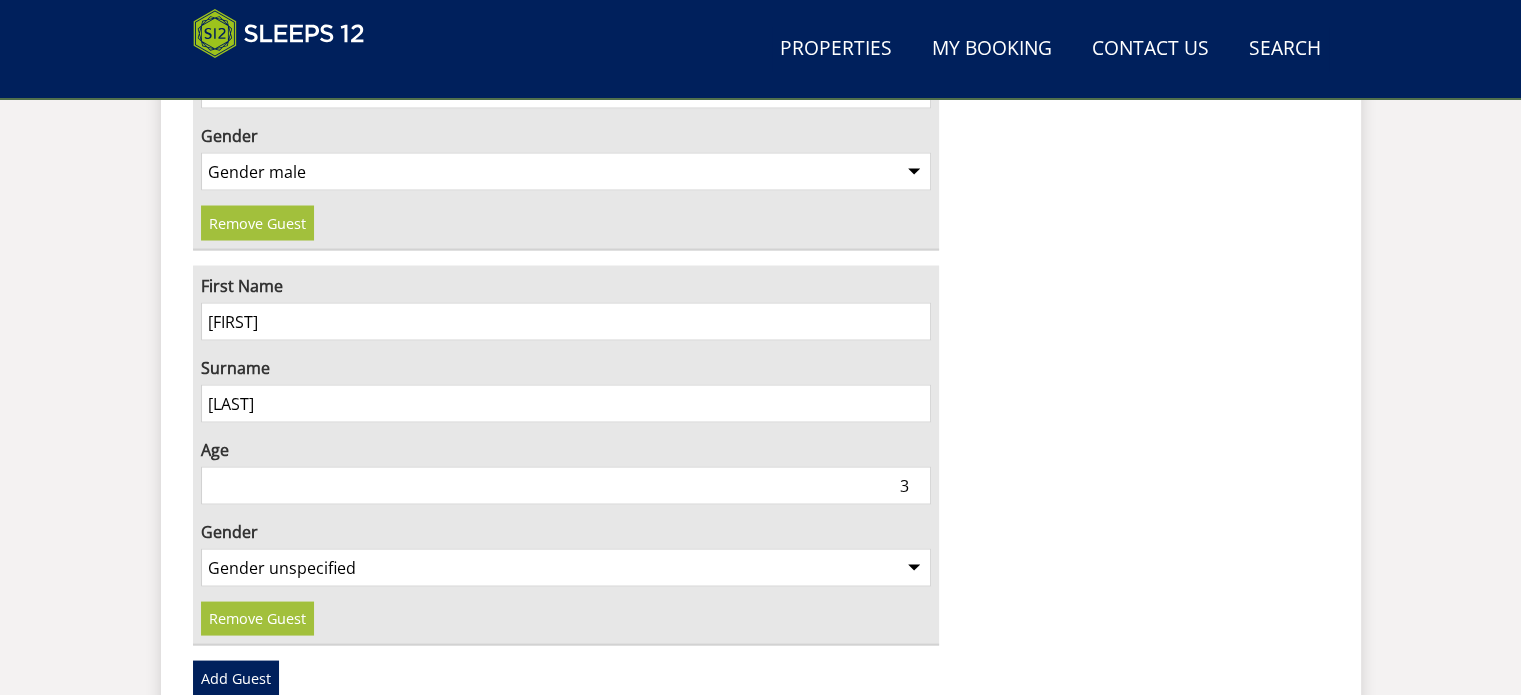 click on "3" at bounding box center [566, 485] 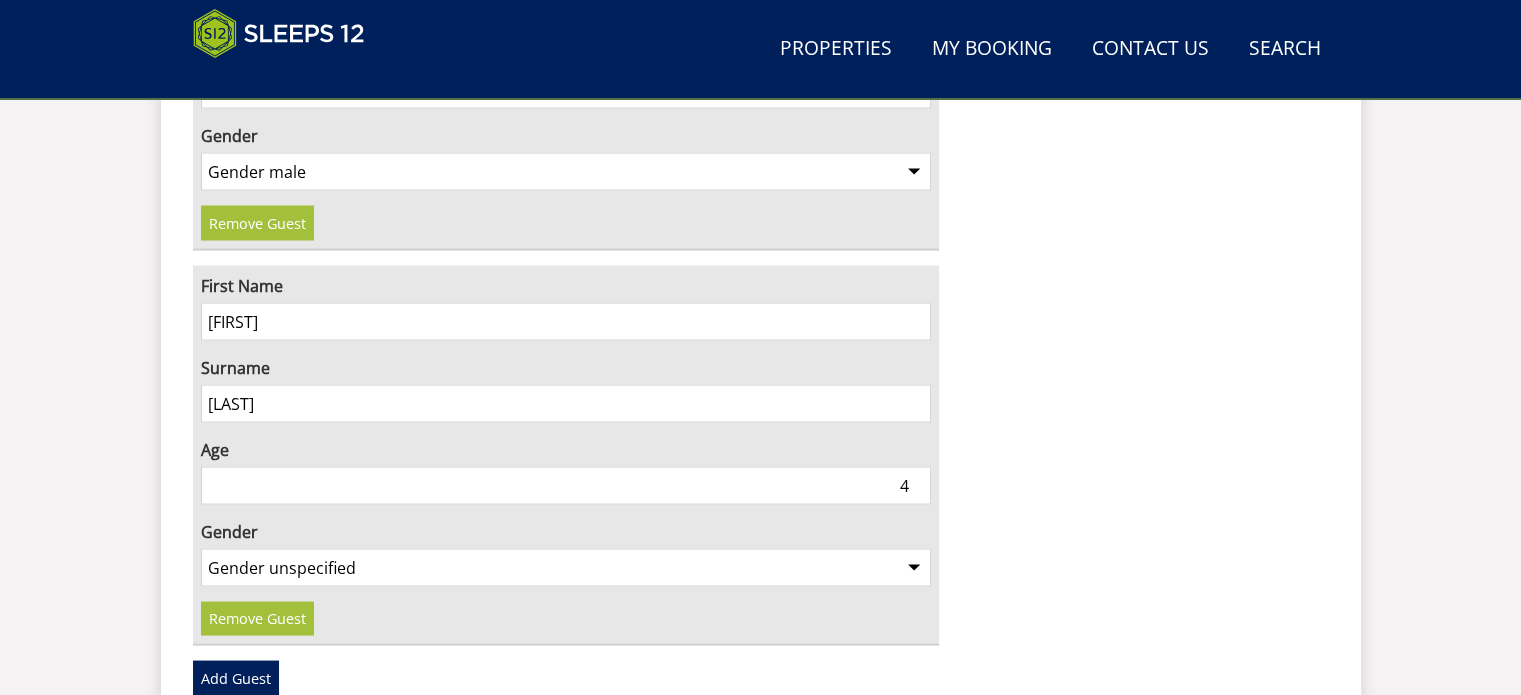 click on "4" at bounding box center (566, 485) 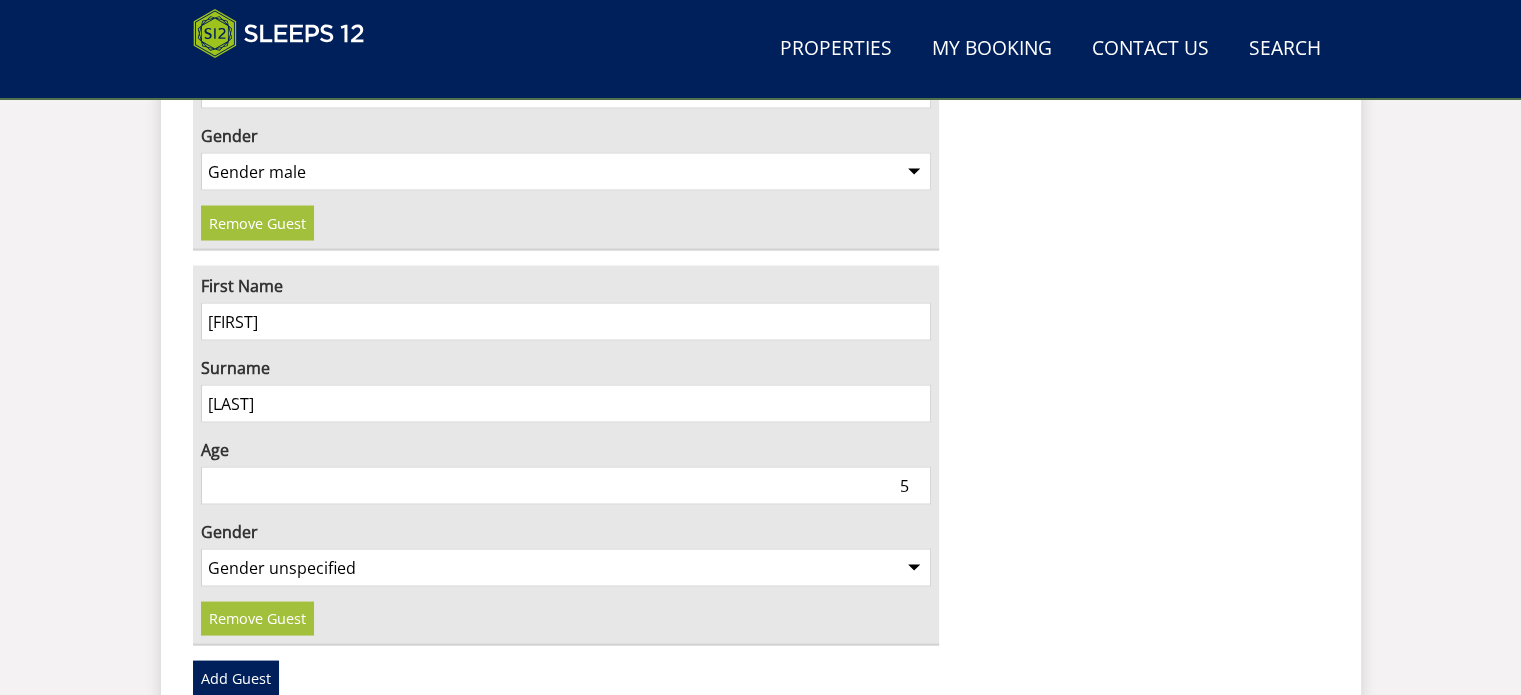 click on "5" at bounding box center [566, 485] 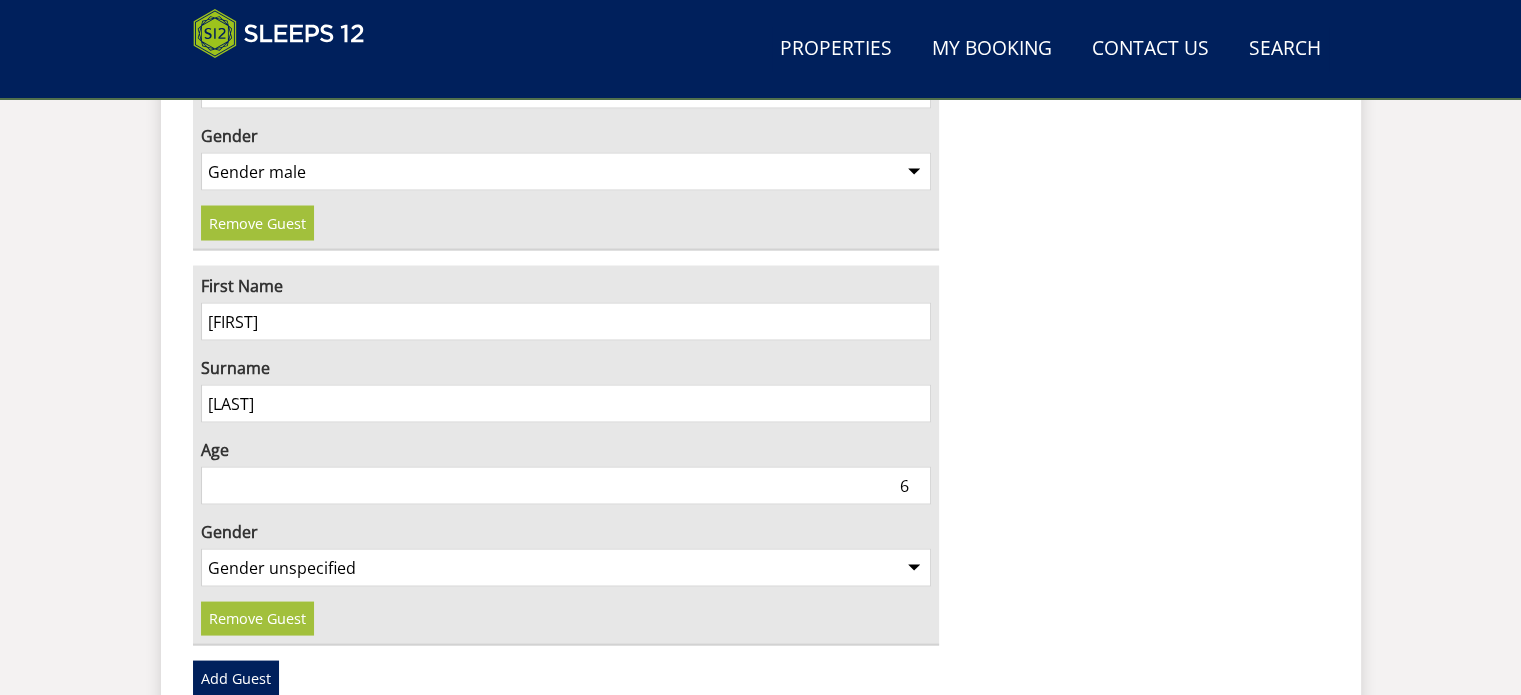 click on "6" at bounding box center (566, 485) 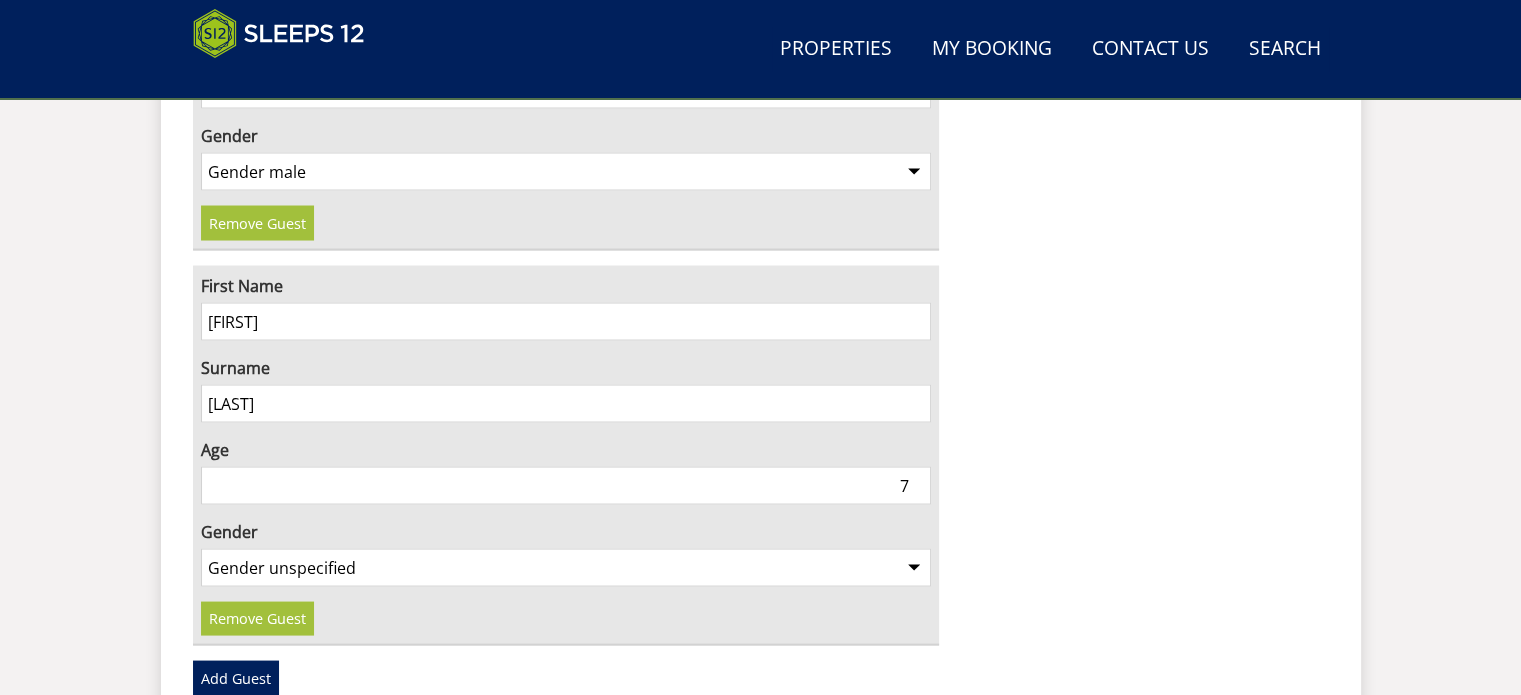 click on "7" at bounding box center [566, 485] 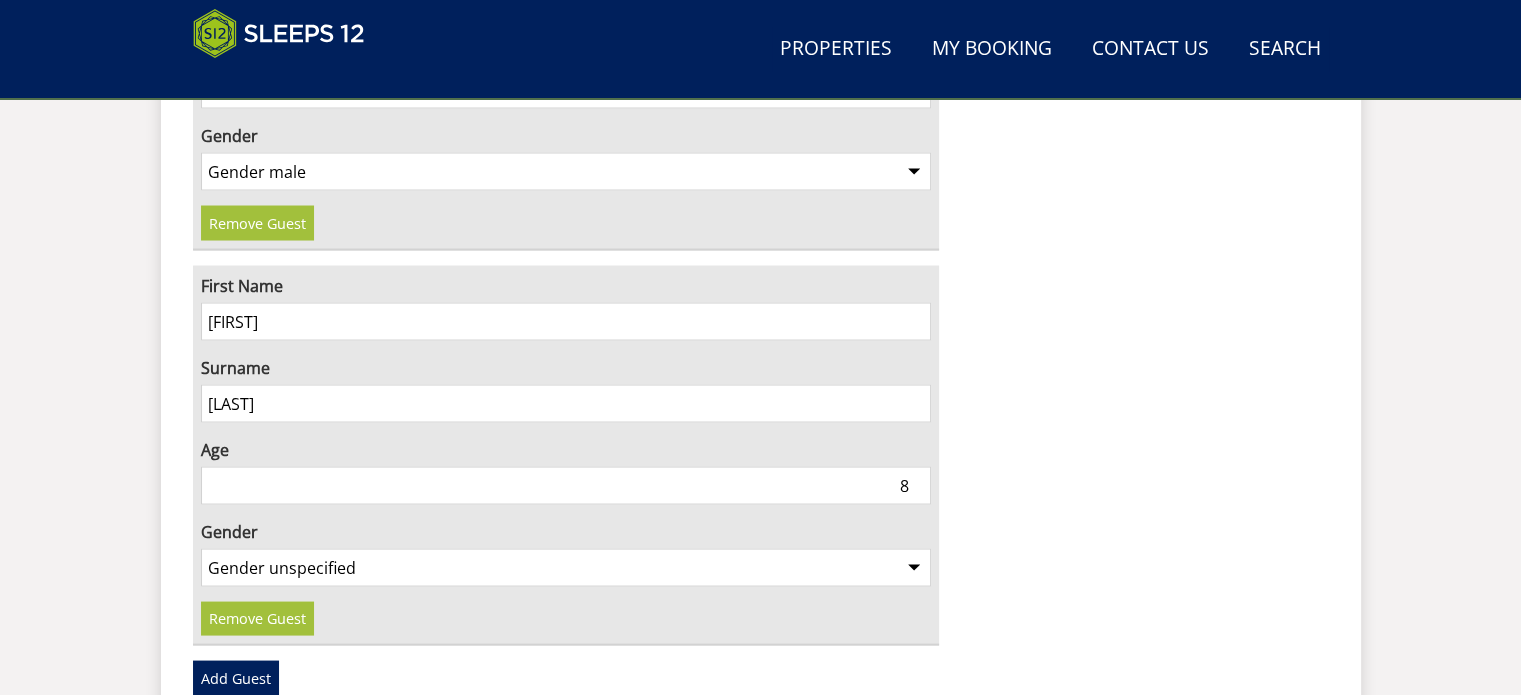 click on "8" at bounding box center [566, 485] 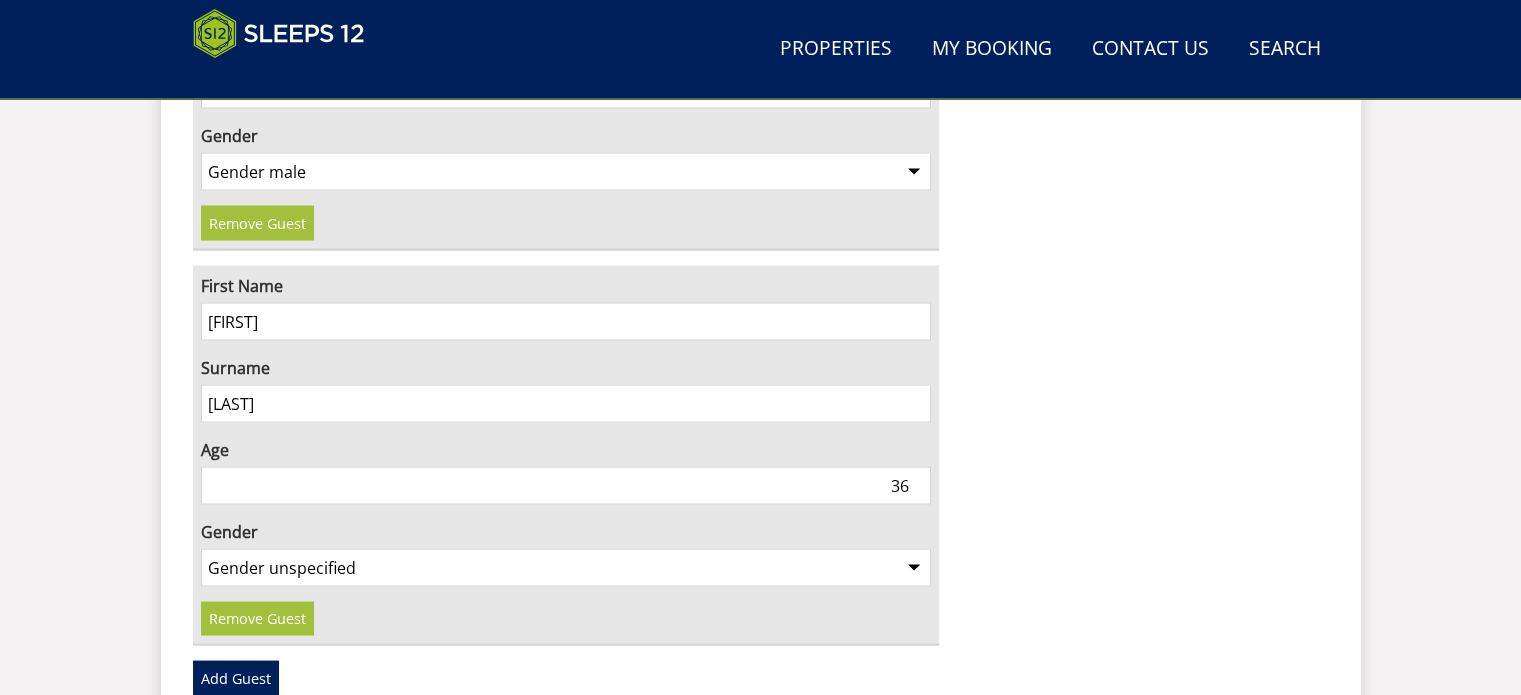 click on "36" at bounding box center (566, 485) 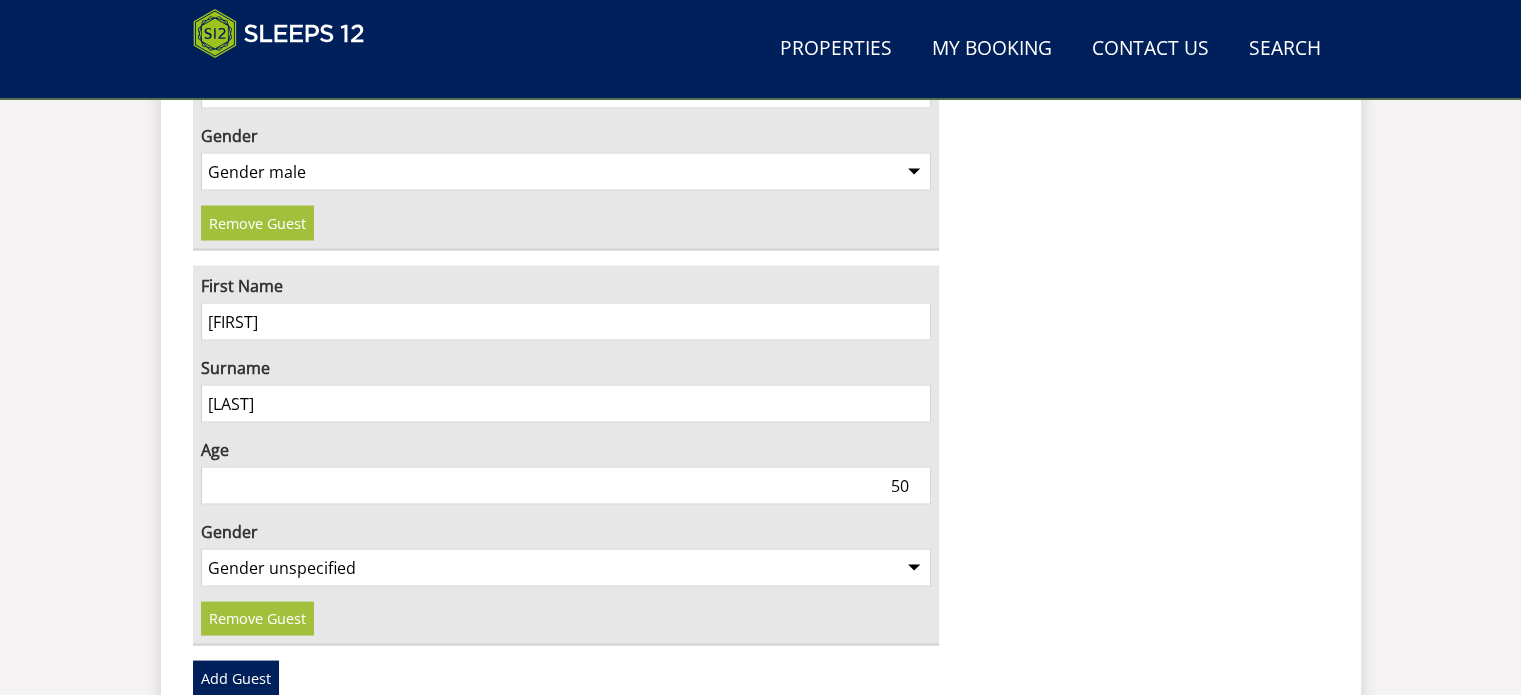 click on "50" at bounding box center [566, 485] 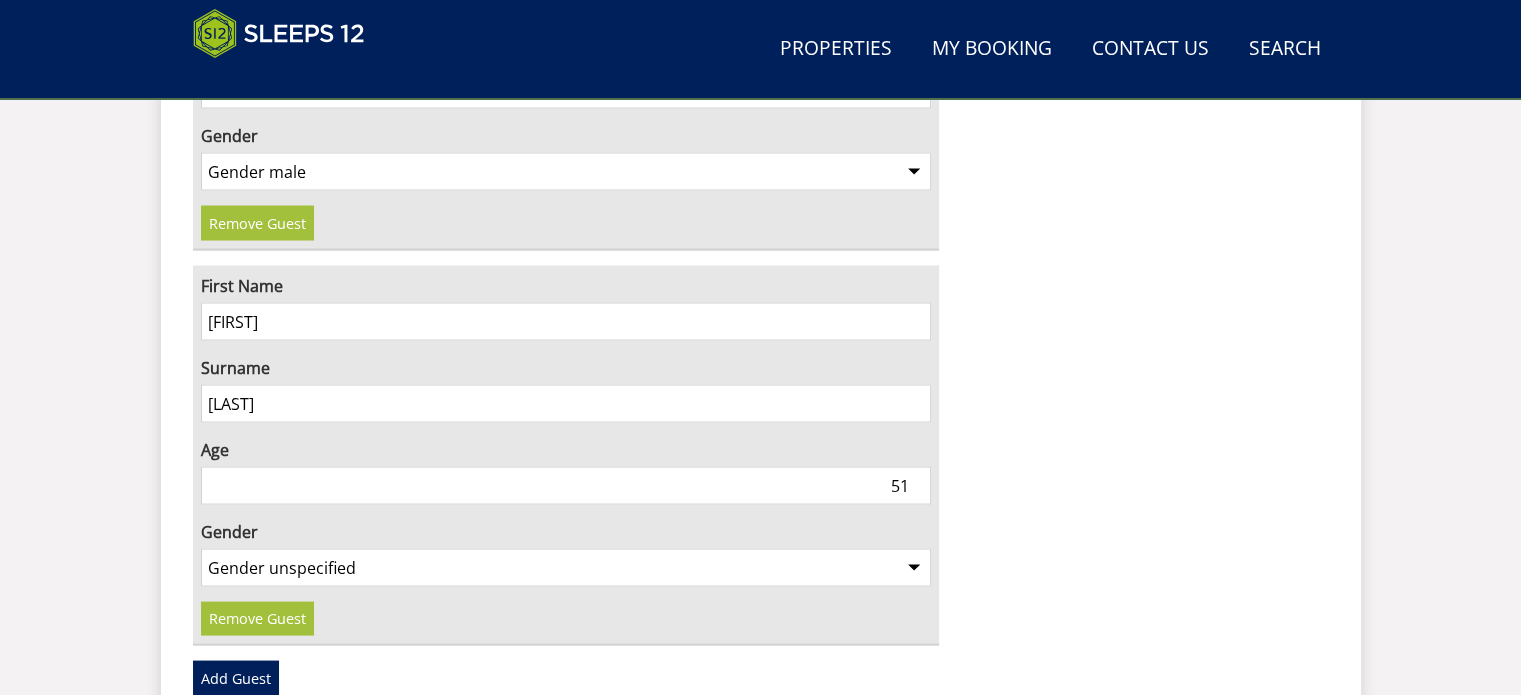 click on "51" at bounding box center (566, 485) 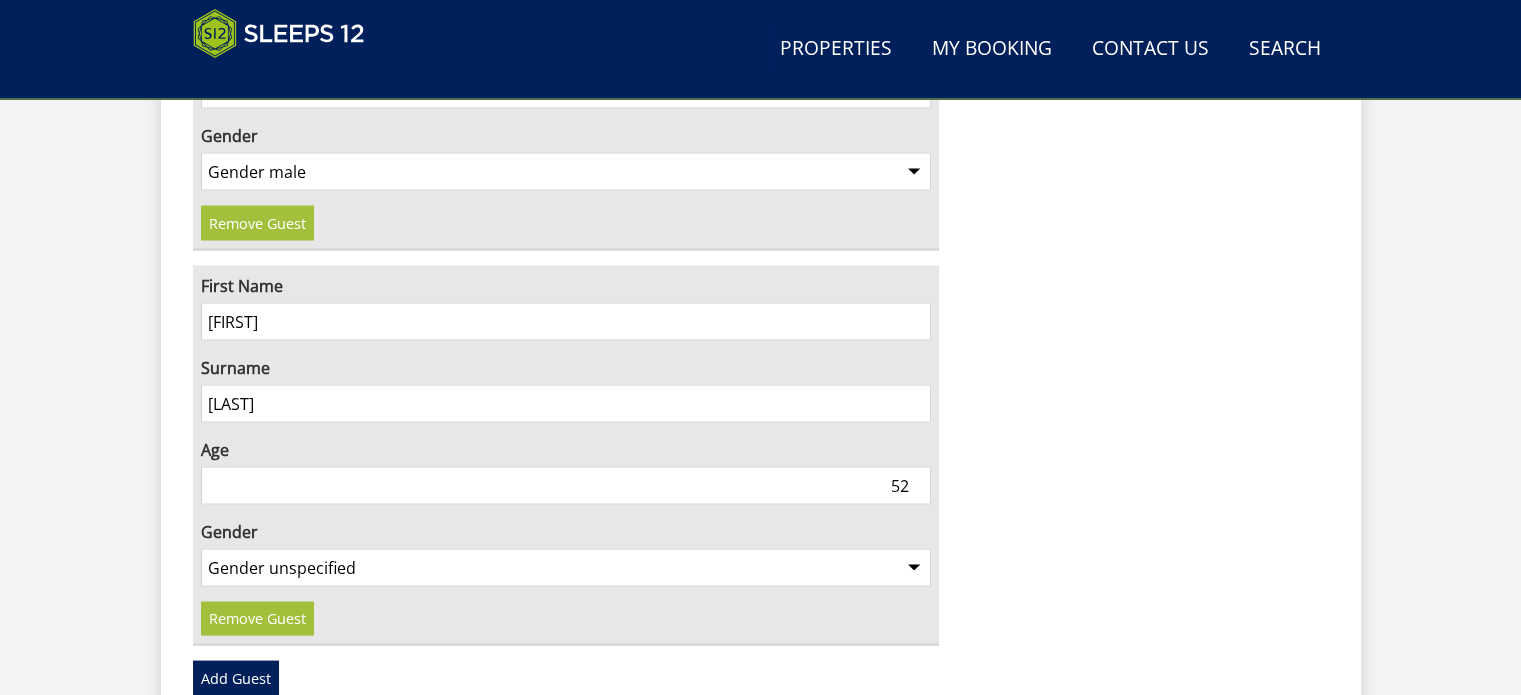 type on "52" 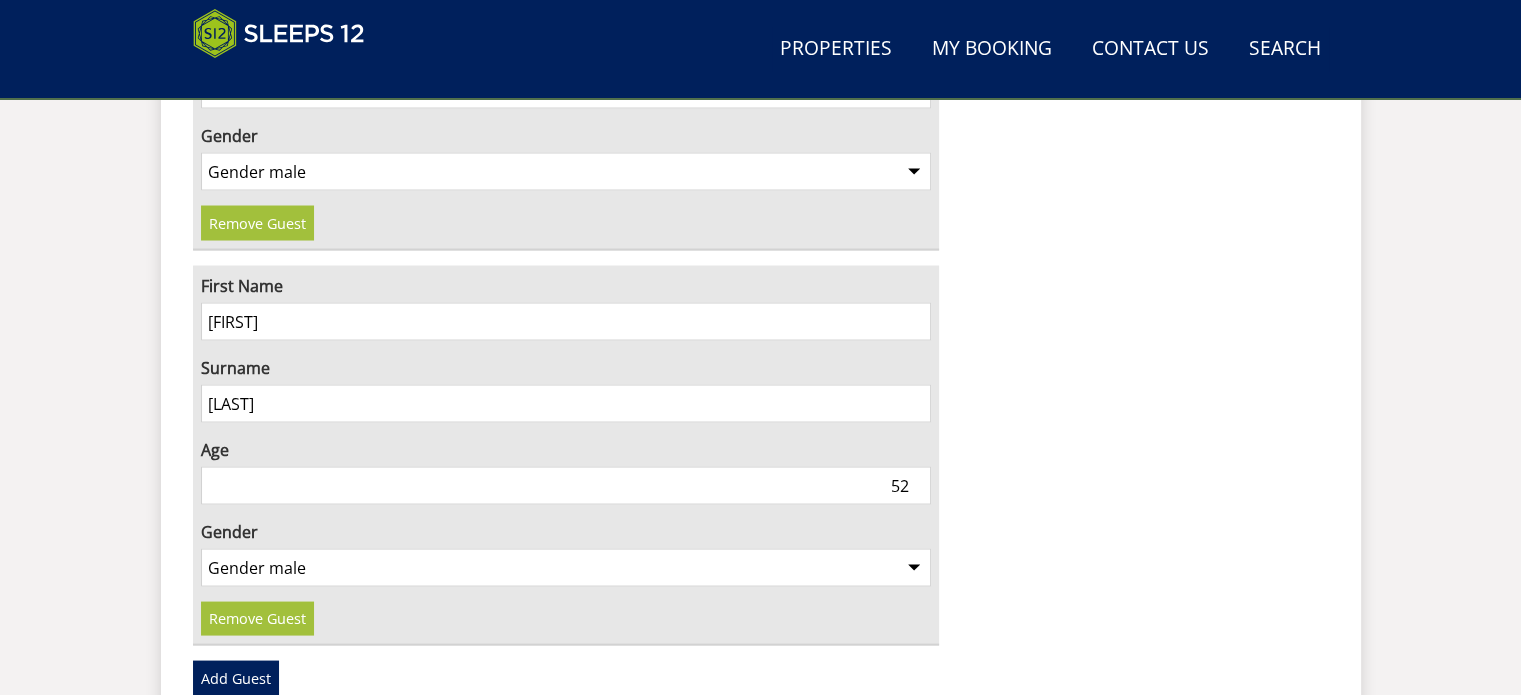 click on "Gender unspecified
Gender male
Gender female" at bounding box center (566, 567) 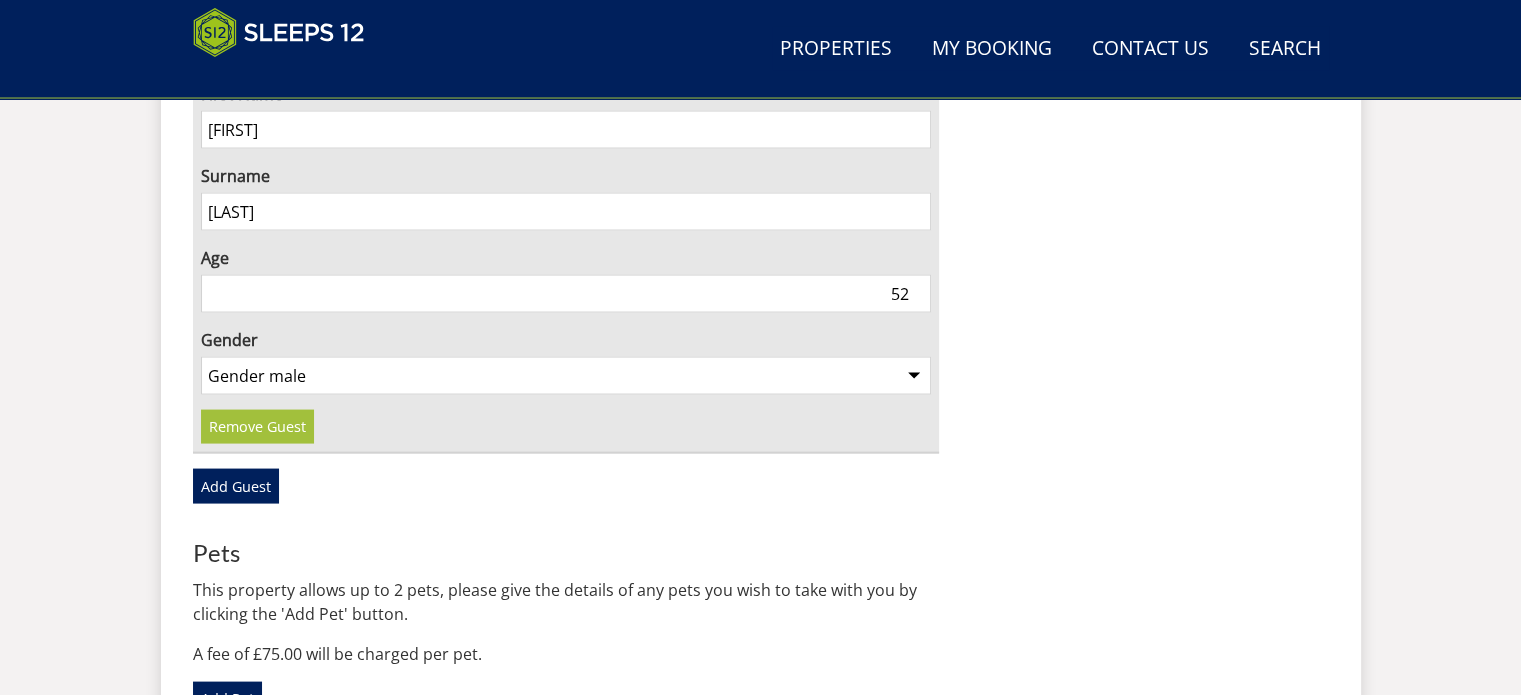 scroll, scrollTop: 4000, scrollLeft: 0, axis: vertical 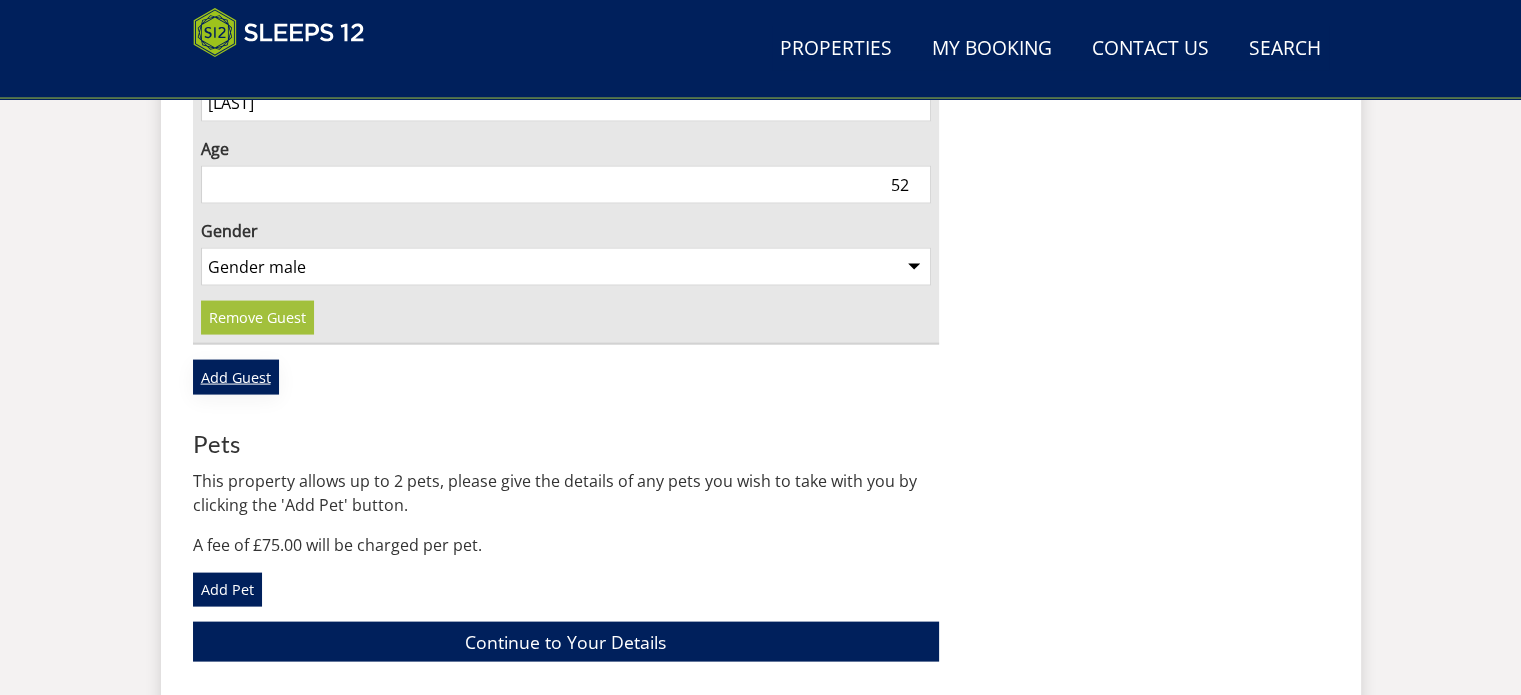 click on "Add Guest" at bounding box center [236, 377] 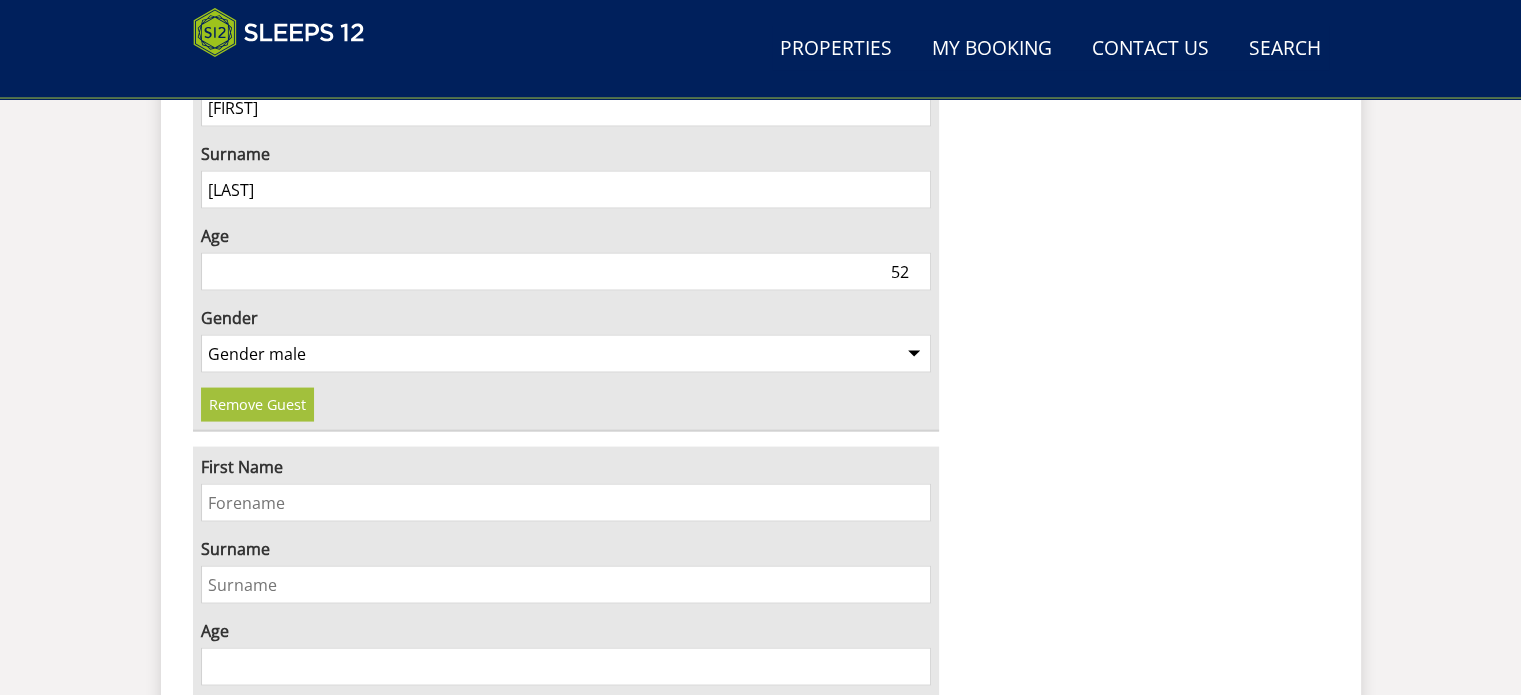 scroll, scrollTop: 4200, scrollLeft: 0, axis: vertical 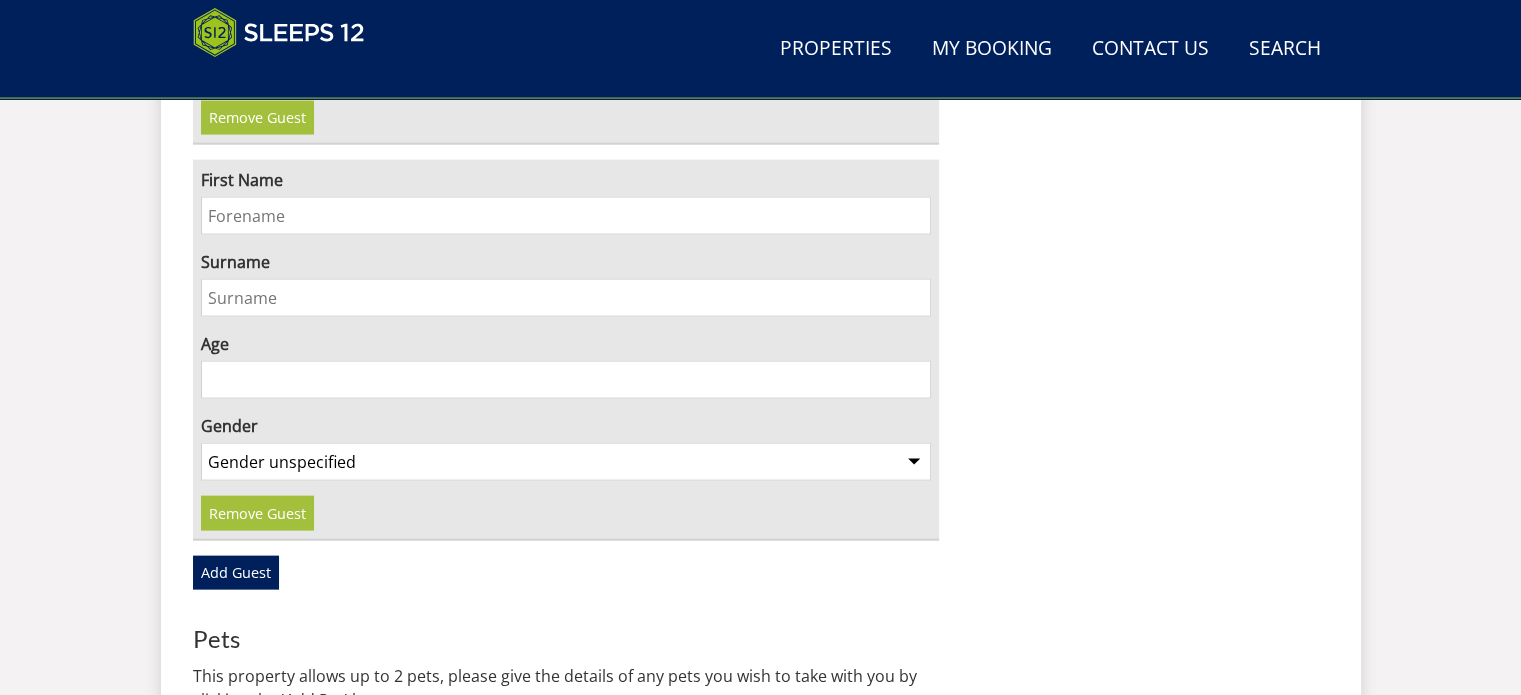click on "First Name" at bounding box center (566, 216) 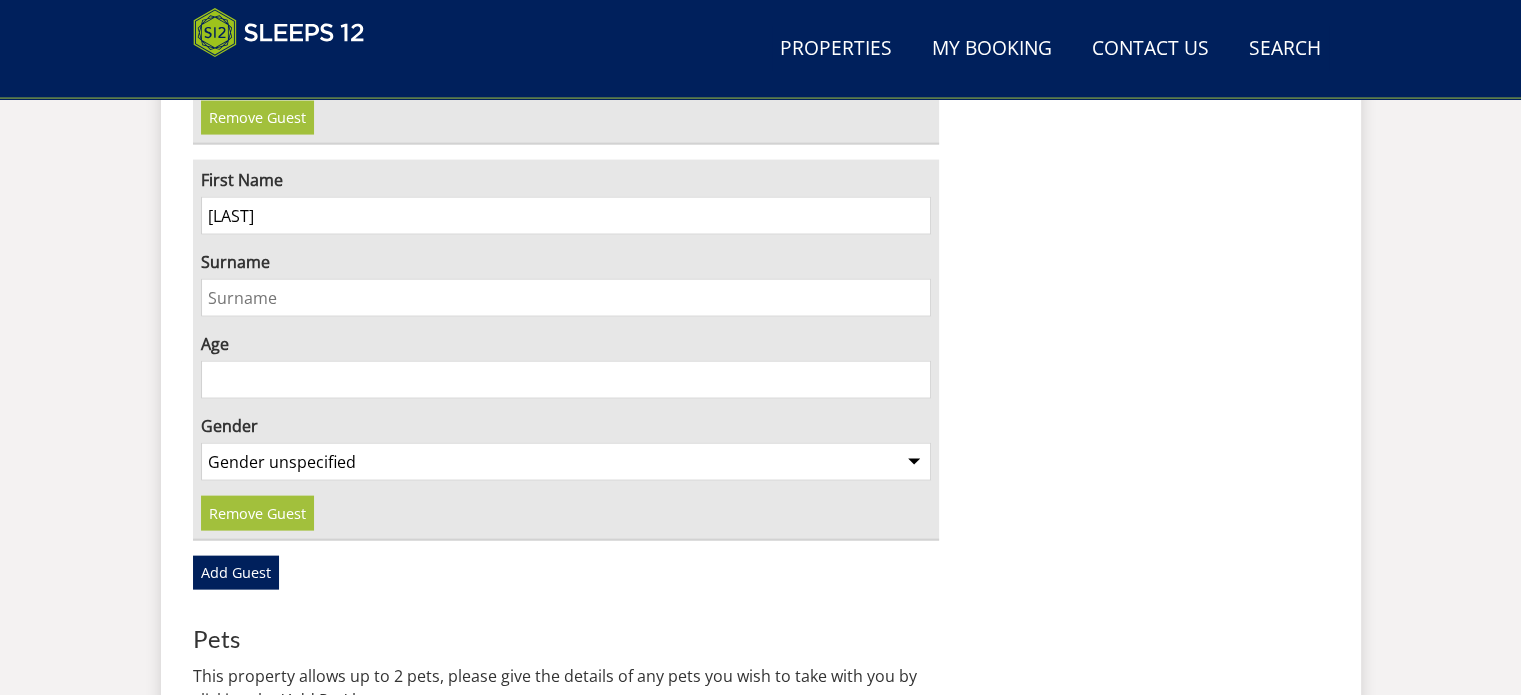 type on "[LAST]" 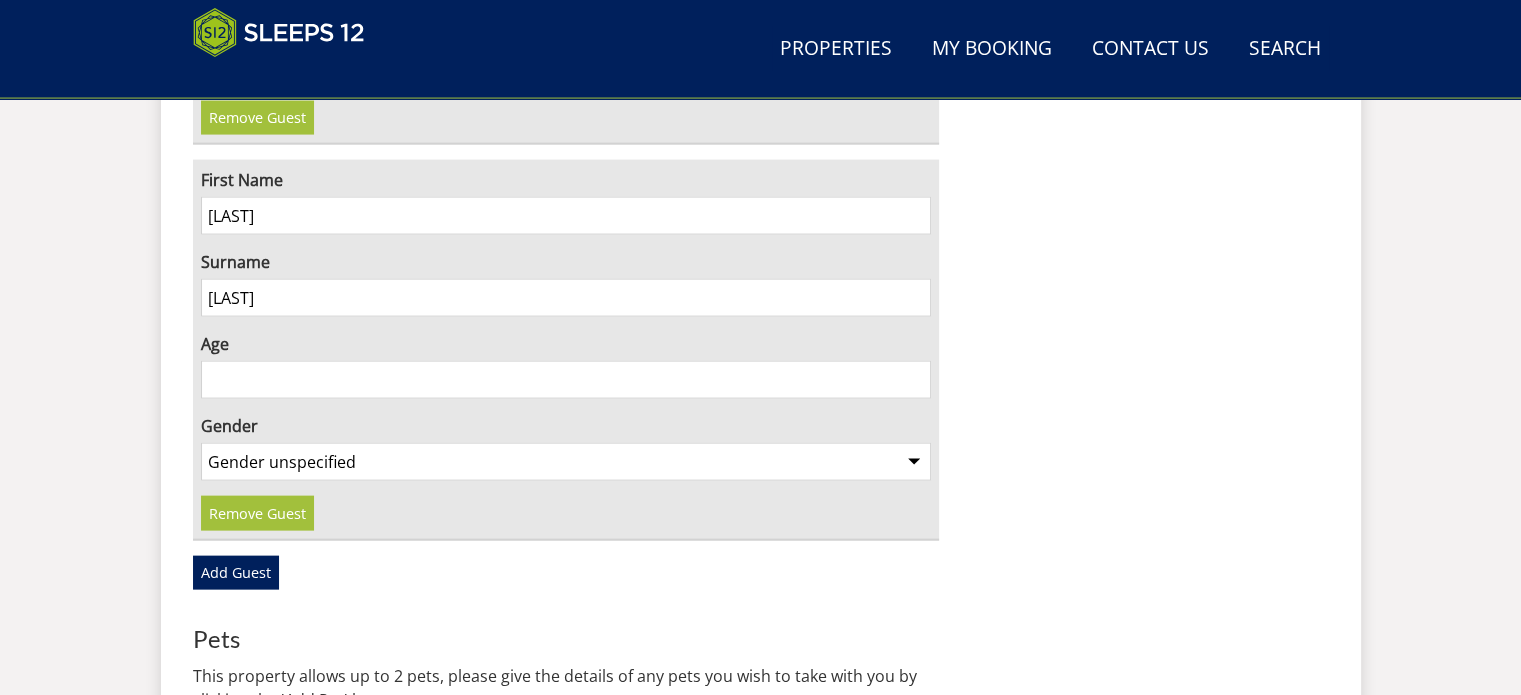 type on "[LAST]" 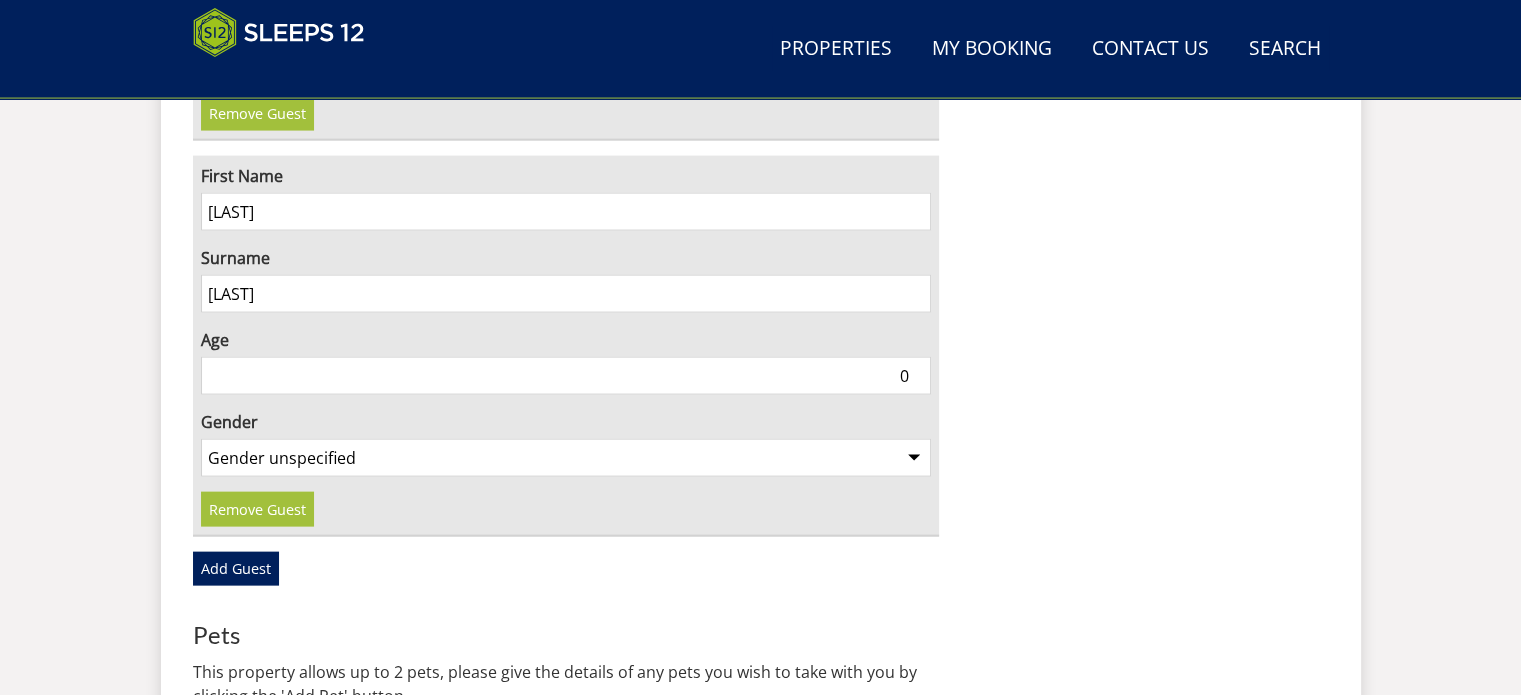 scroll, scrollTop: 4200, scrollLeft: 0, axis: vertical 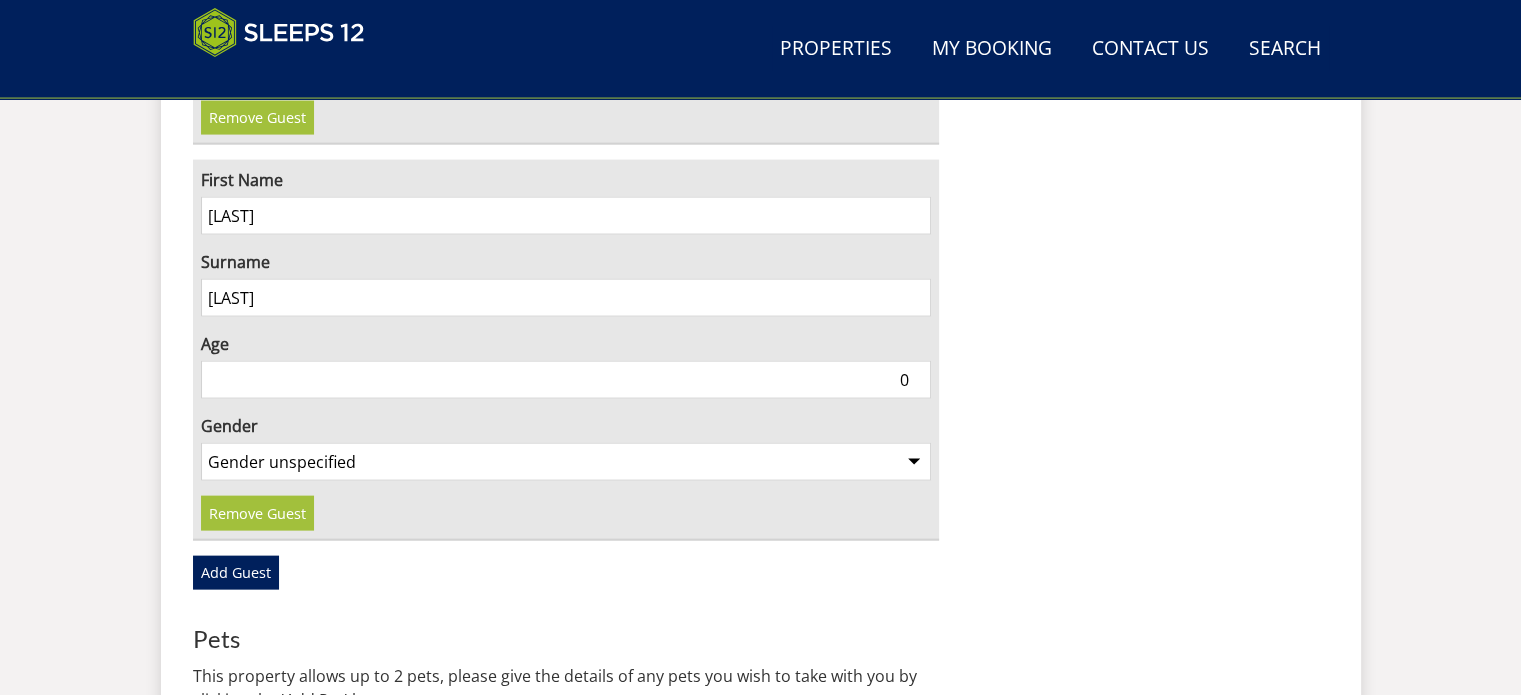 type on "0" 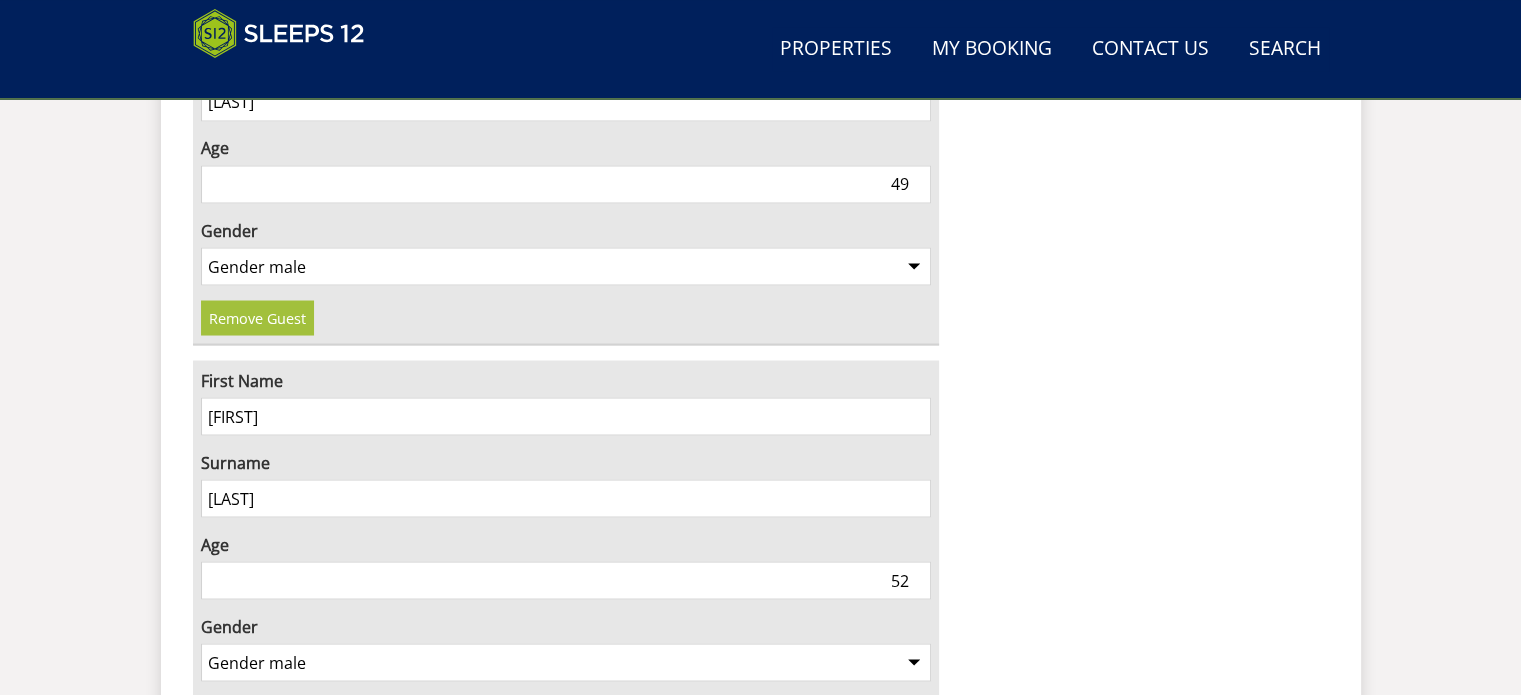 scroll, scrollTop: 3800, scrollLeft: 0, axis: vertical 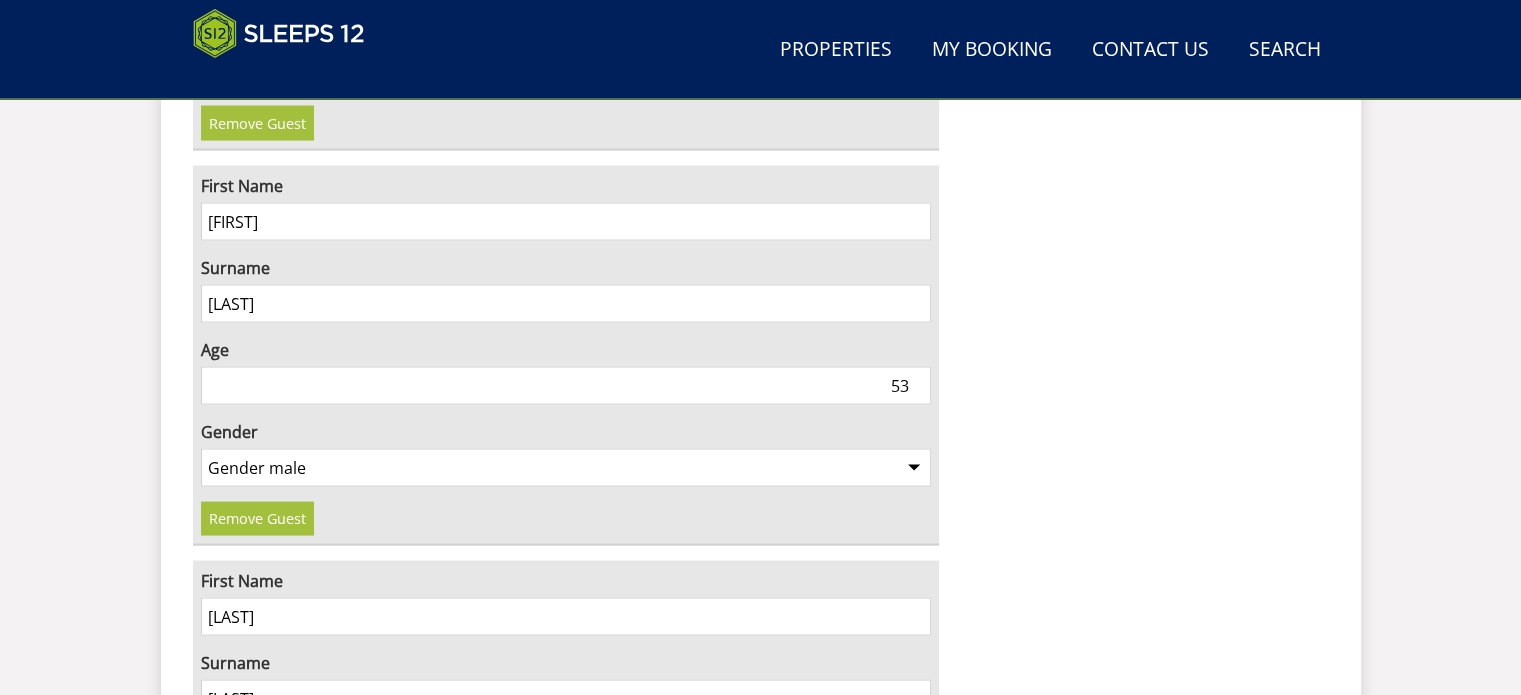 type on "53" 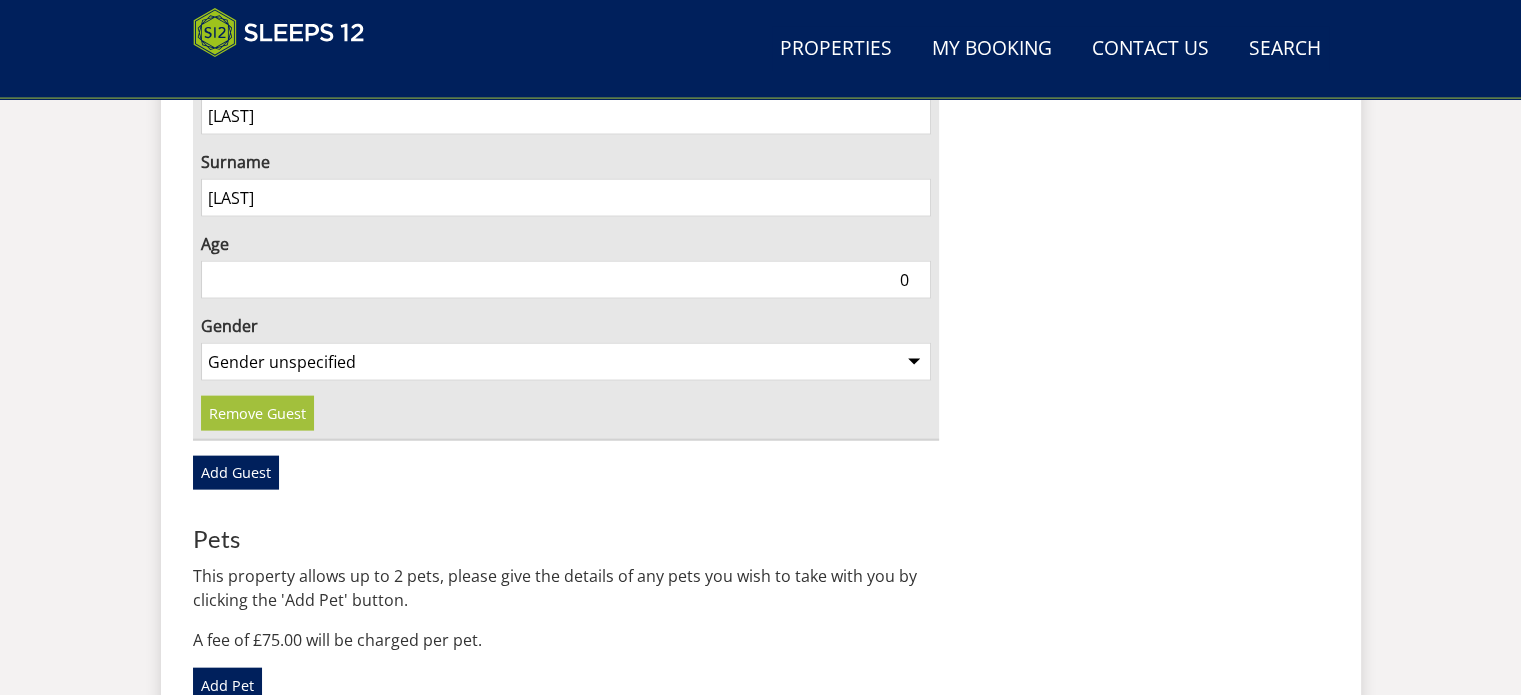 scroll, scrollTop: 4100, scrollLeft: 0, axis: vertical 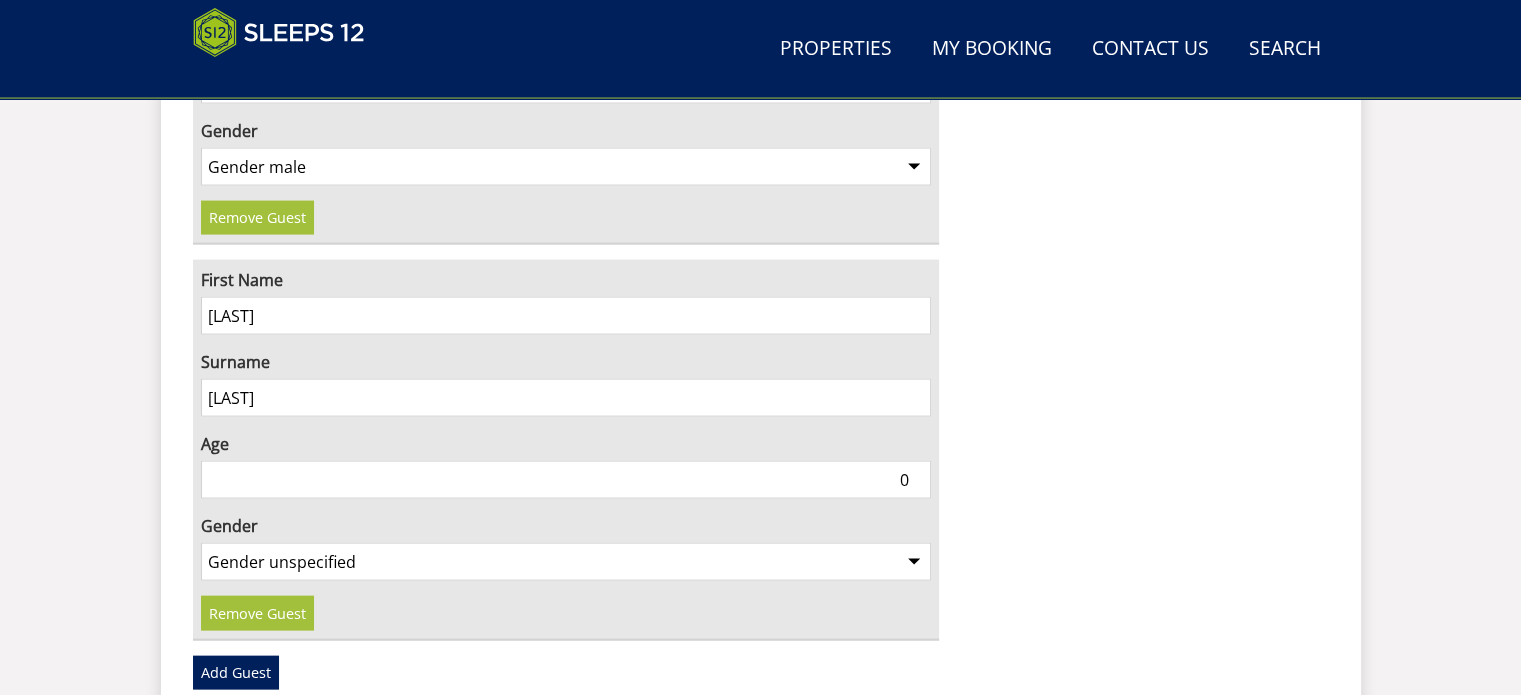 click on "0" at bounding box center (566, 480) 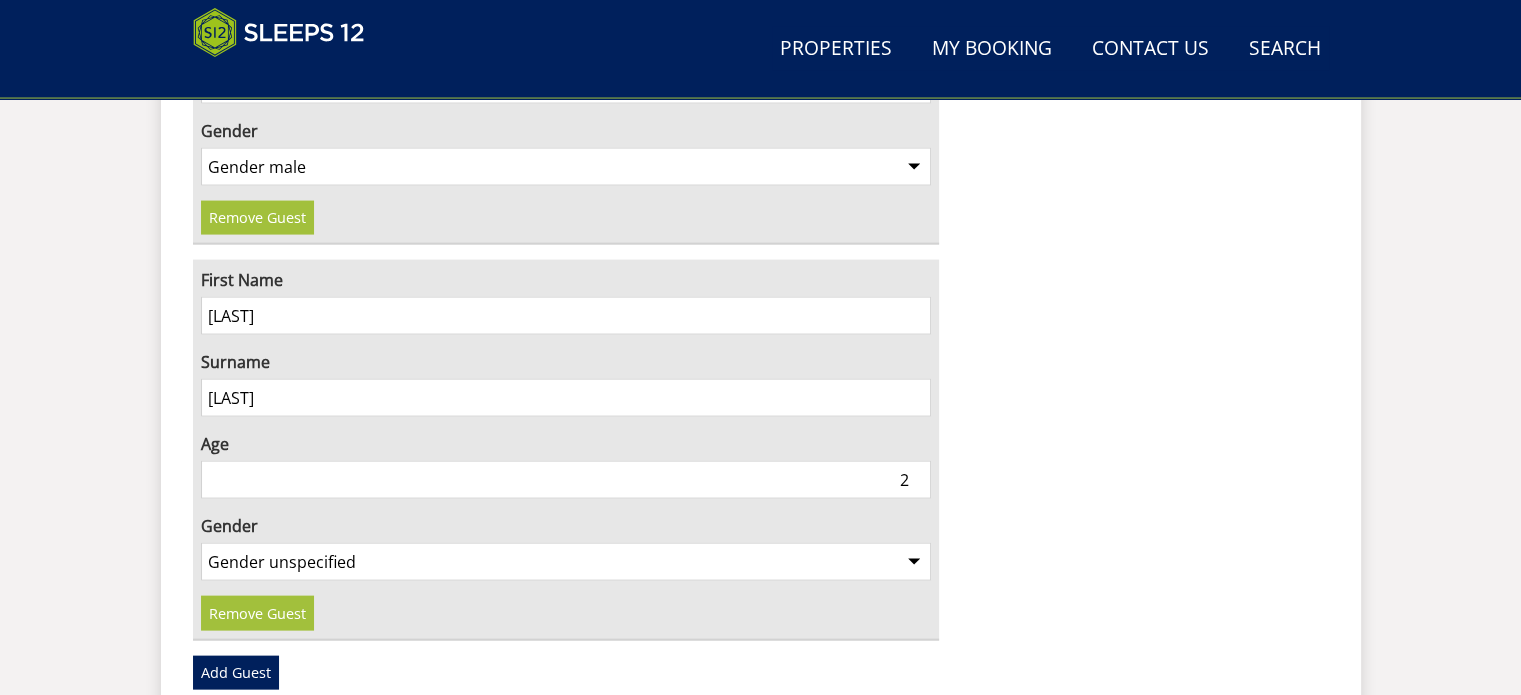 type on "28" 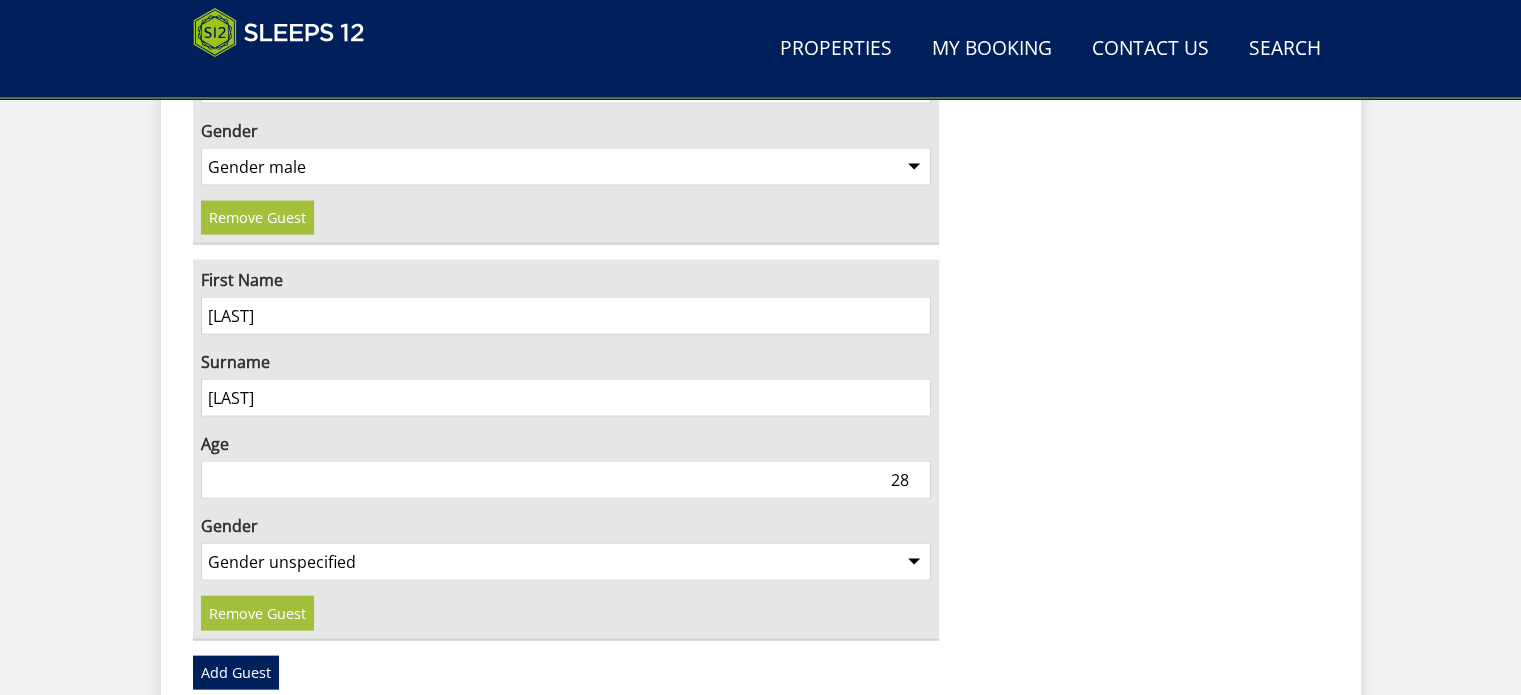 click on "Confirm Booking" at bounding box center [0, 0] 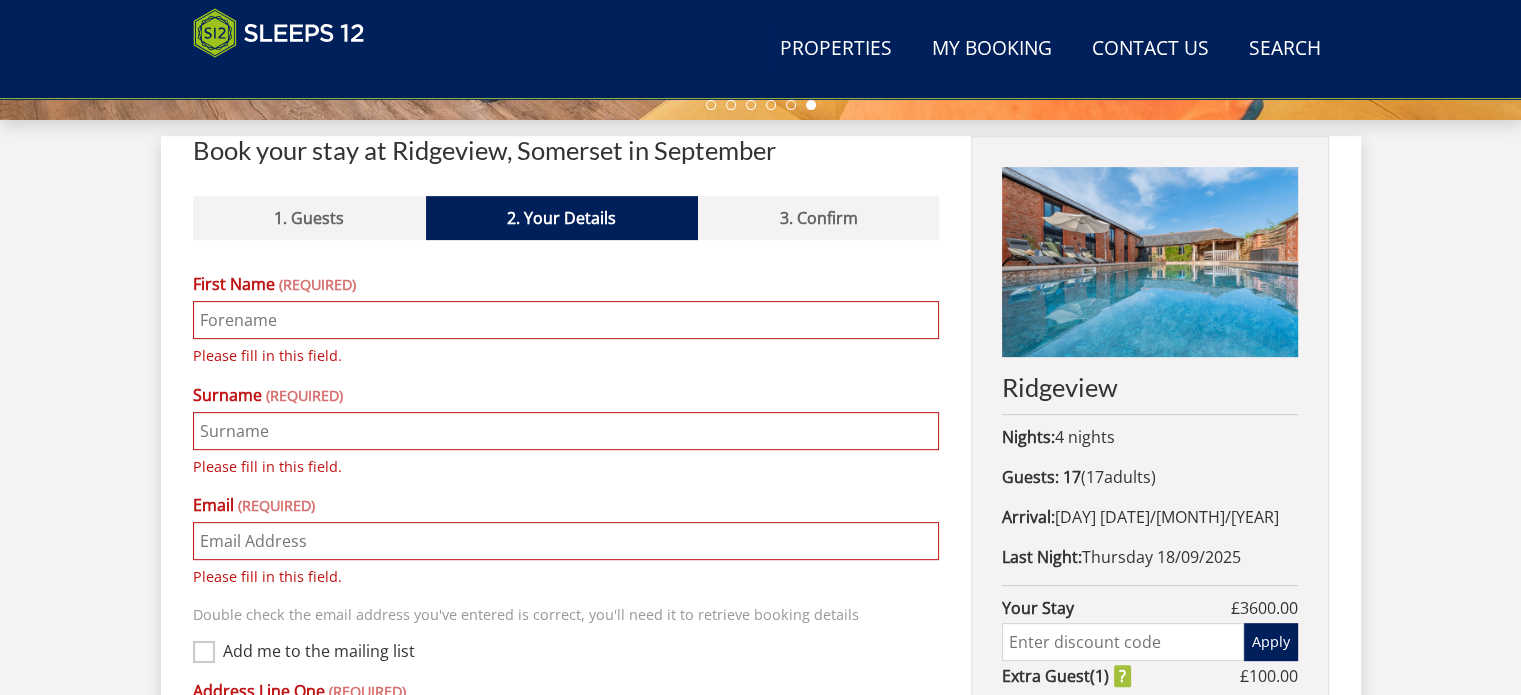 scroll, scrollTop: 565, scrollLeft: 0, axis: vertical 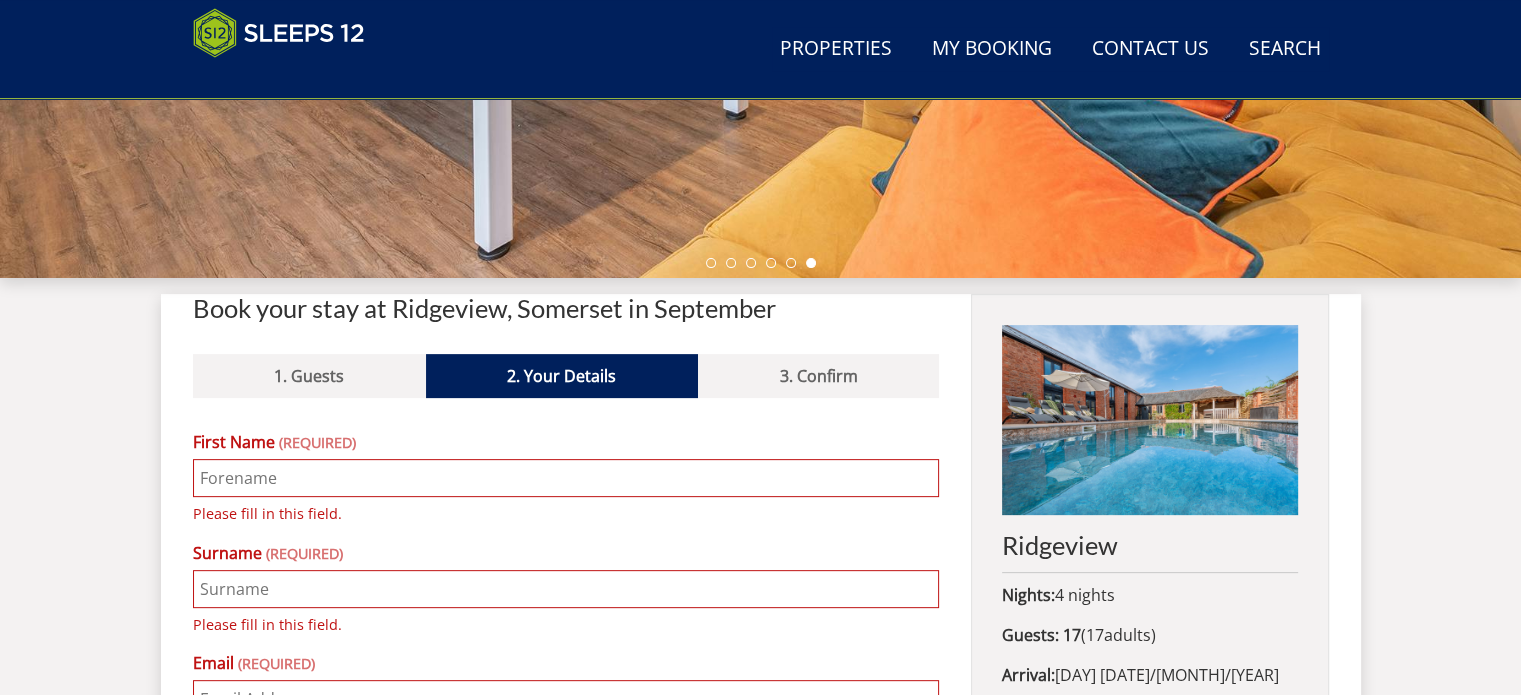 click on "1. Guests" at bounding box center [309, 376] 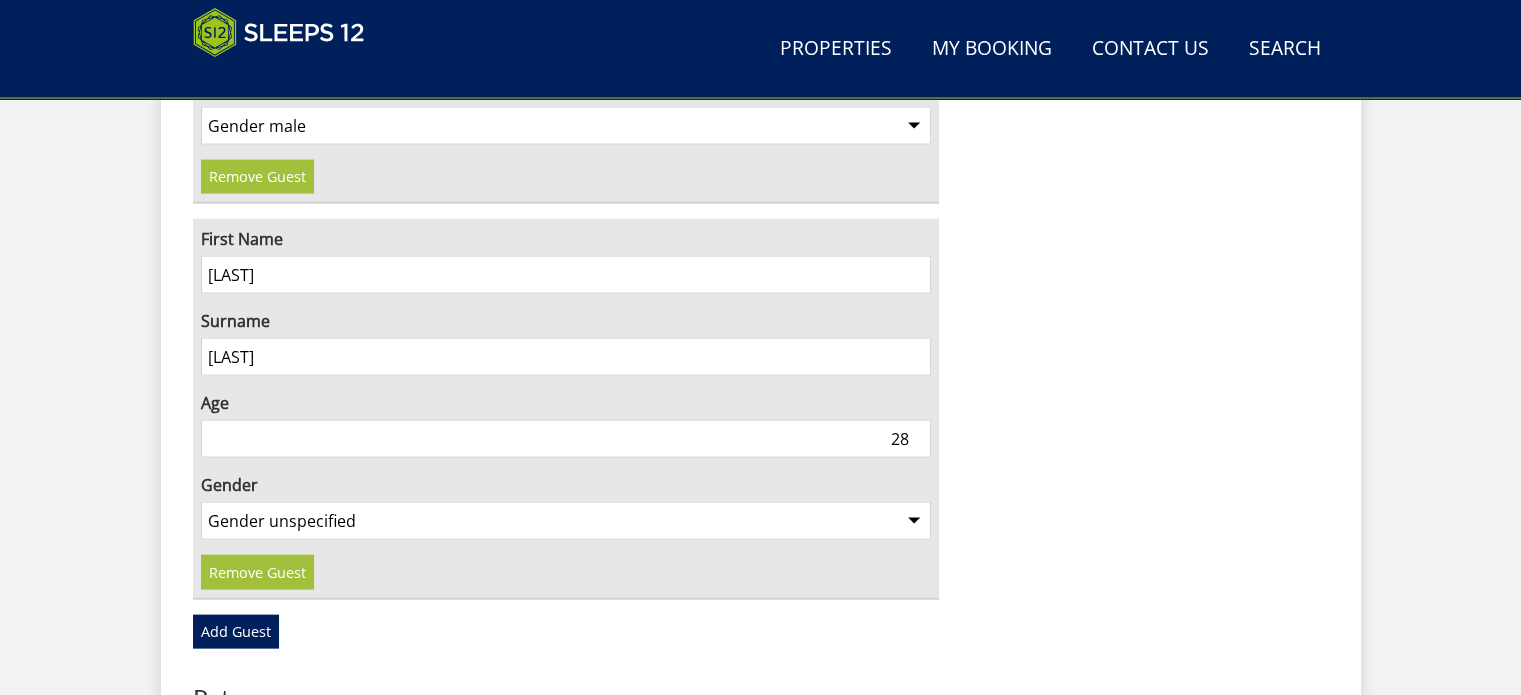 scroll, scrollTop: 4159, scrollLeft: 0, axis: vertical 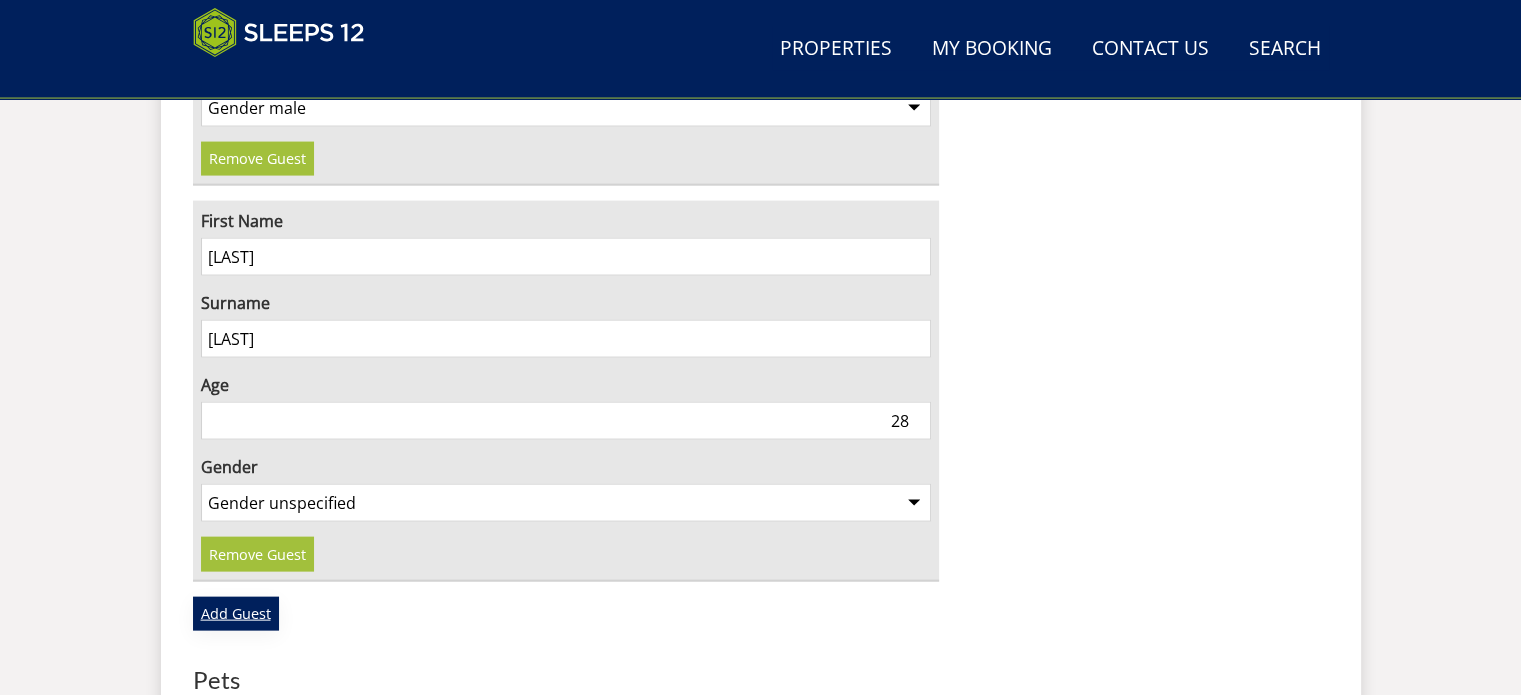 click on "Add Guest" at bounding box center (236, 614) 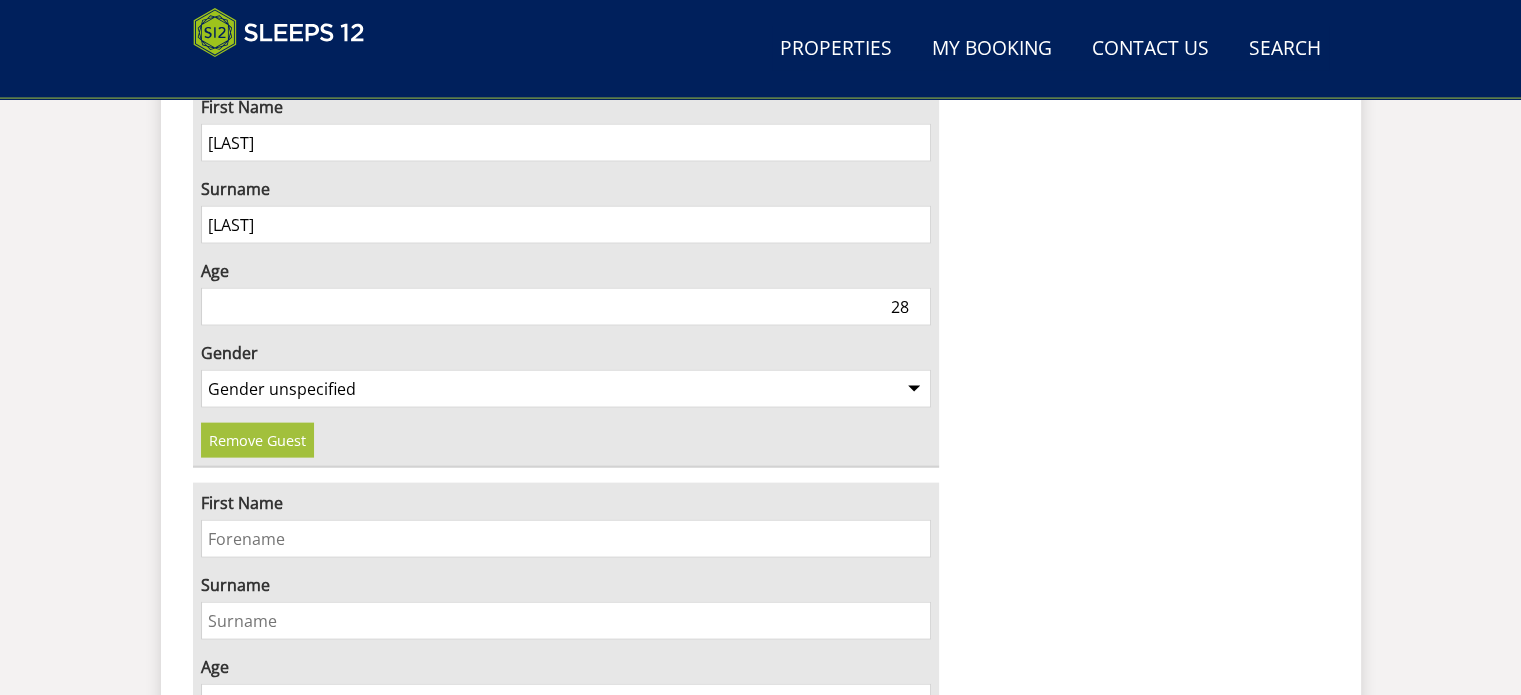 scroll, scrollTop: 4359, scrollLeft: 0, axis: vertical 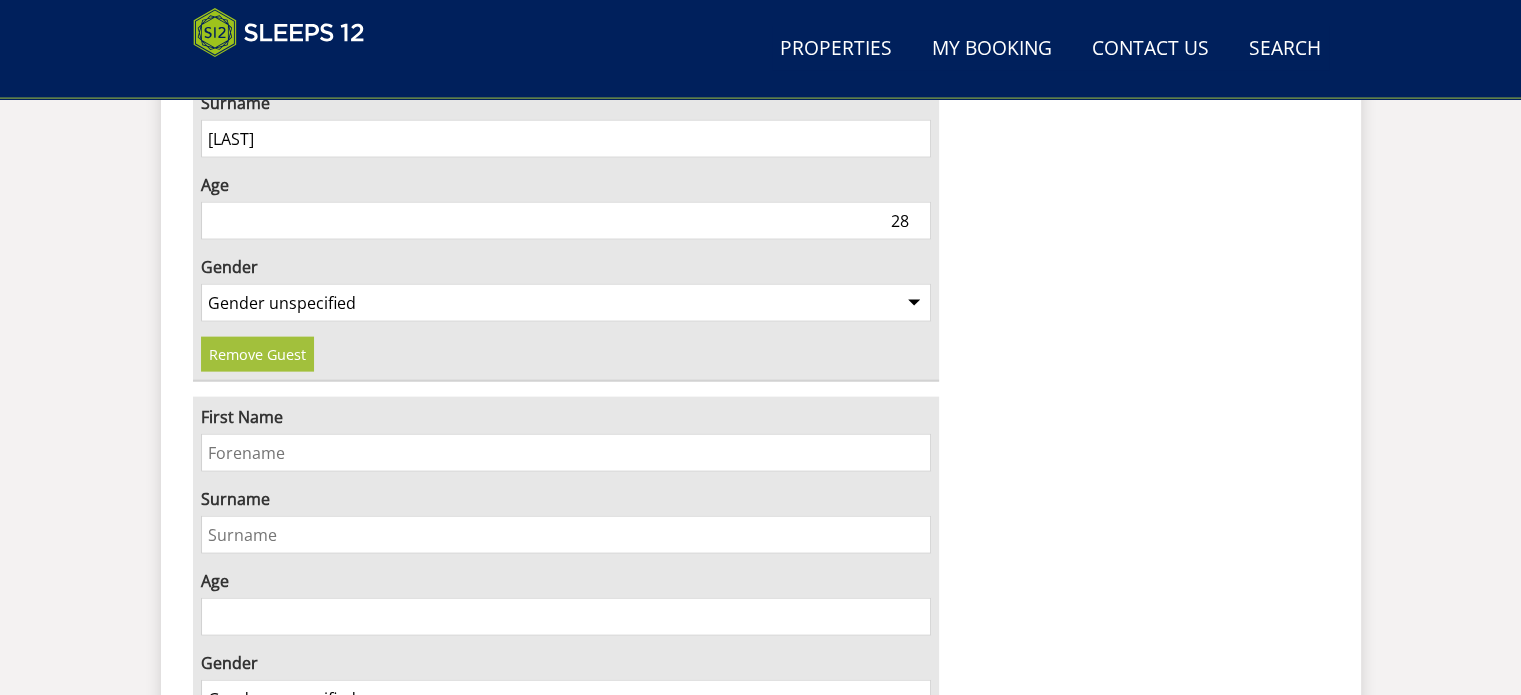 click on "First Name" at bounding box center (566, 453) 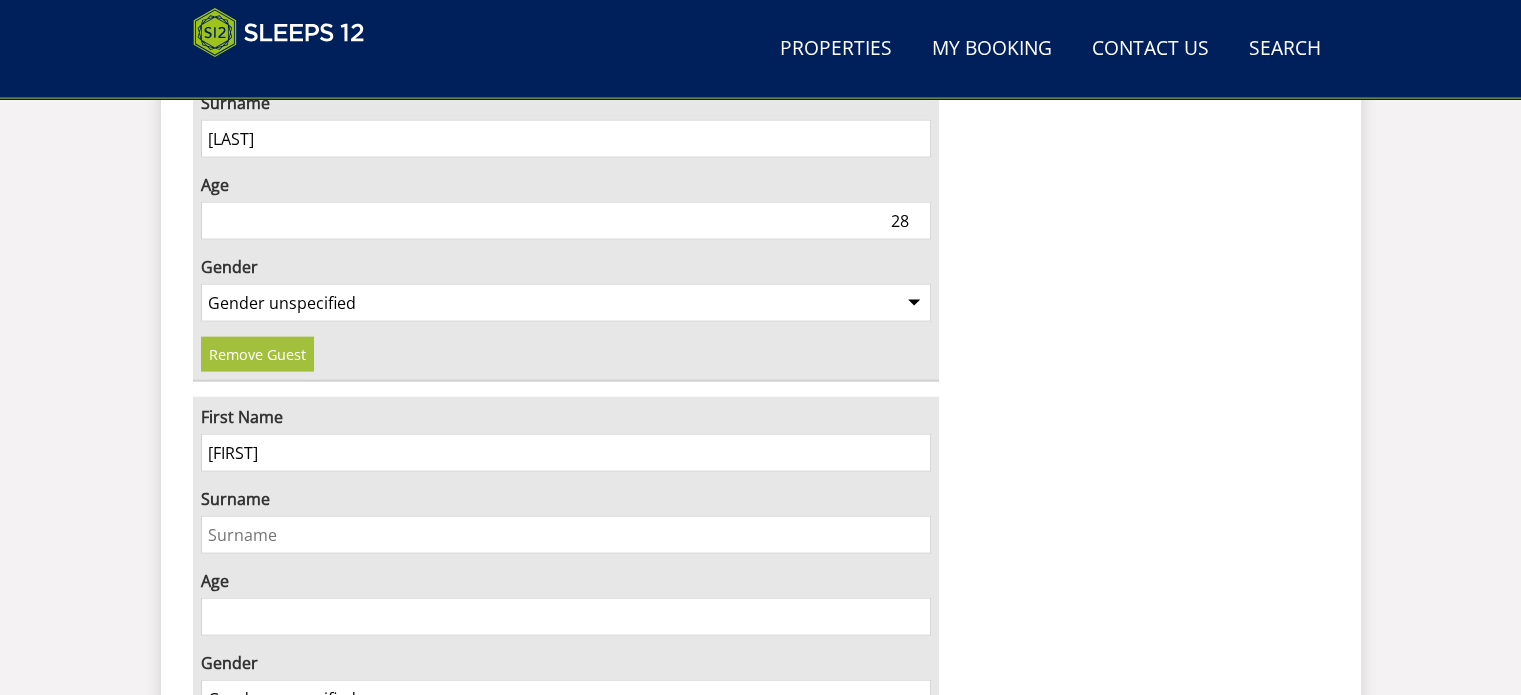 type on "[FIRST]" 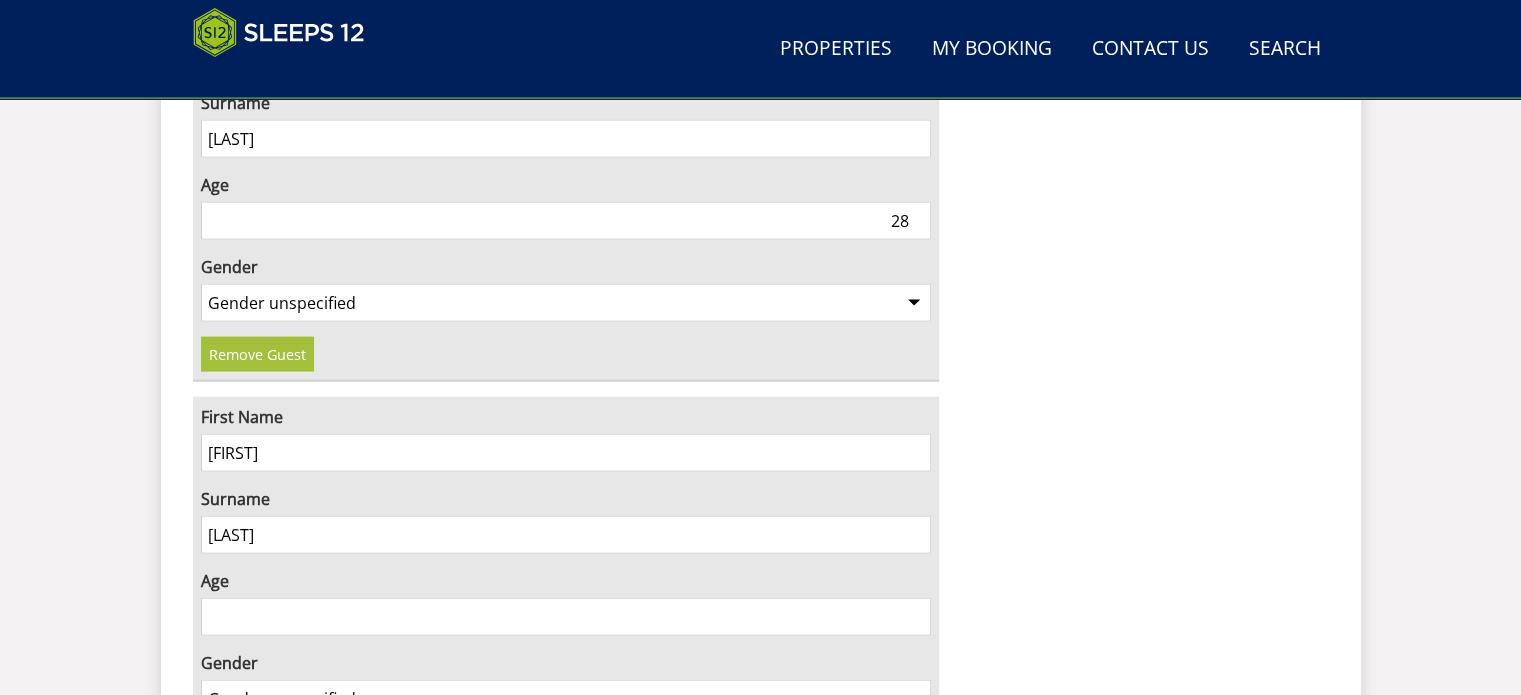 type on "[LAST]" 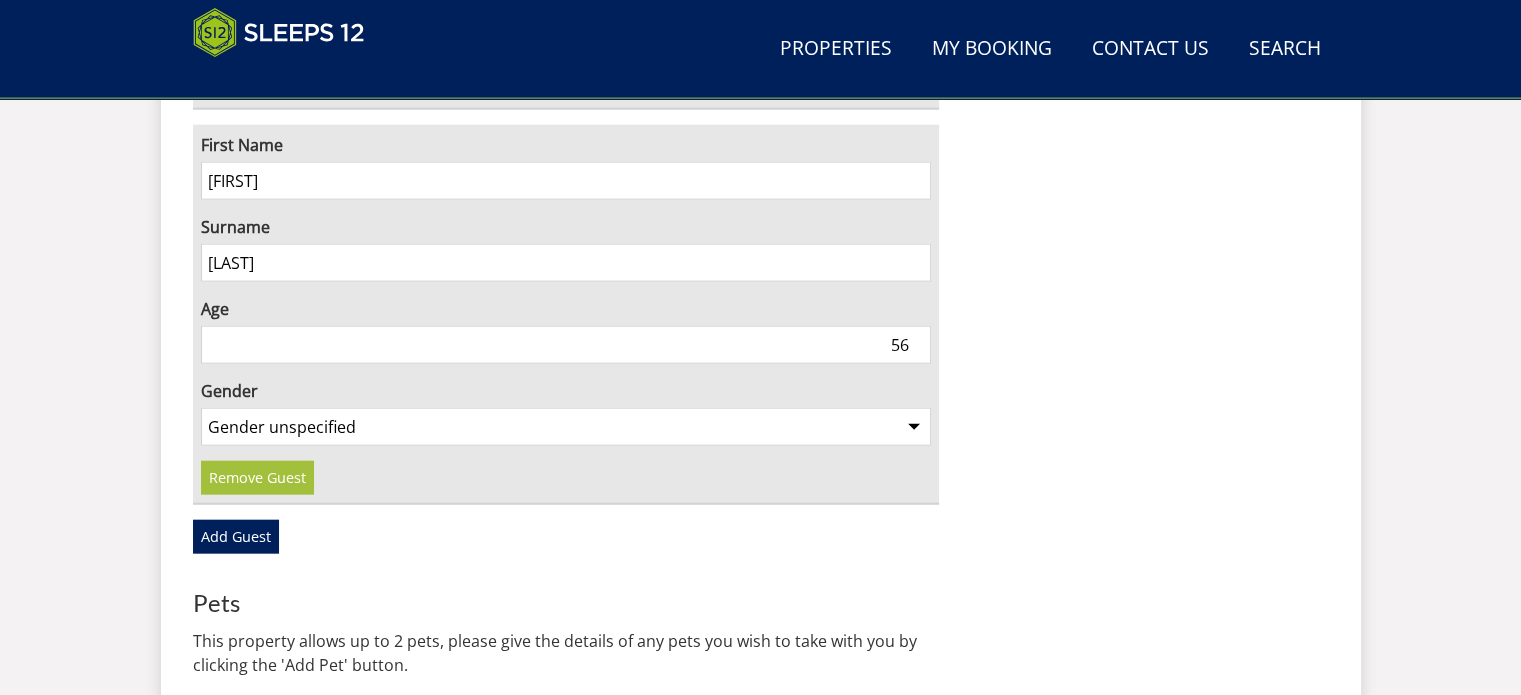 scroll, scrollTop: 4659, scrollLeft: 0, axis: vertical 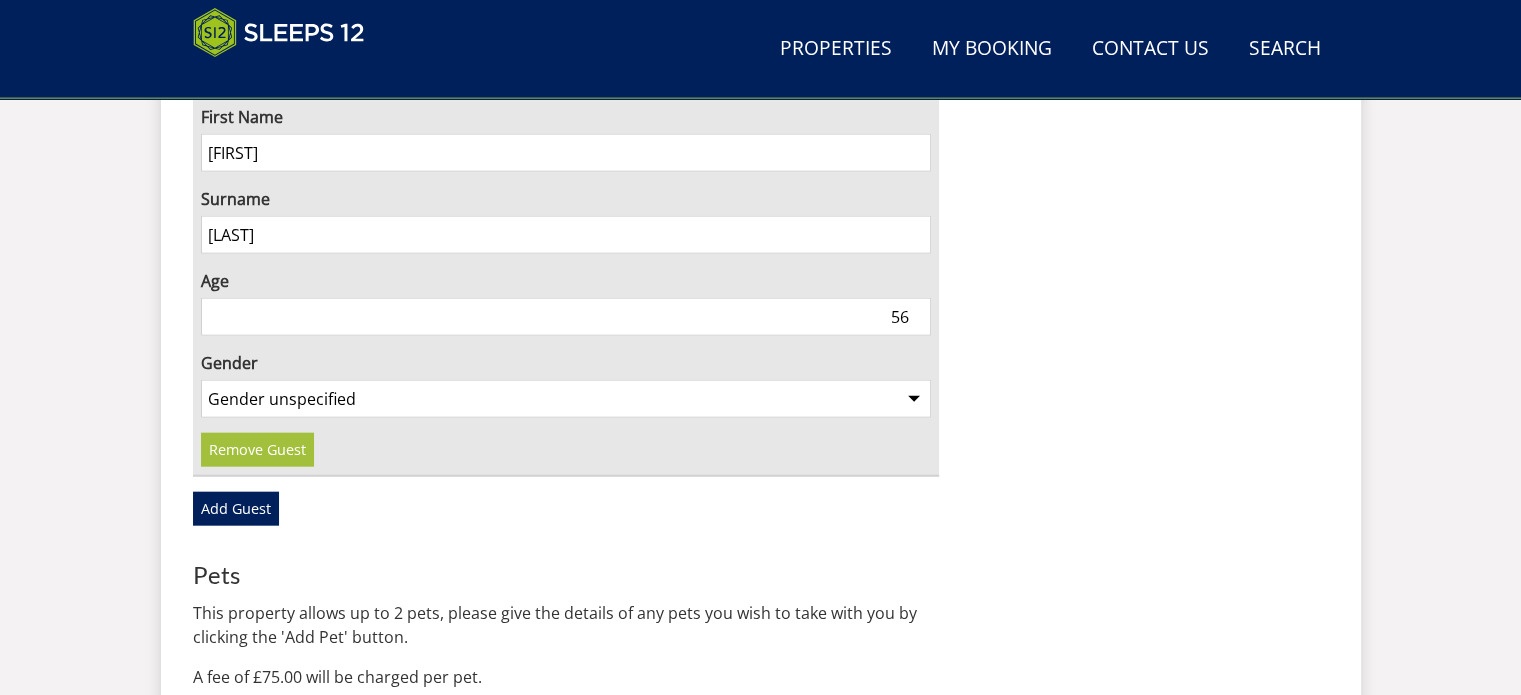 type on "56" 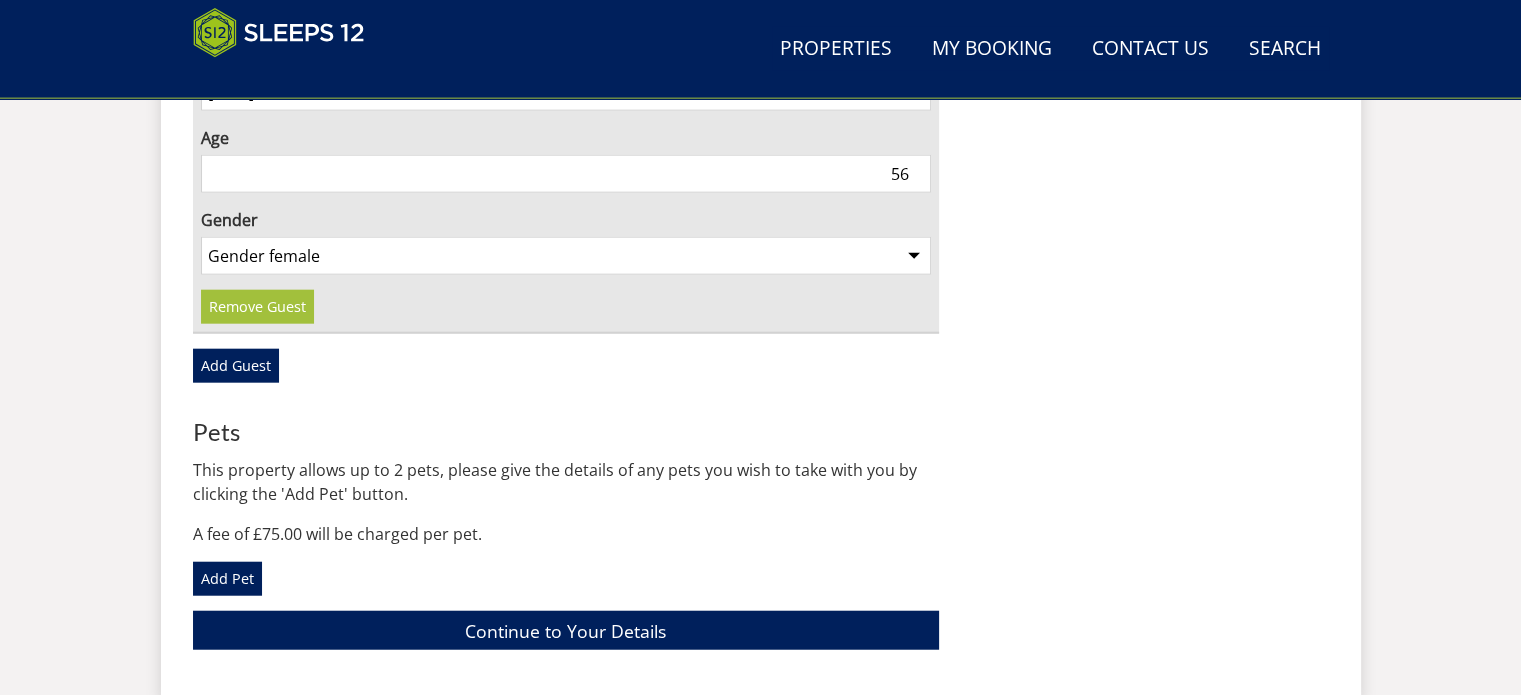scroll, scrollTop: 4859, scrollLeft: 0, axis: vertical 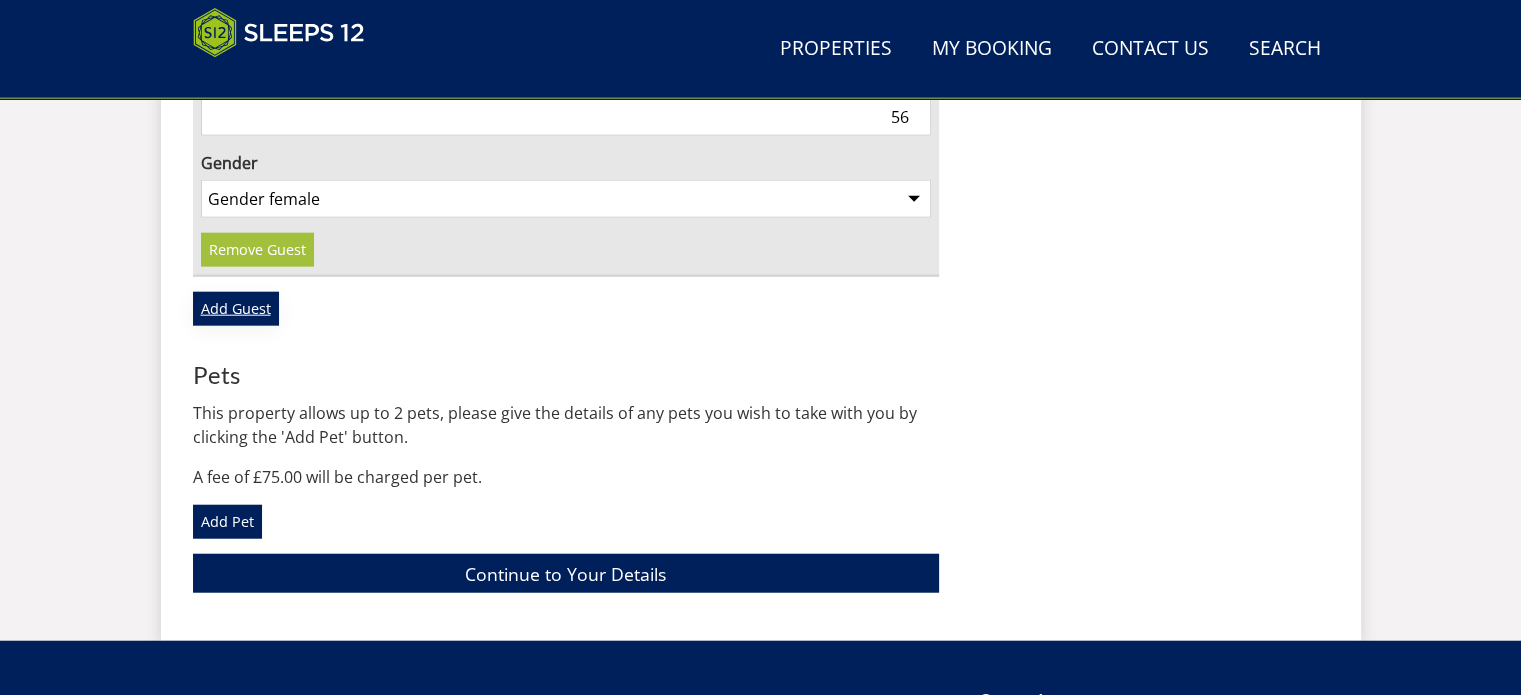 click on "Add Guest" at bounding box center [236, 309] 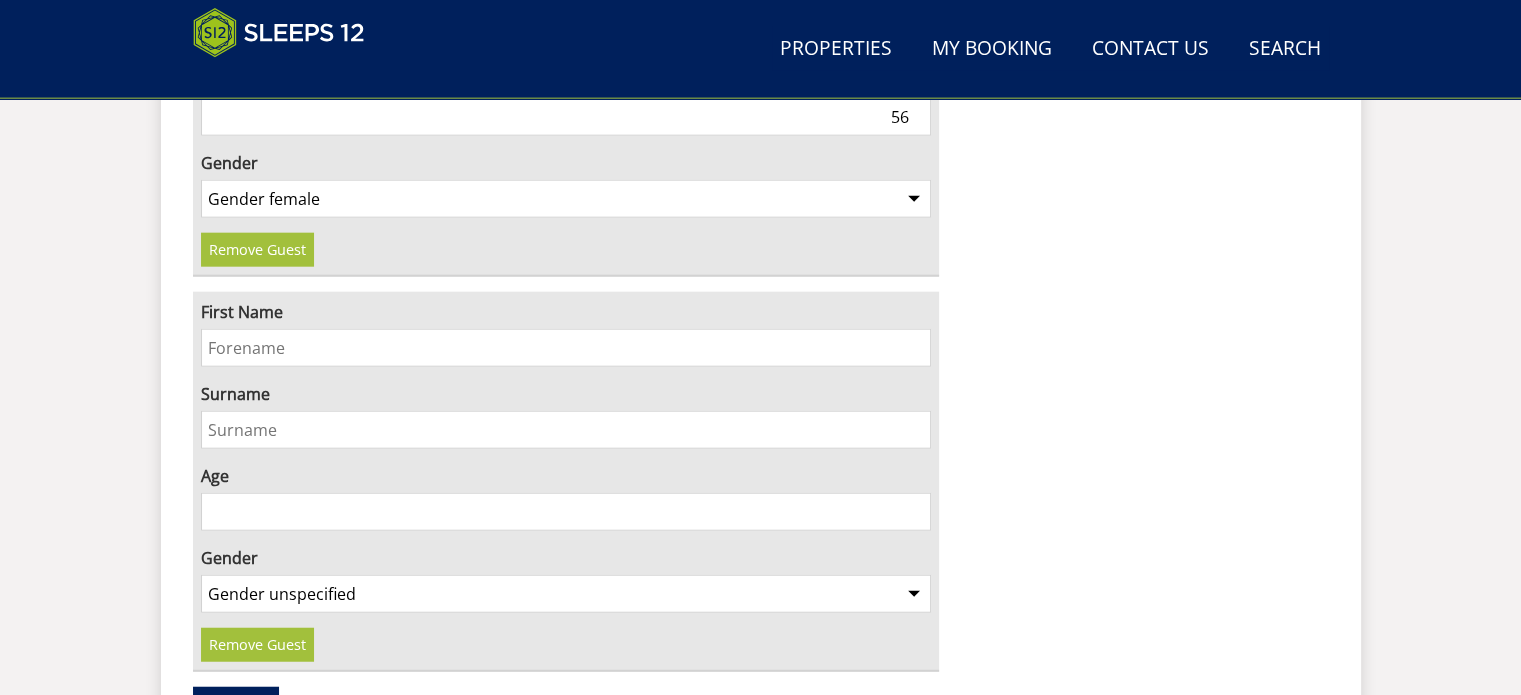 click on "First Name" at bounding box center (566, 348) 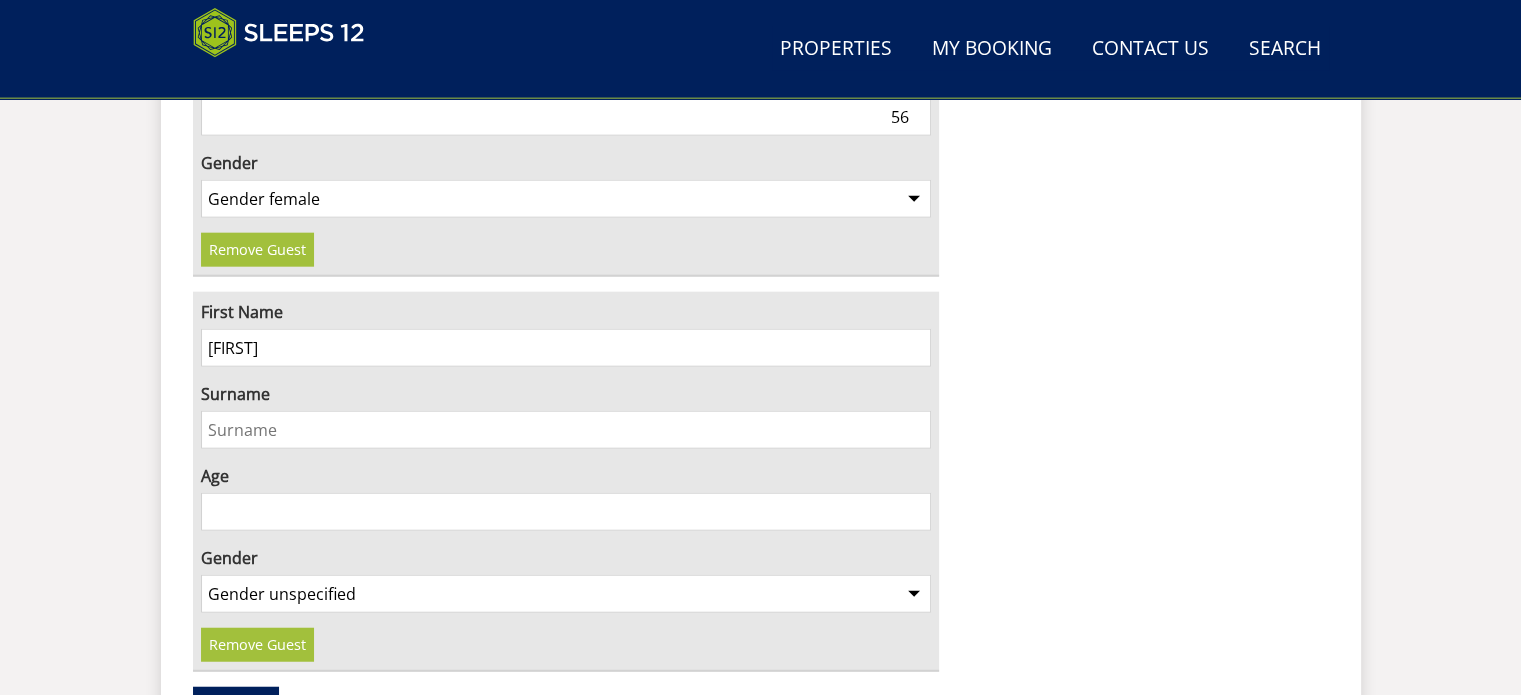 type on "[FIRST]" 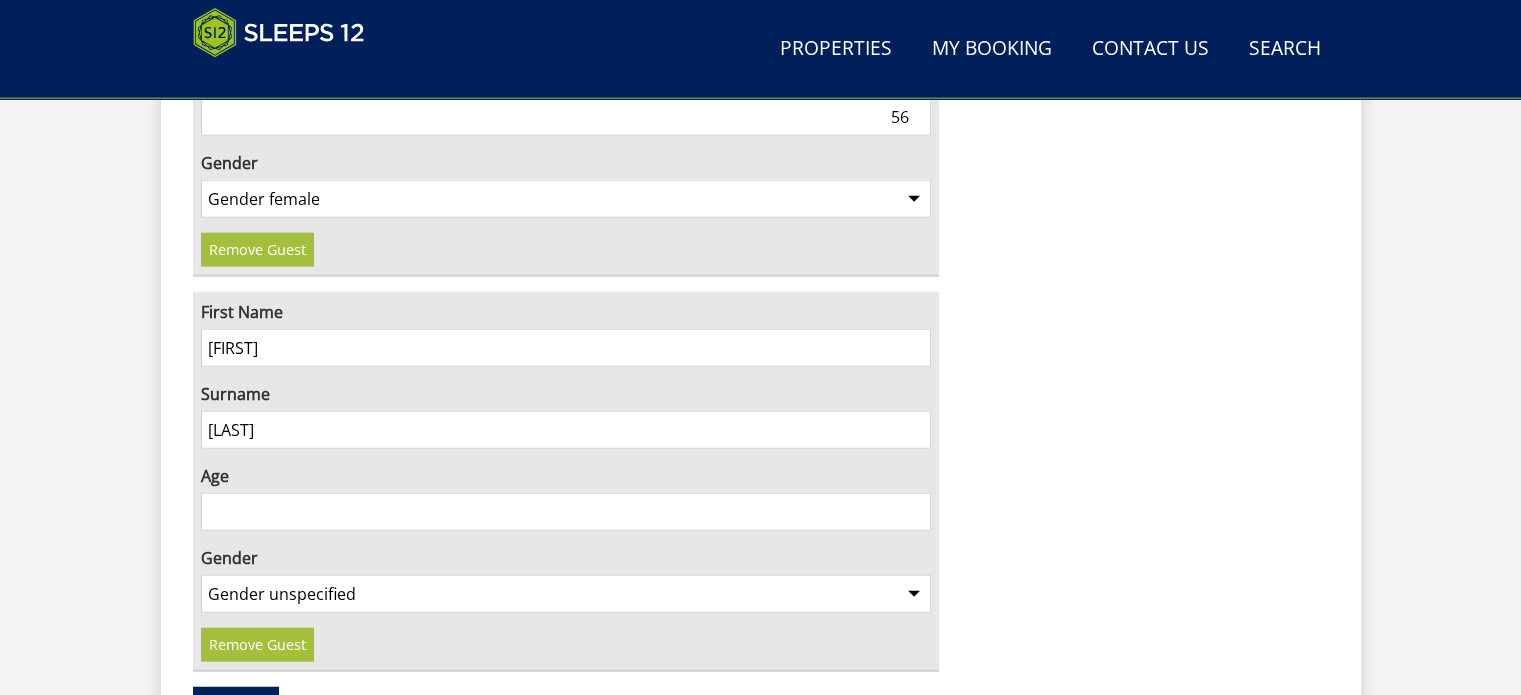 type on "[LAST]" 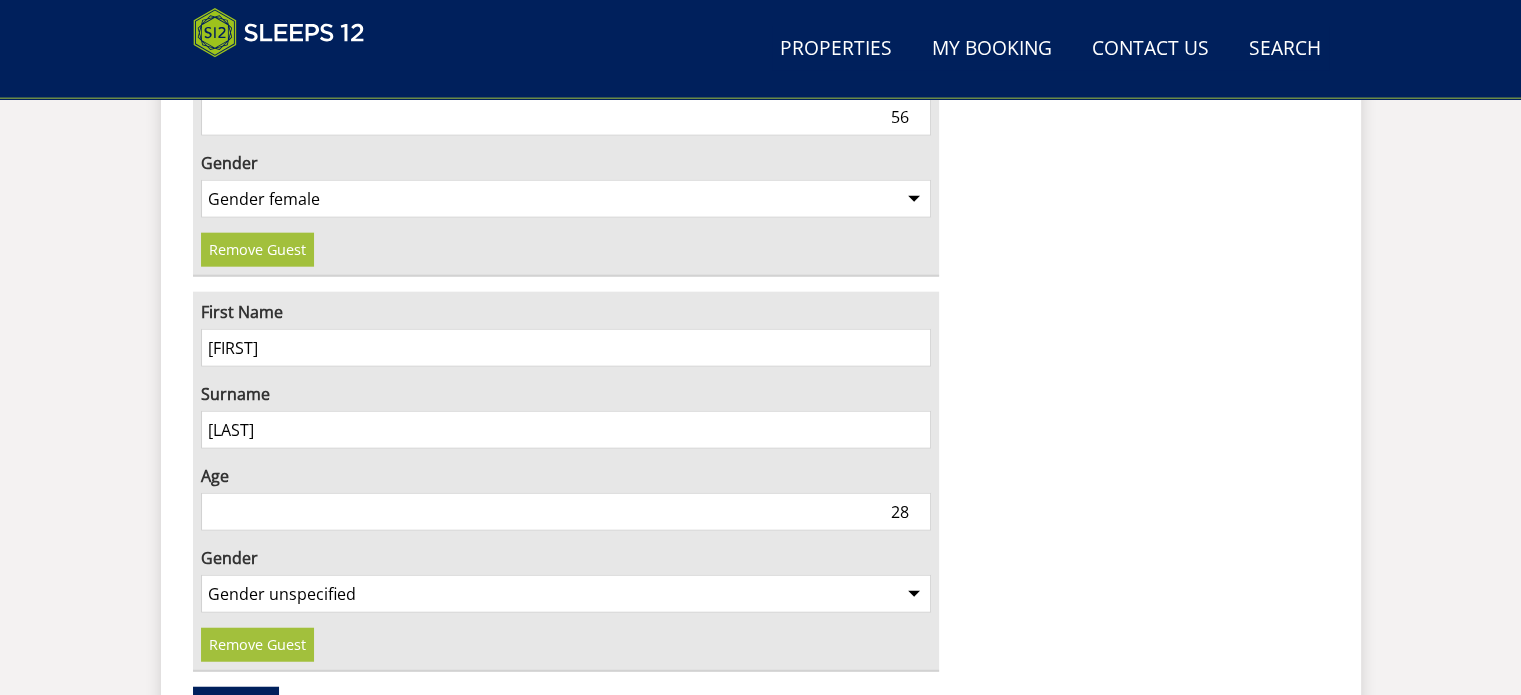type on "28" 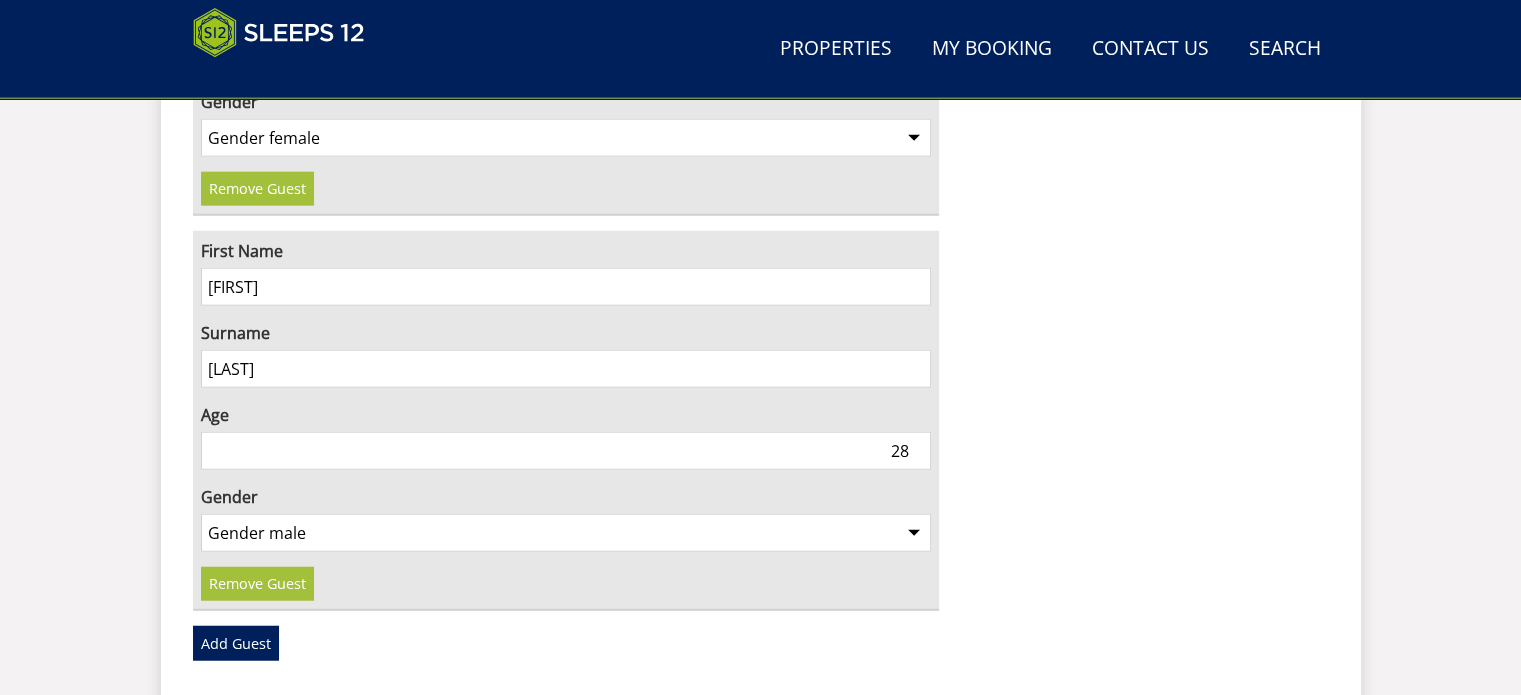 scroll, scrollTop: 5159, scrollLeft: 0, axis: vertical 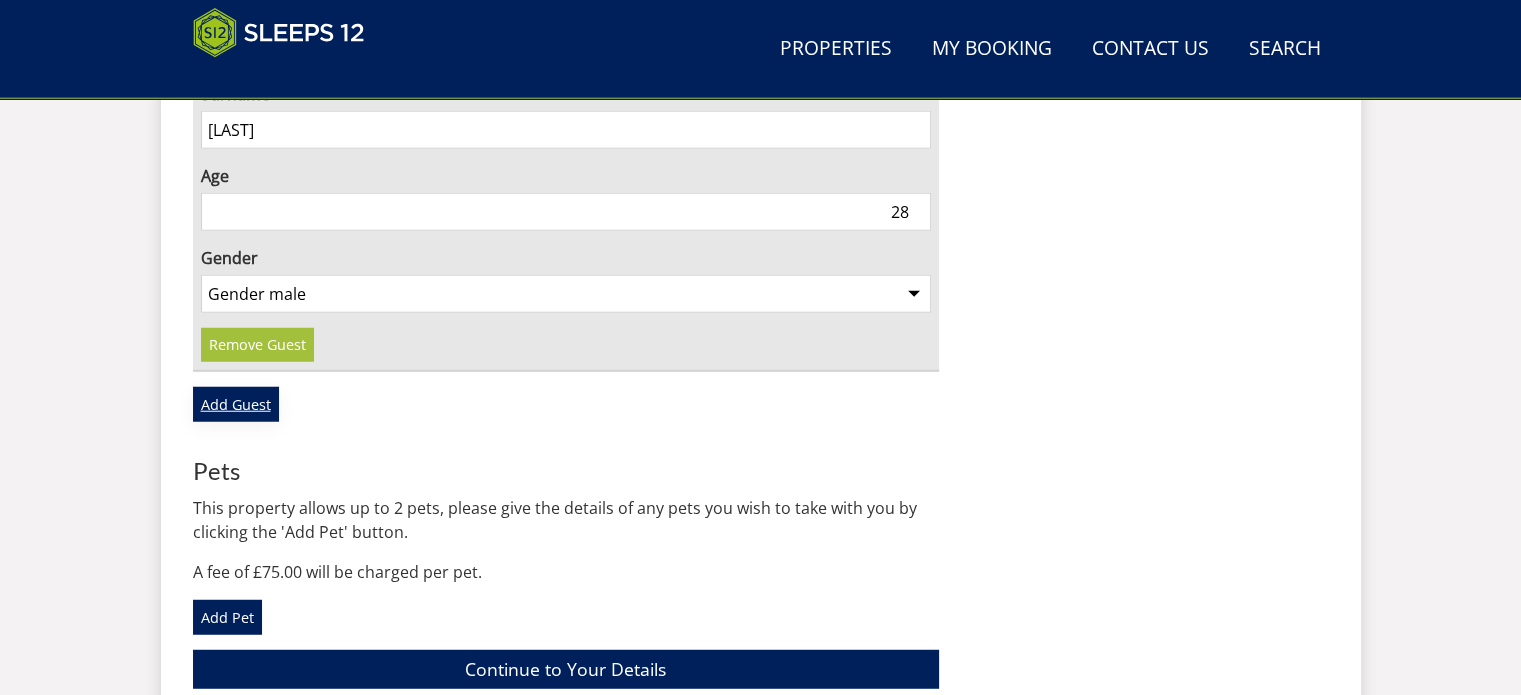 click on "Add Guest" at bounding box center [236, 404] 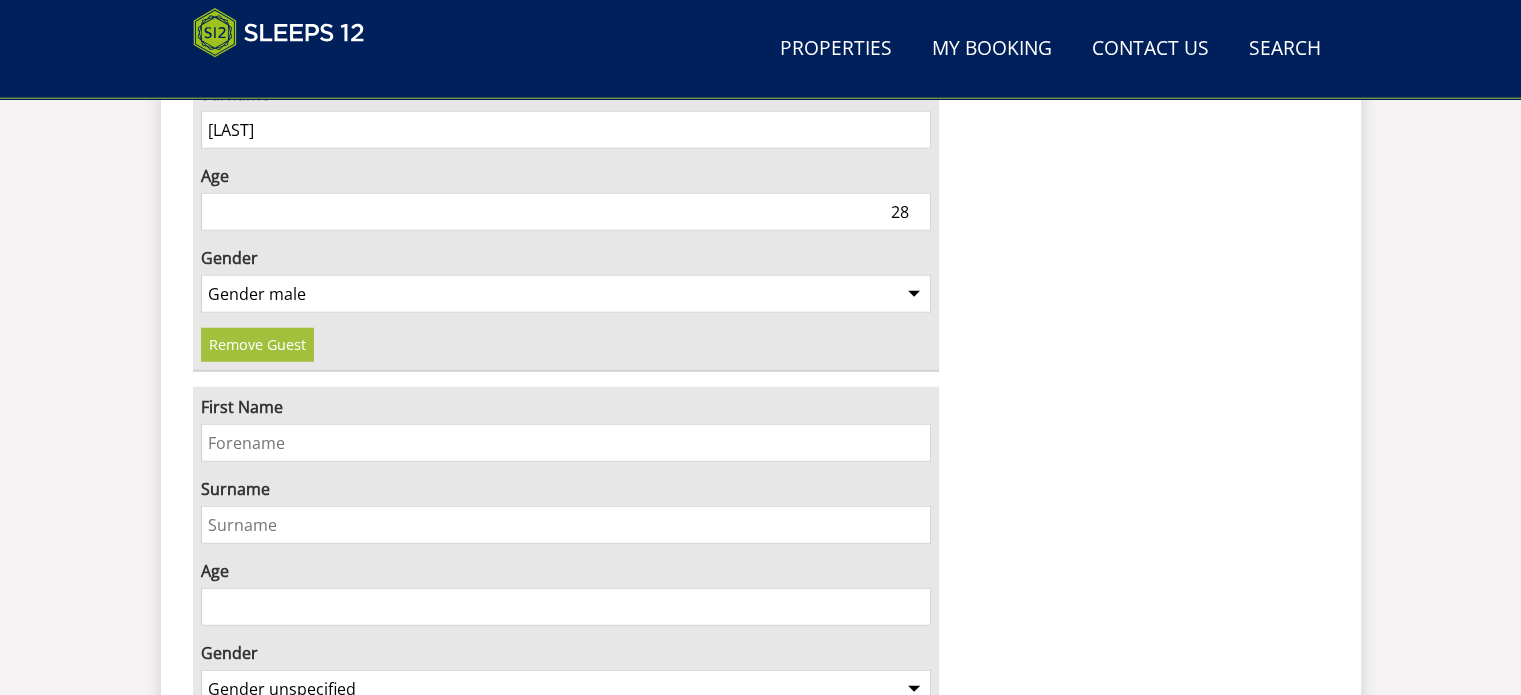 click on "First Name" at bounding box center [566, 443] 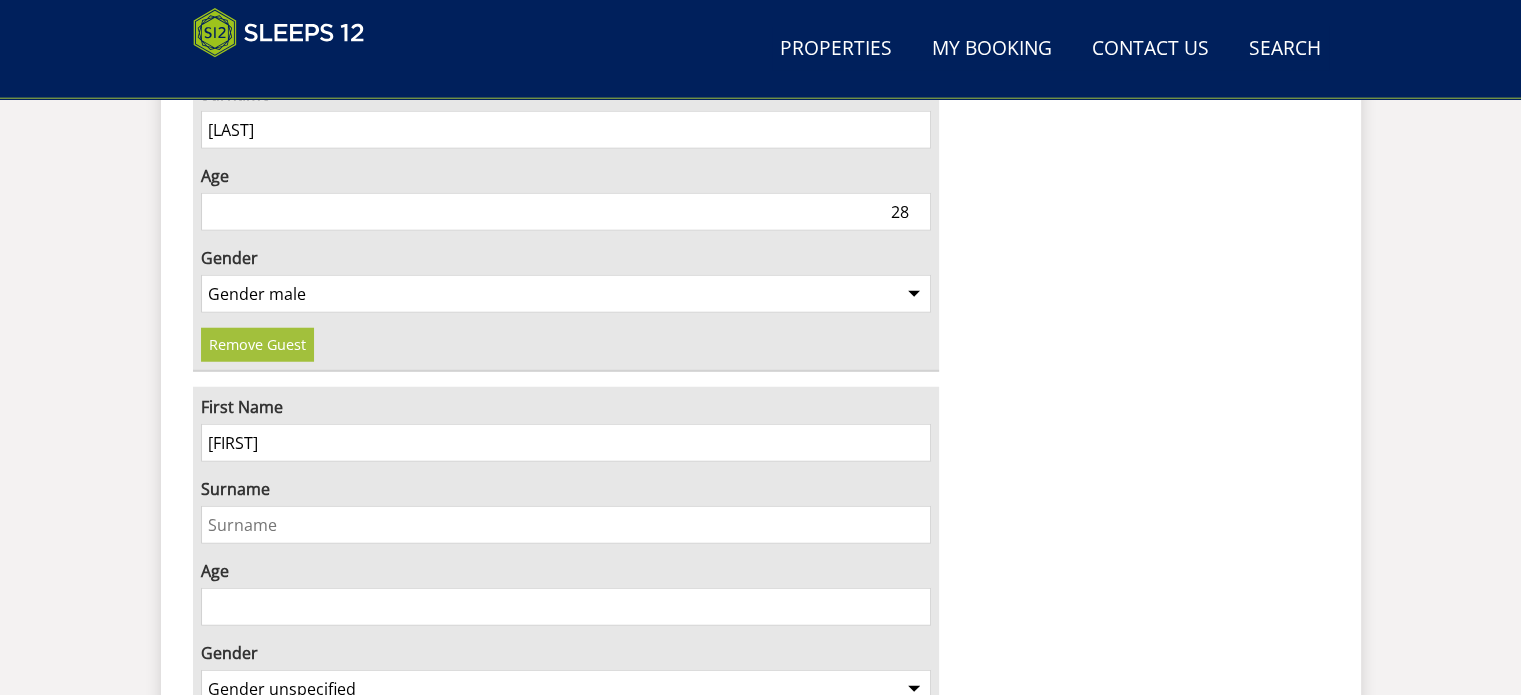 type on "[FIRST]" 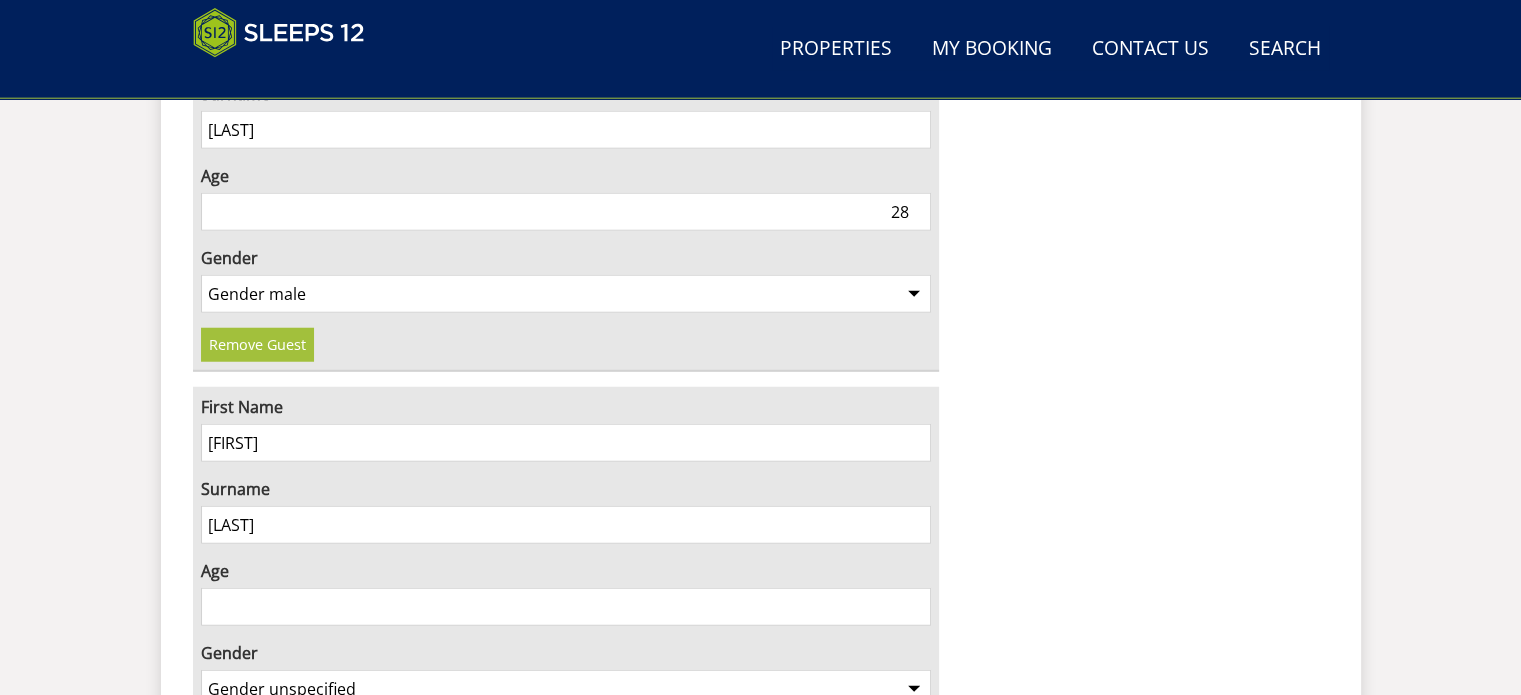 type on "[LAST]" 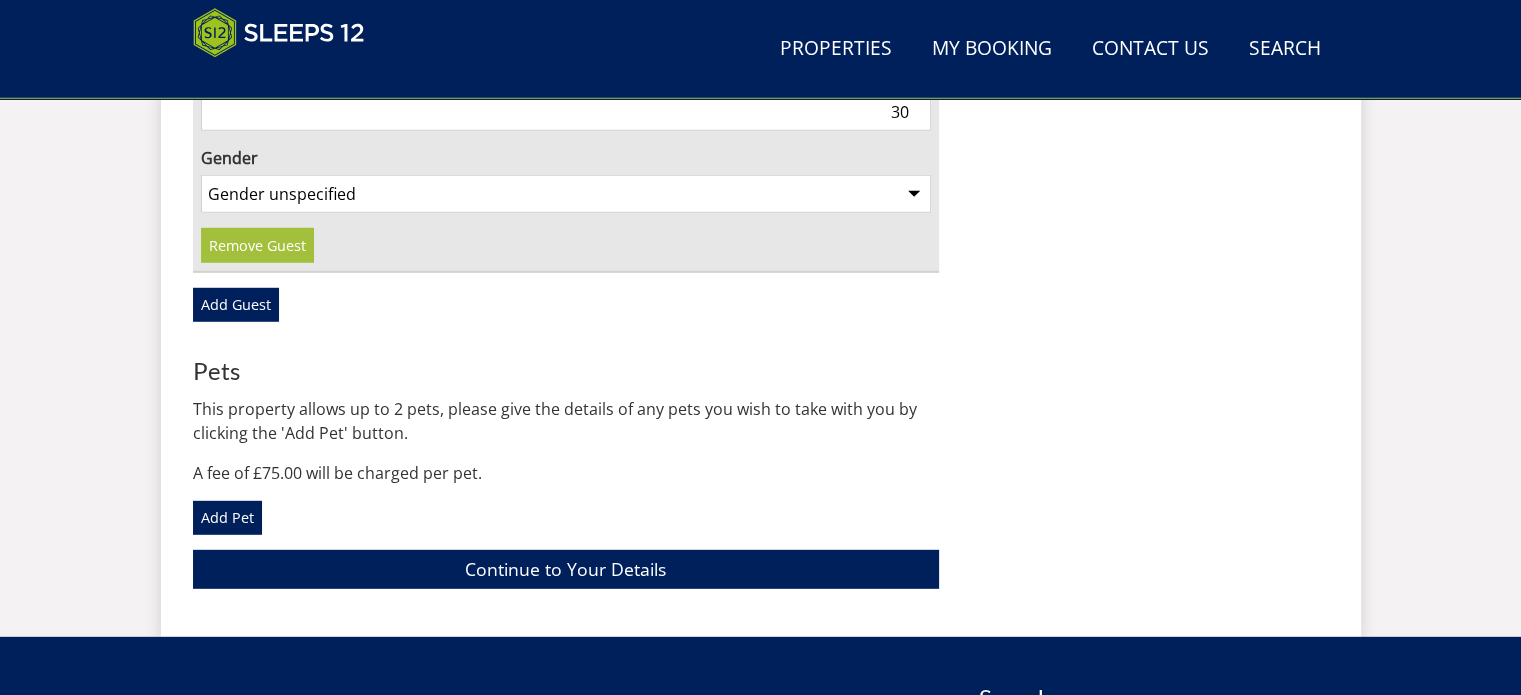 scroll, scrollTop: 5659, scrollLeft: 0, axis: vertical 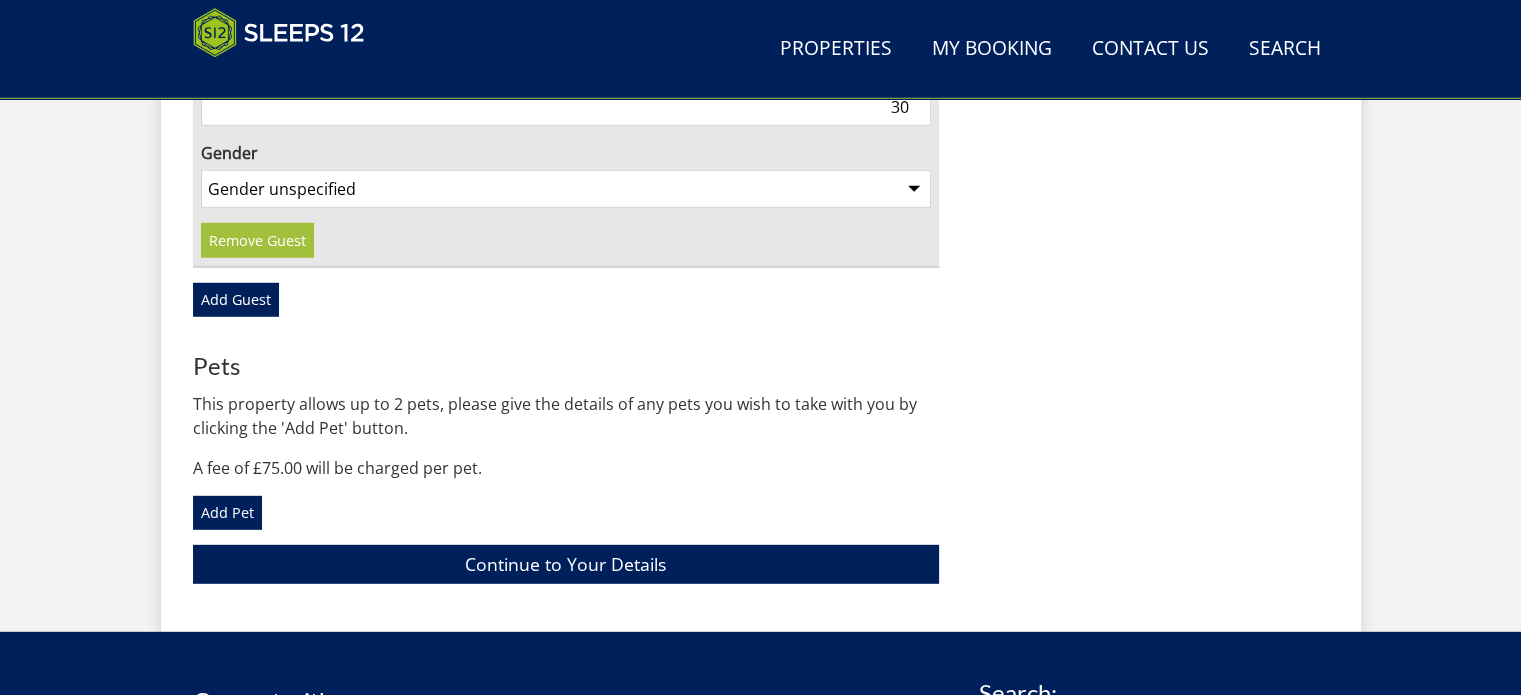 type on "30" 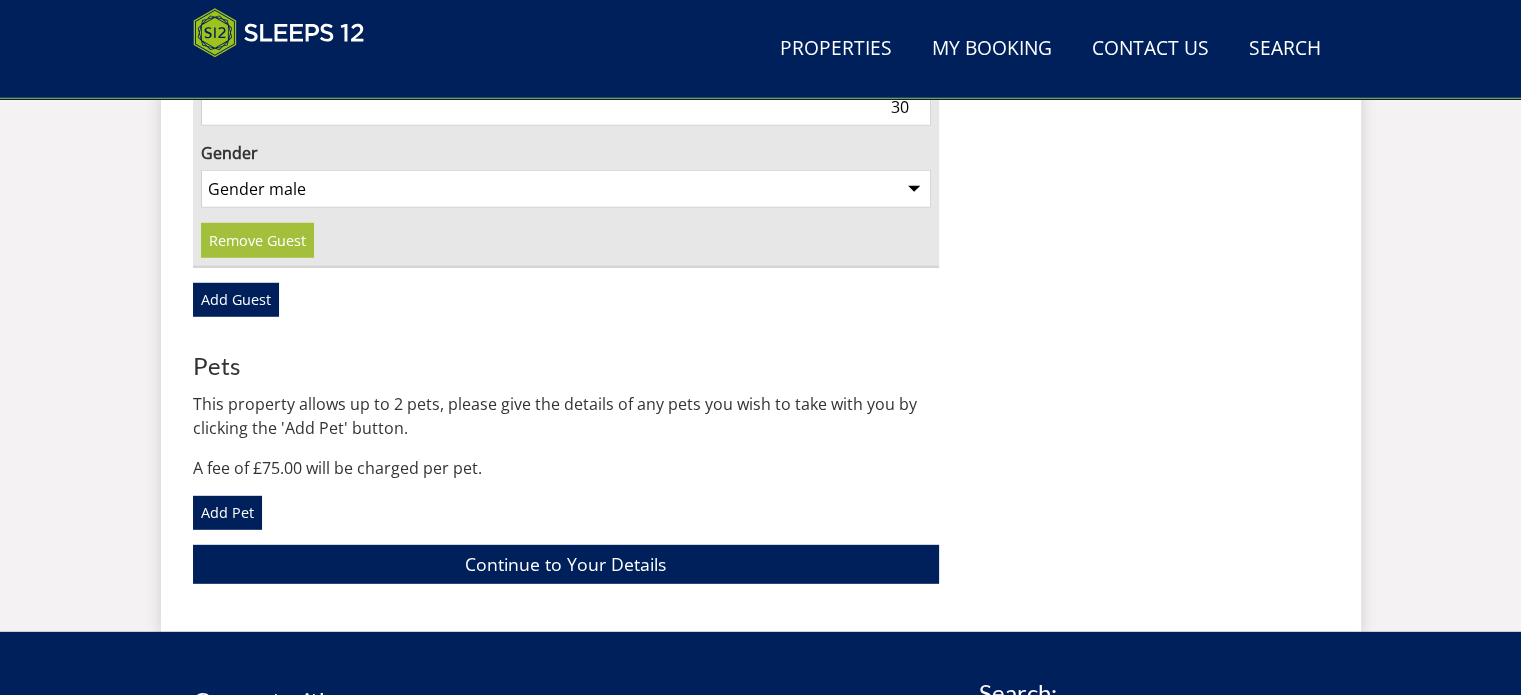 click on "Gender unspecified
Gender male
Gender female" at bounding box center [566, 189] 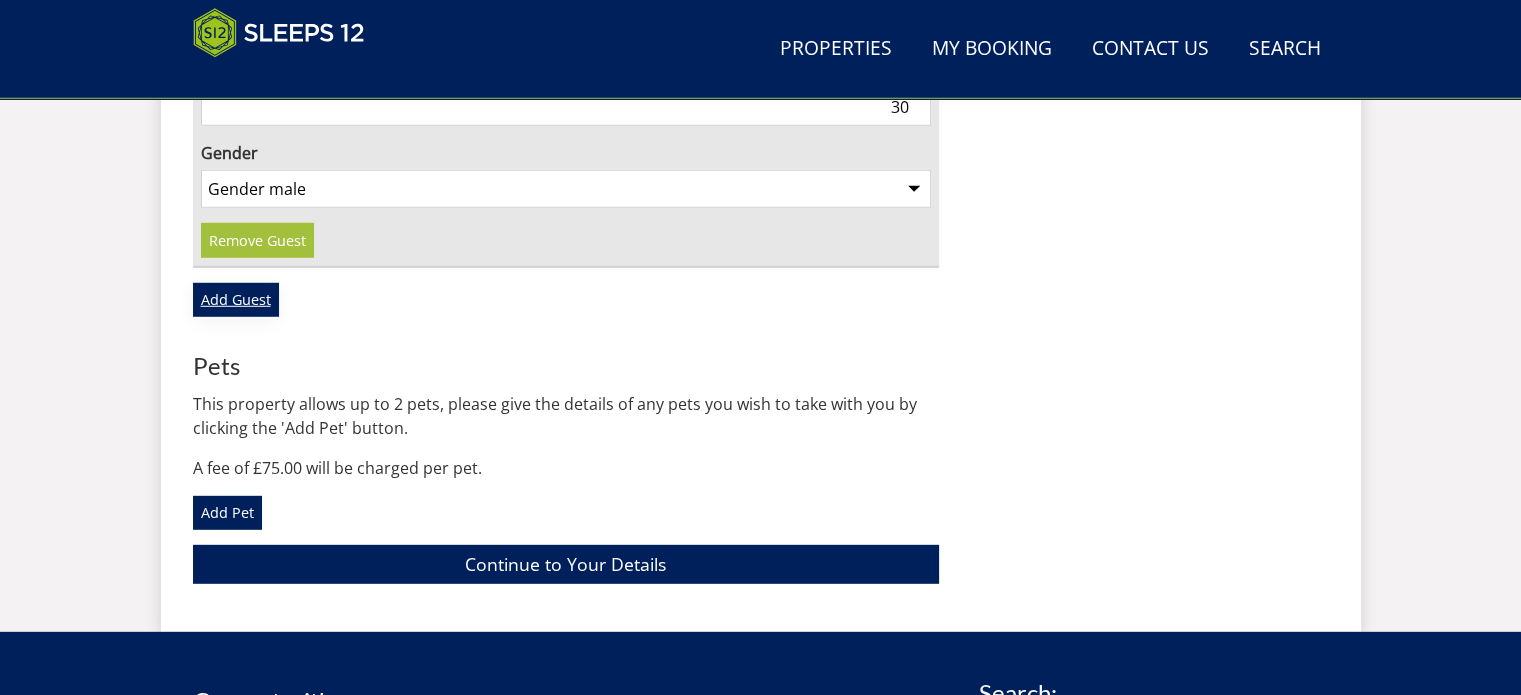 click on "Add Guest" at bounding box center [236, 300] 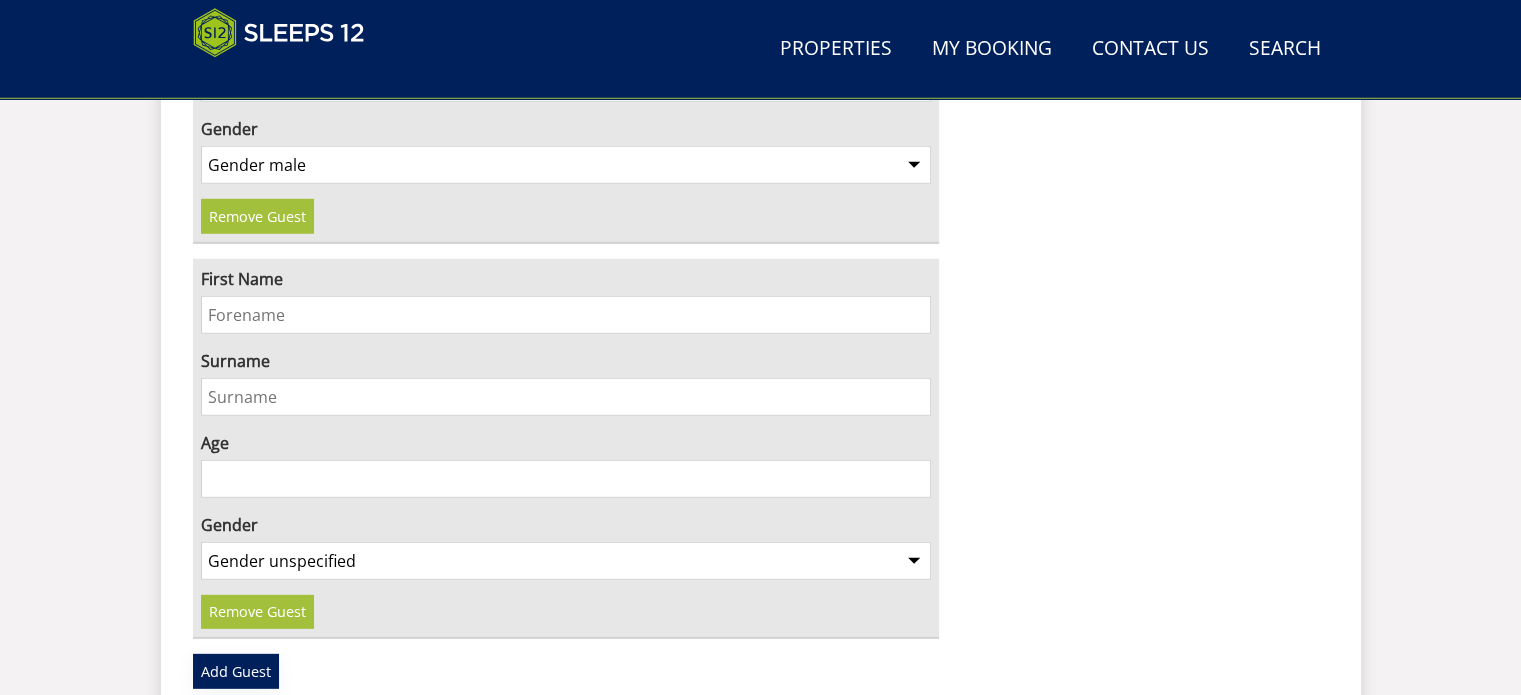 scroll, scrollTop: 5759, scrollLeft: 0, axis: vertical 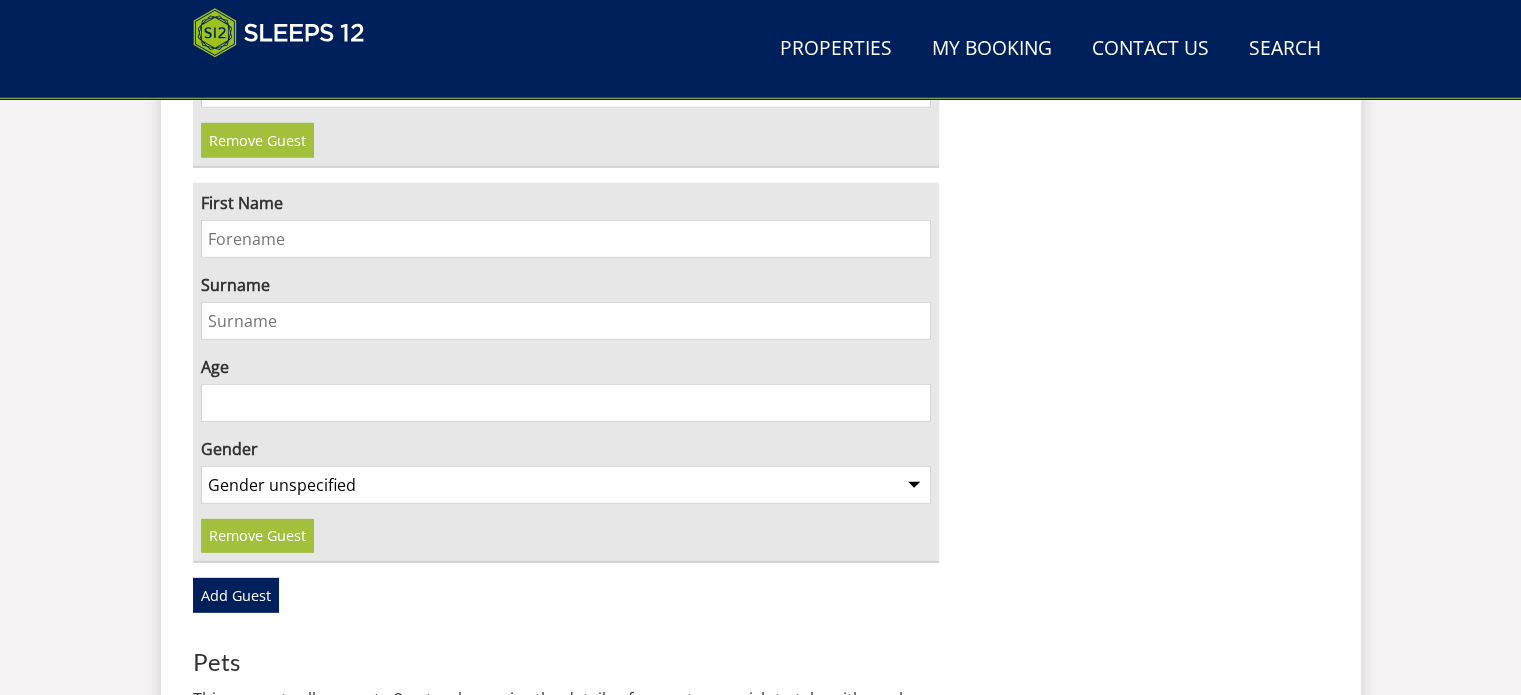 click on "First Name" at bounding box center [566, 239] 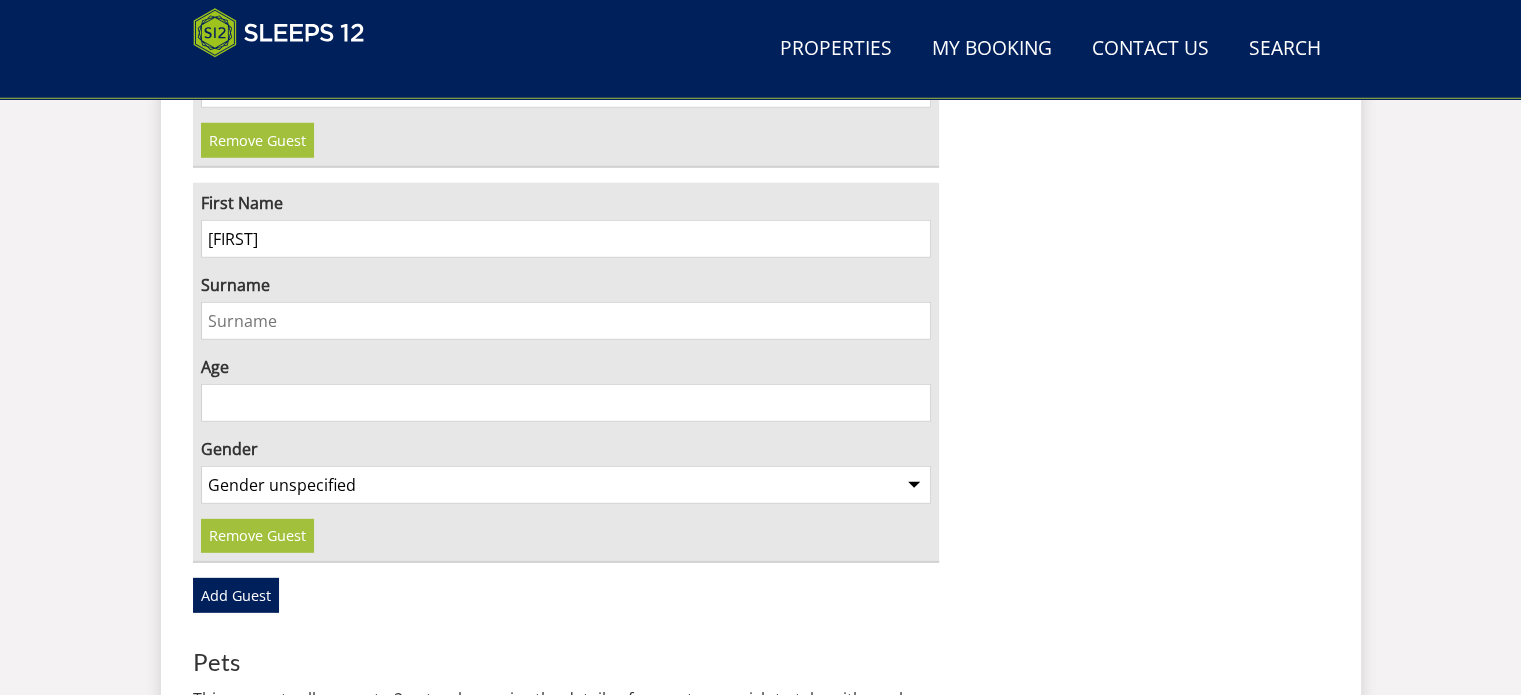 type on "[FIRST]" 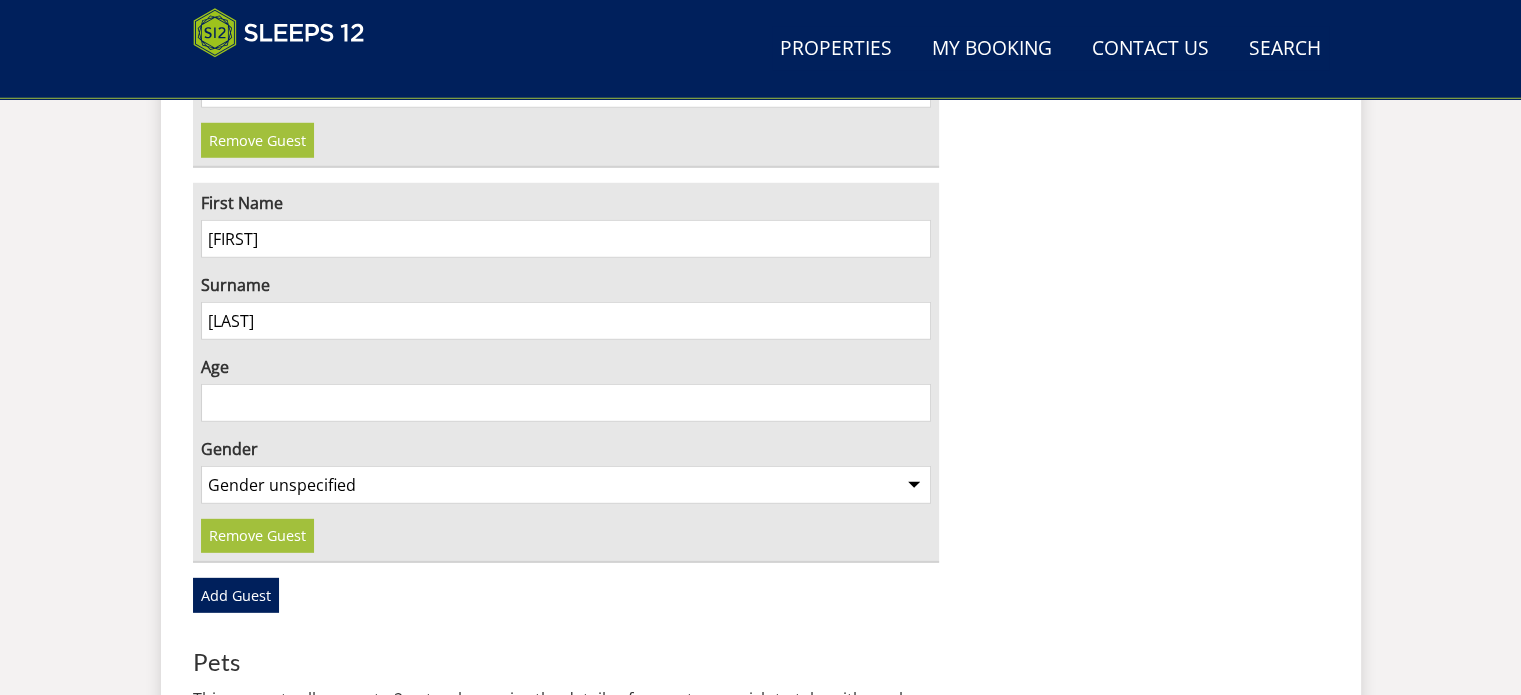 type on "[LAST]" 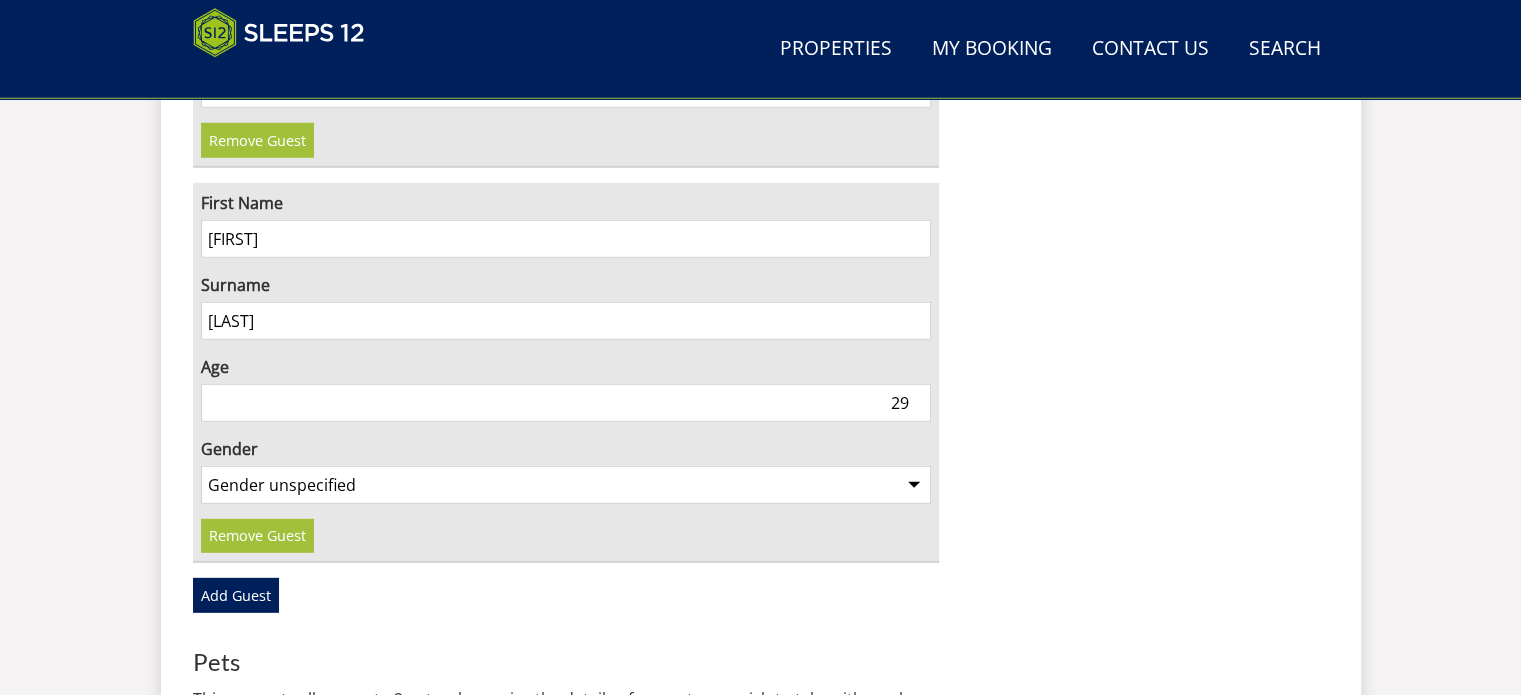type on "29" 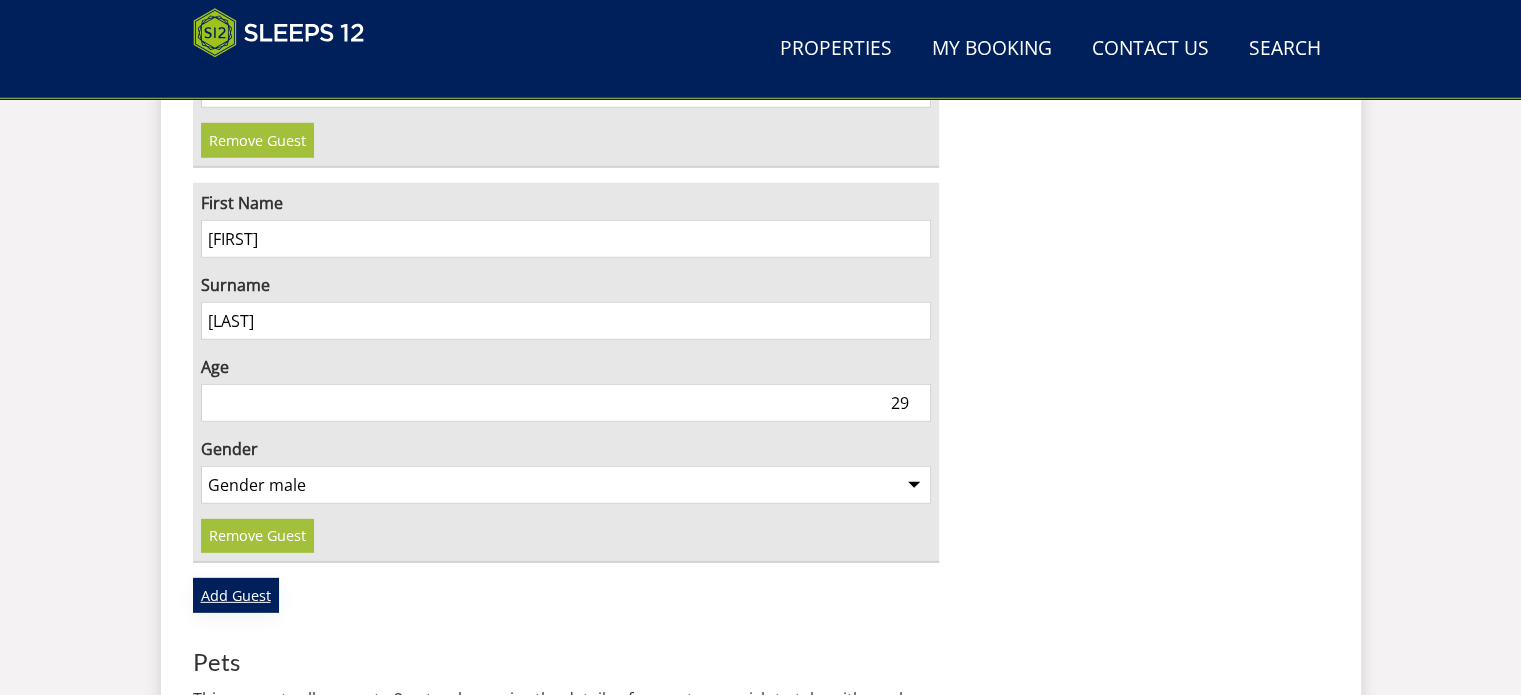 click on "Add Guest" at bounding box center (236, 595) 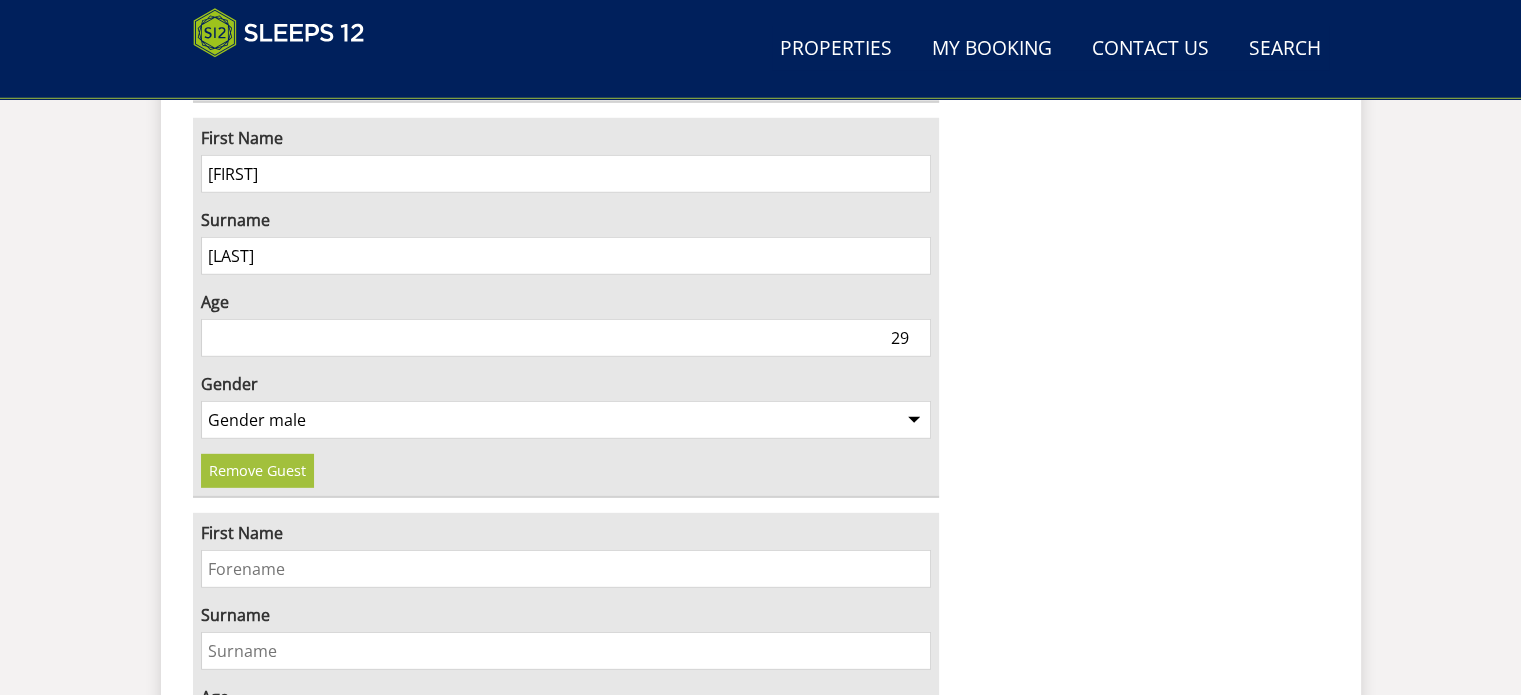 scroll, scrollTop: 5859, scrollLeft: 0, axis: vertical 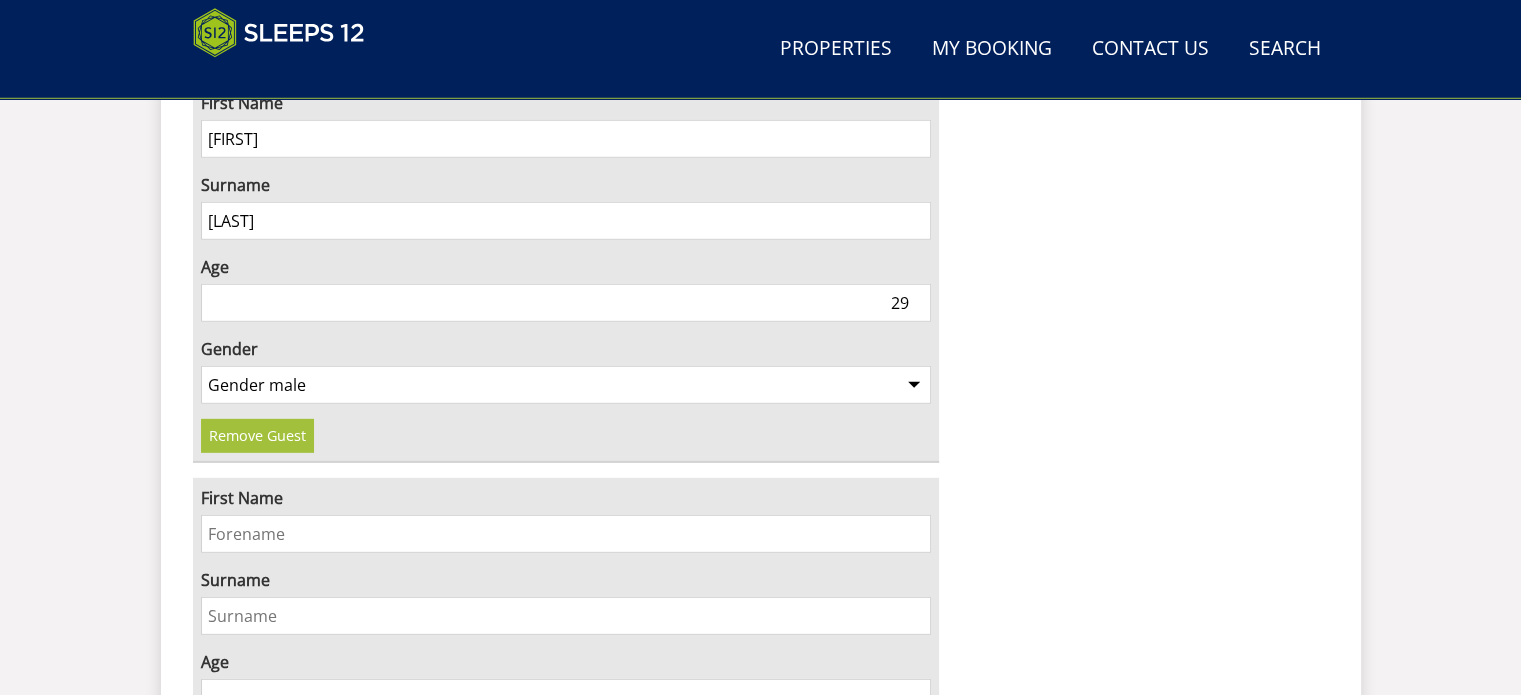 click on "First Name" at bounding box center (566, 534) 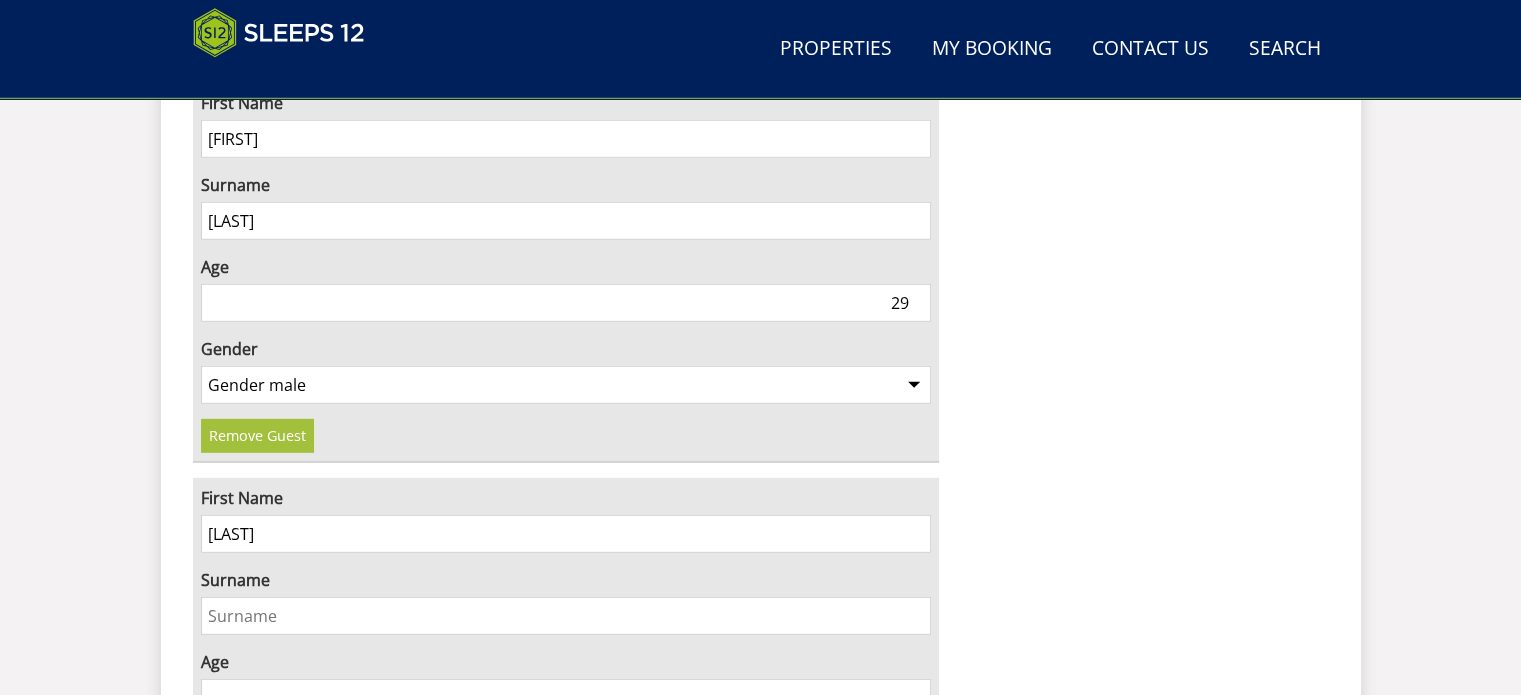type on "[LAST]" 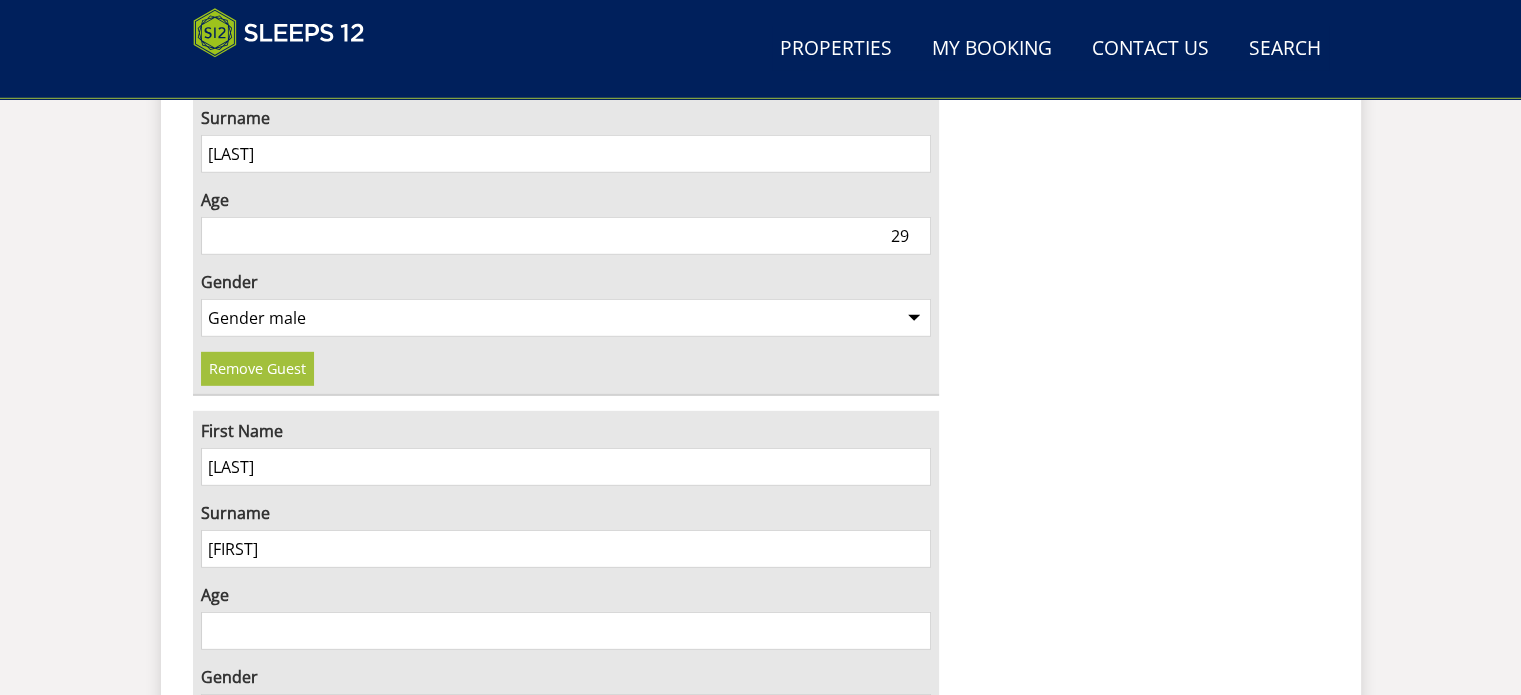 scroll, scrollTop: 6159, scrollLeft: 0, axis: vertical 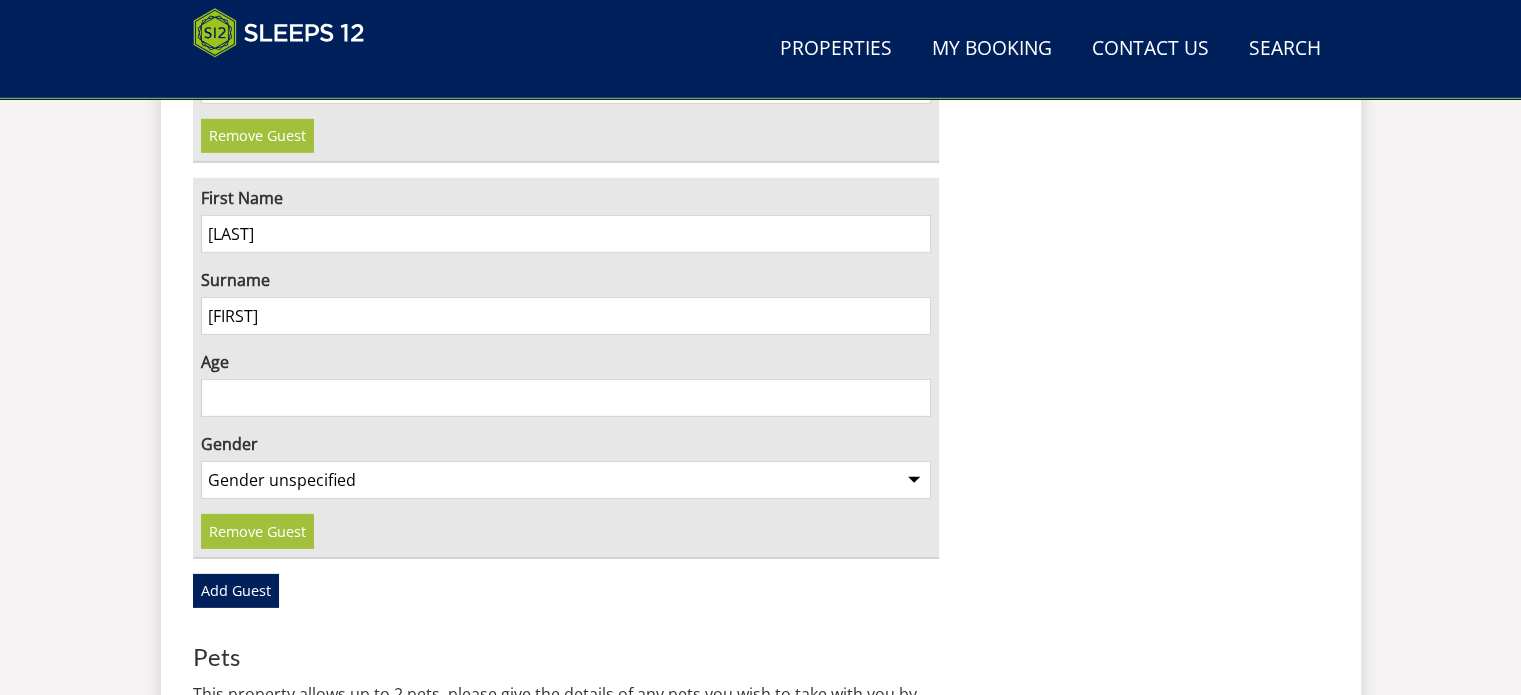 type on "[FIRST]" 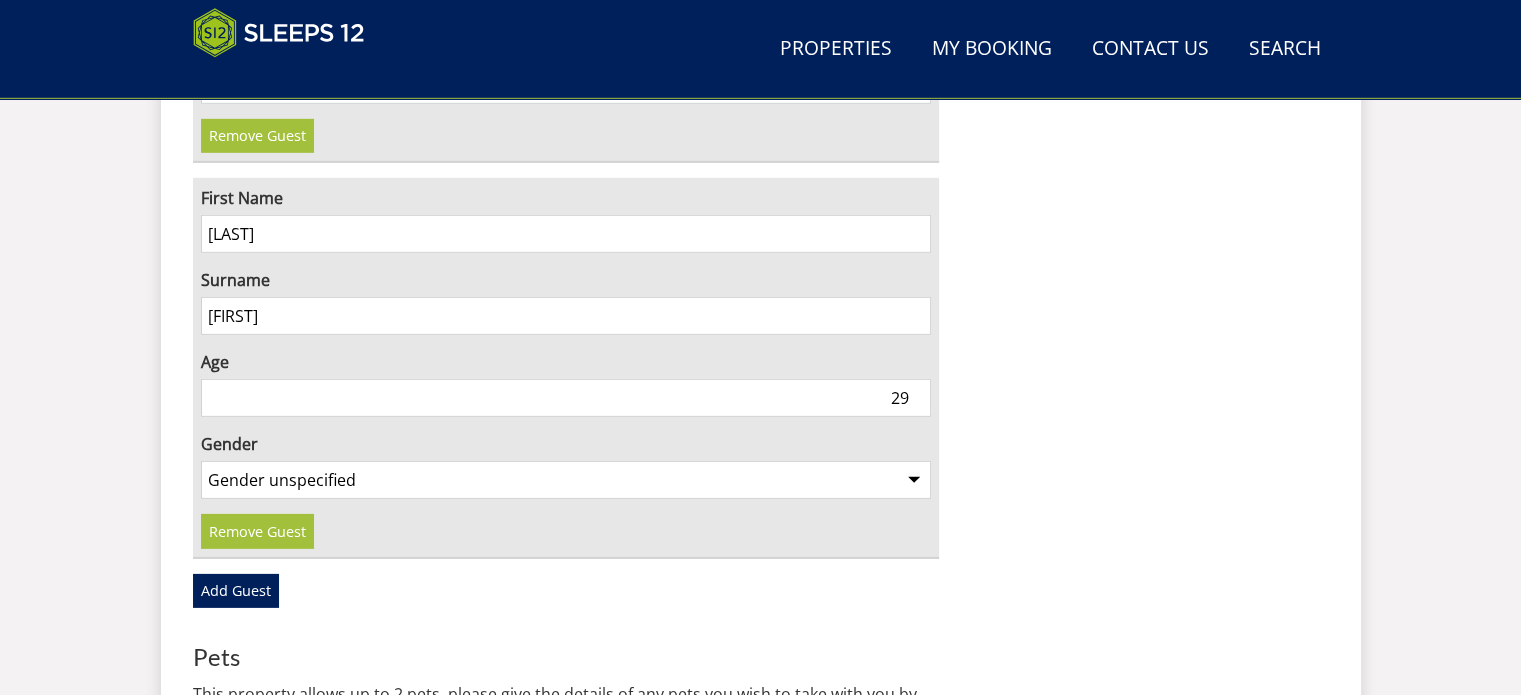 type on "29" 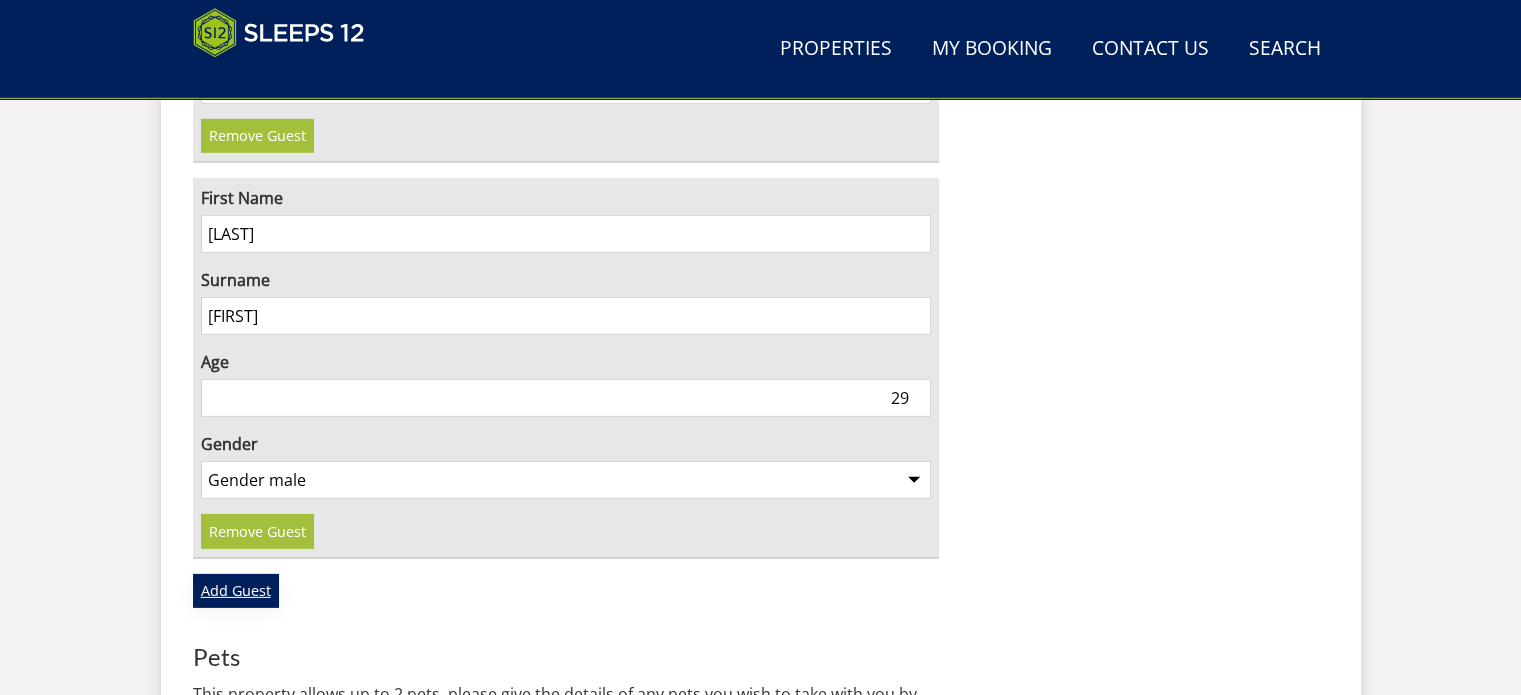 click on "Add Guest" at bounding box center [236, 591] 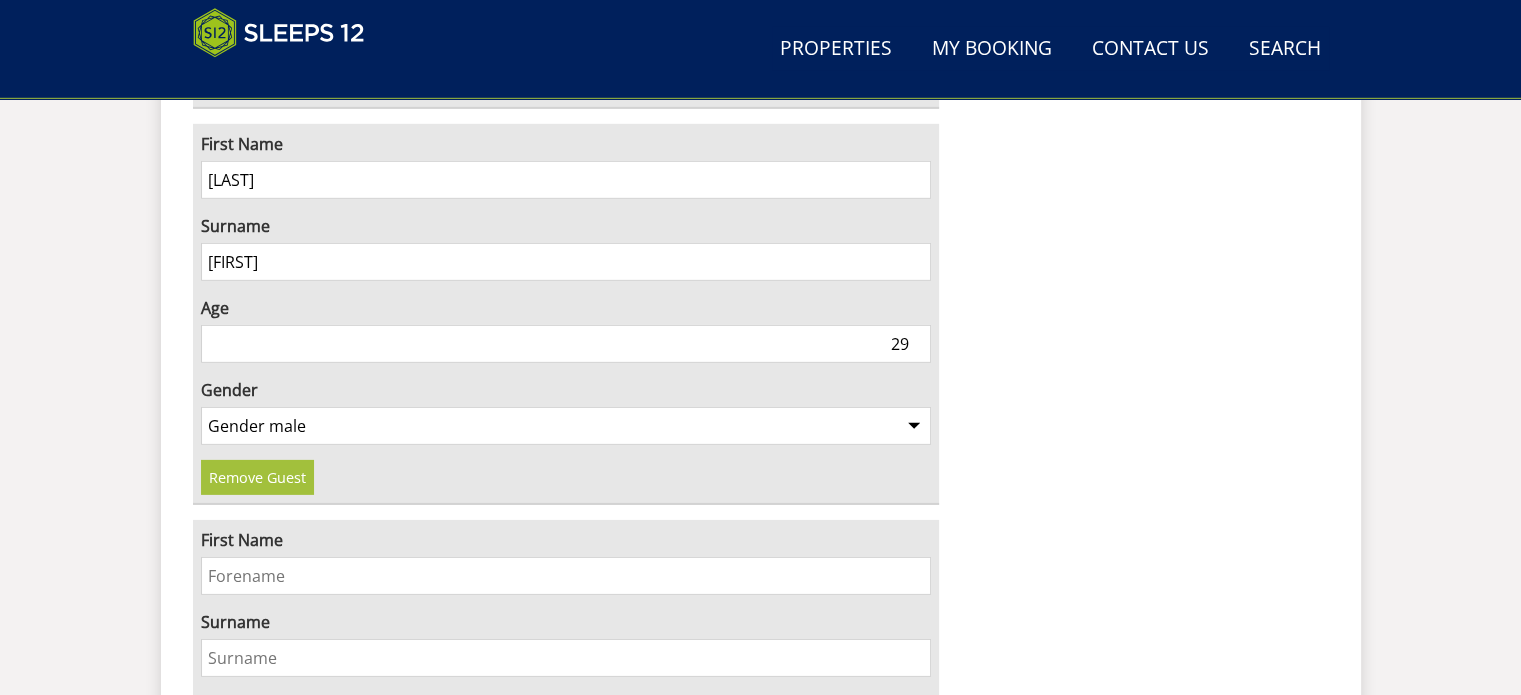 scroll, scrollTop: 6259, scrollLeft: 0, axis: vertical 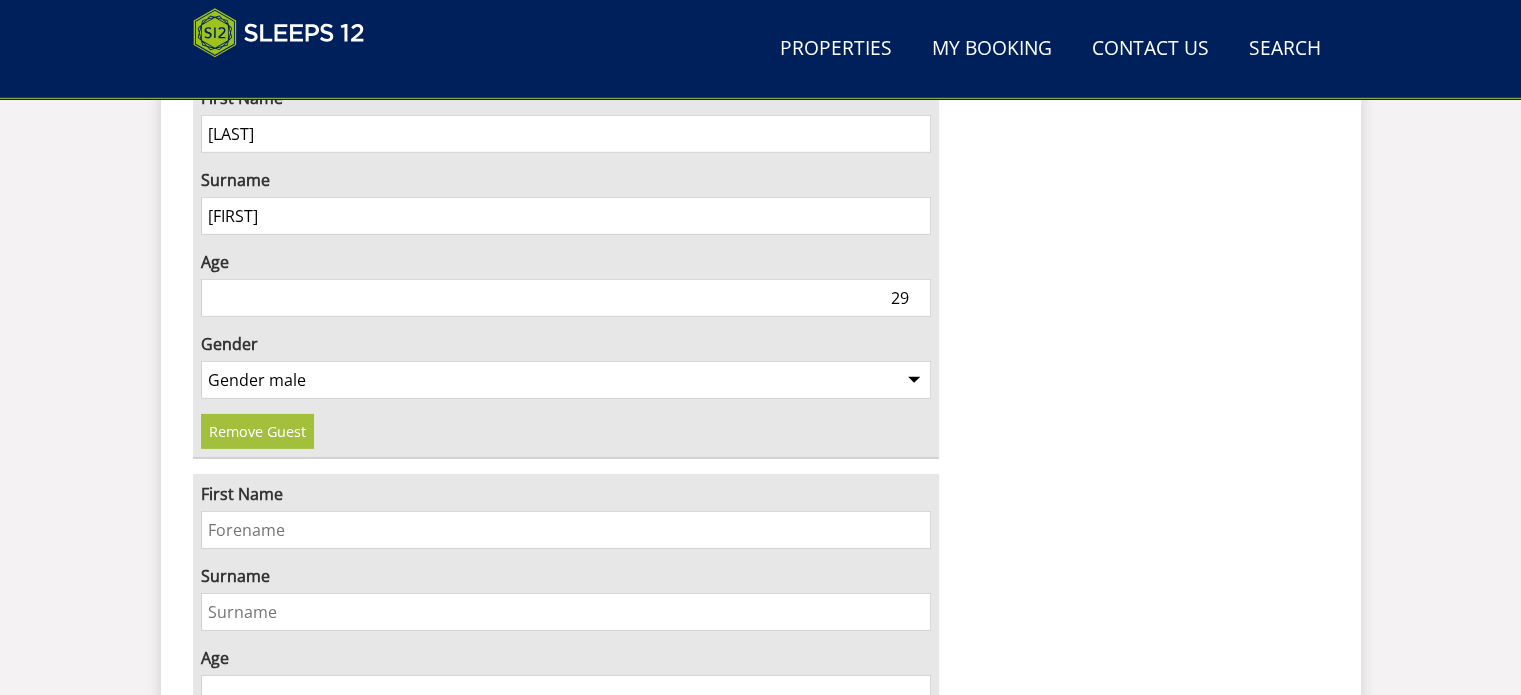 click on "First Name" at bounding box center [566, 530] 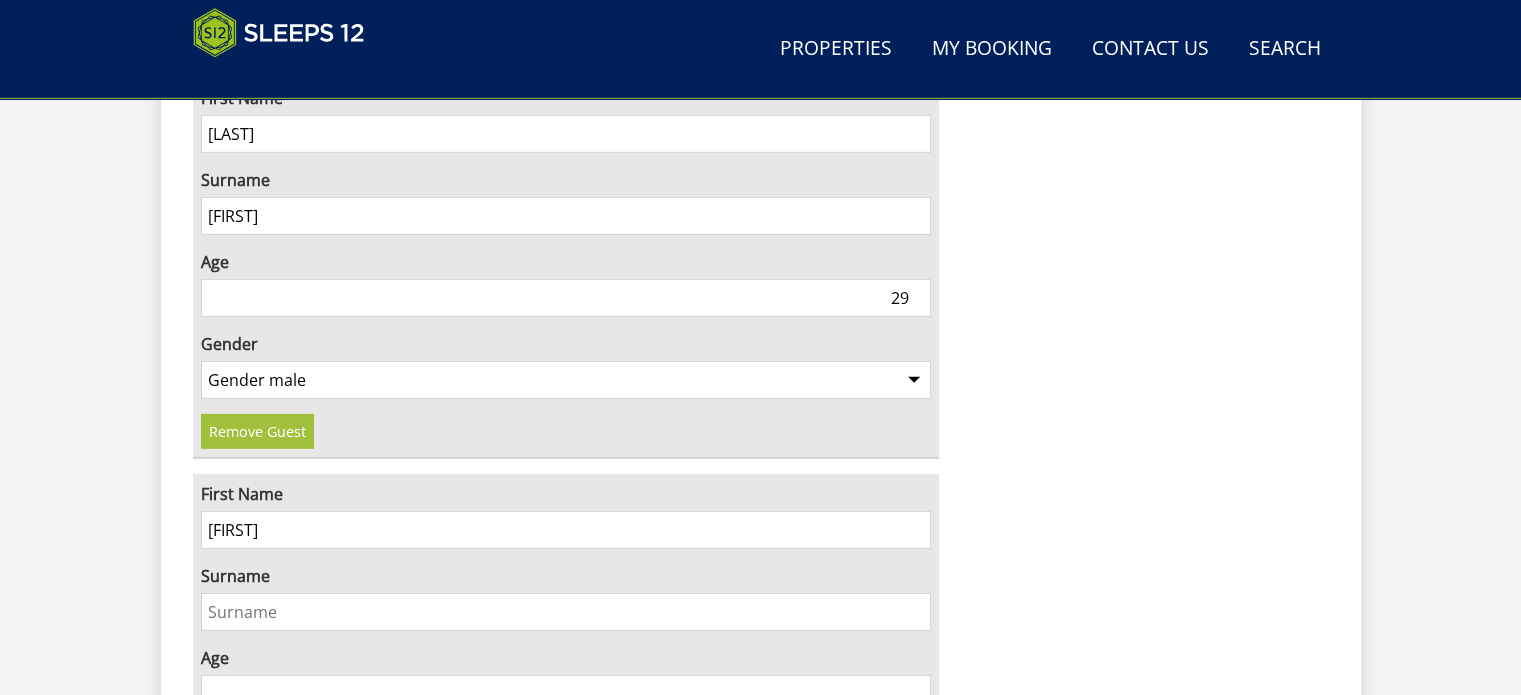 type on "[FIRST]" 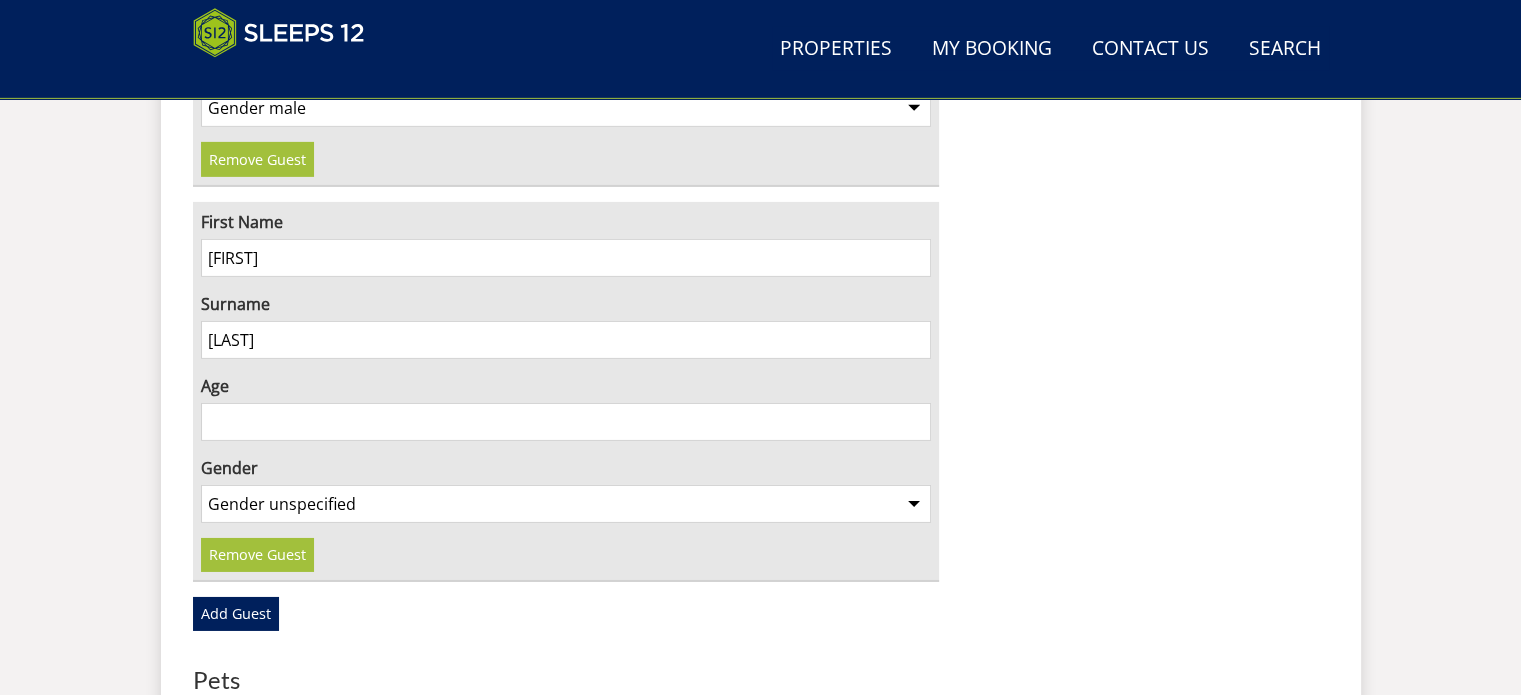 scroll, scrollTop: 6559, scrollLeft: 0, axis: vertical 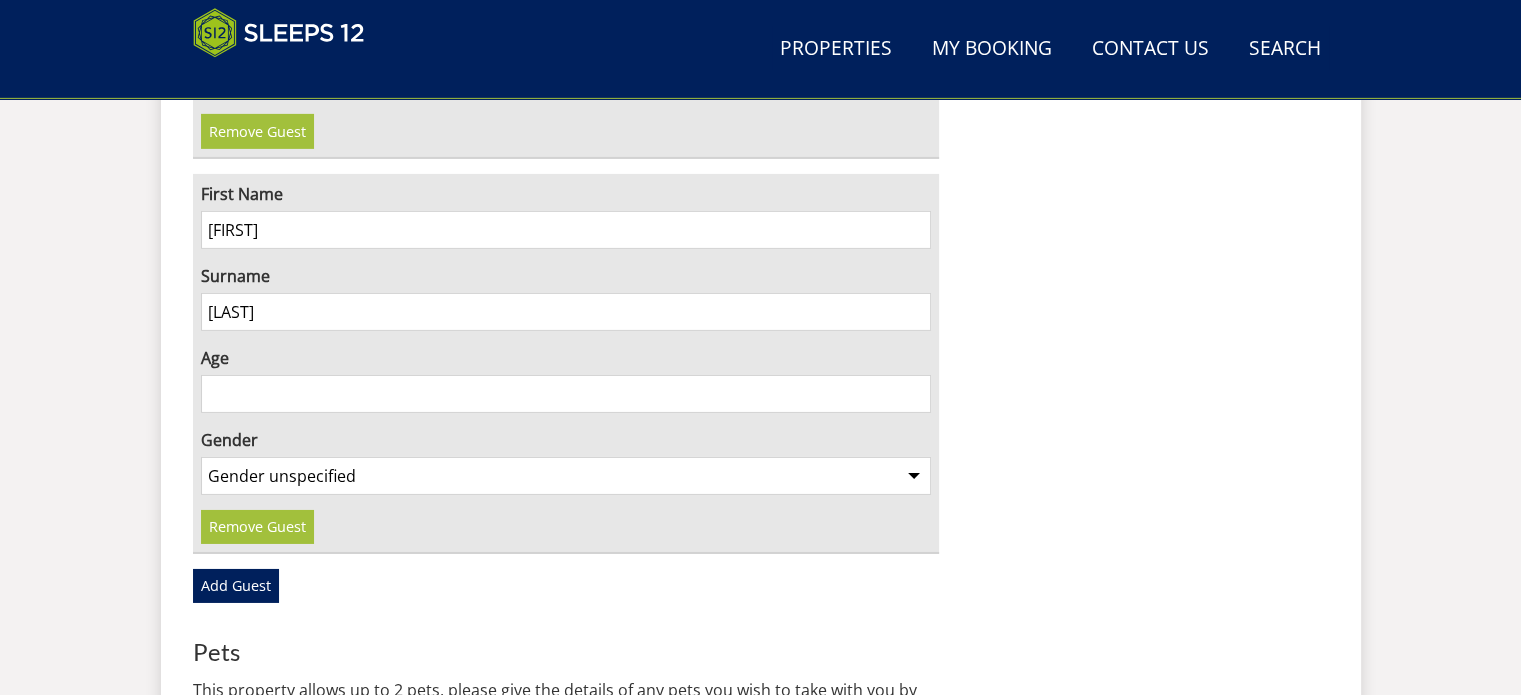 type on "[LAST]" 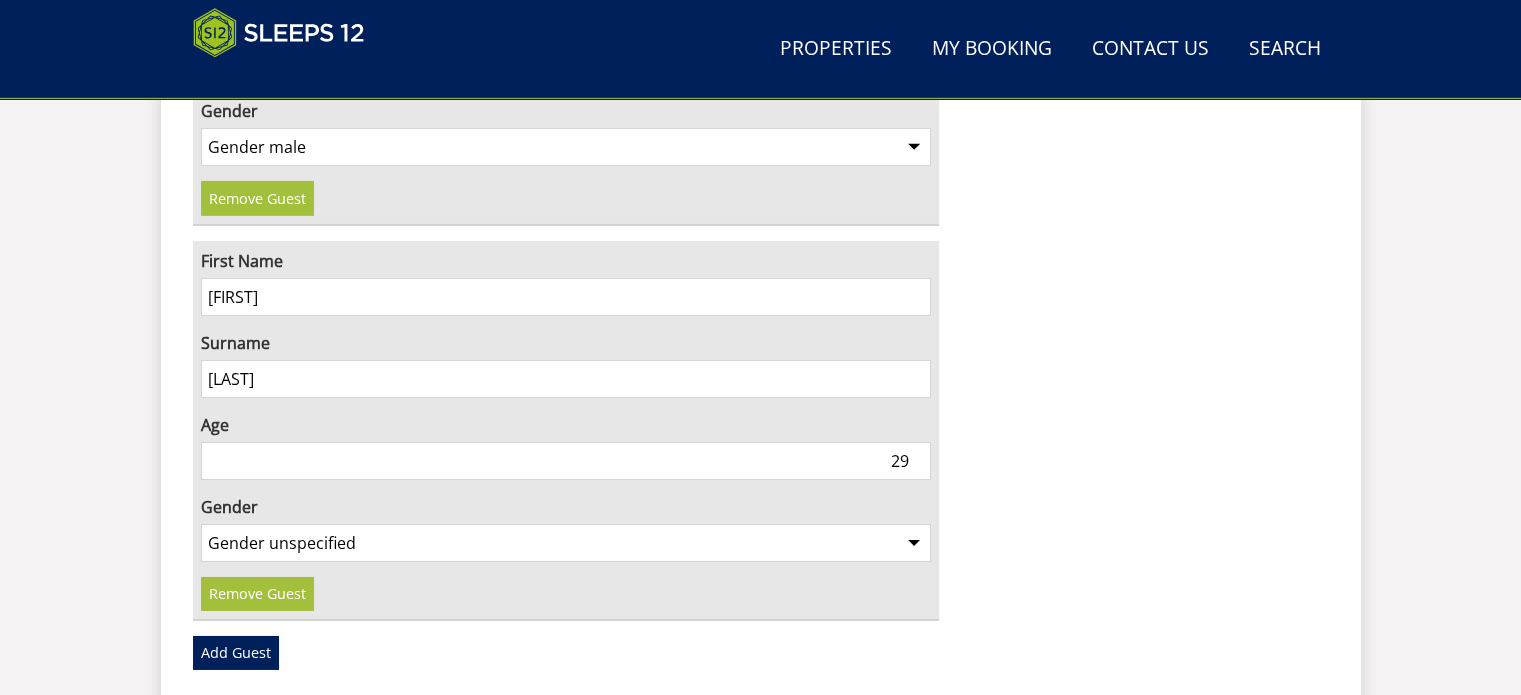 scroll, scrollTop: 6459, scrollLeft: 0, axis: vertical 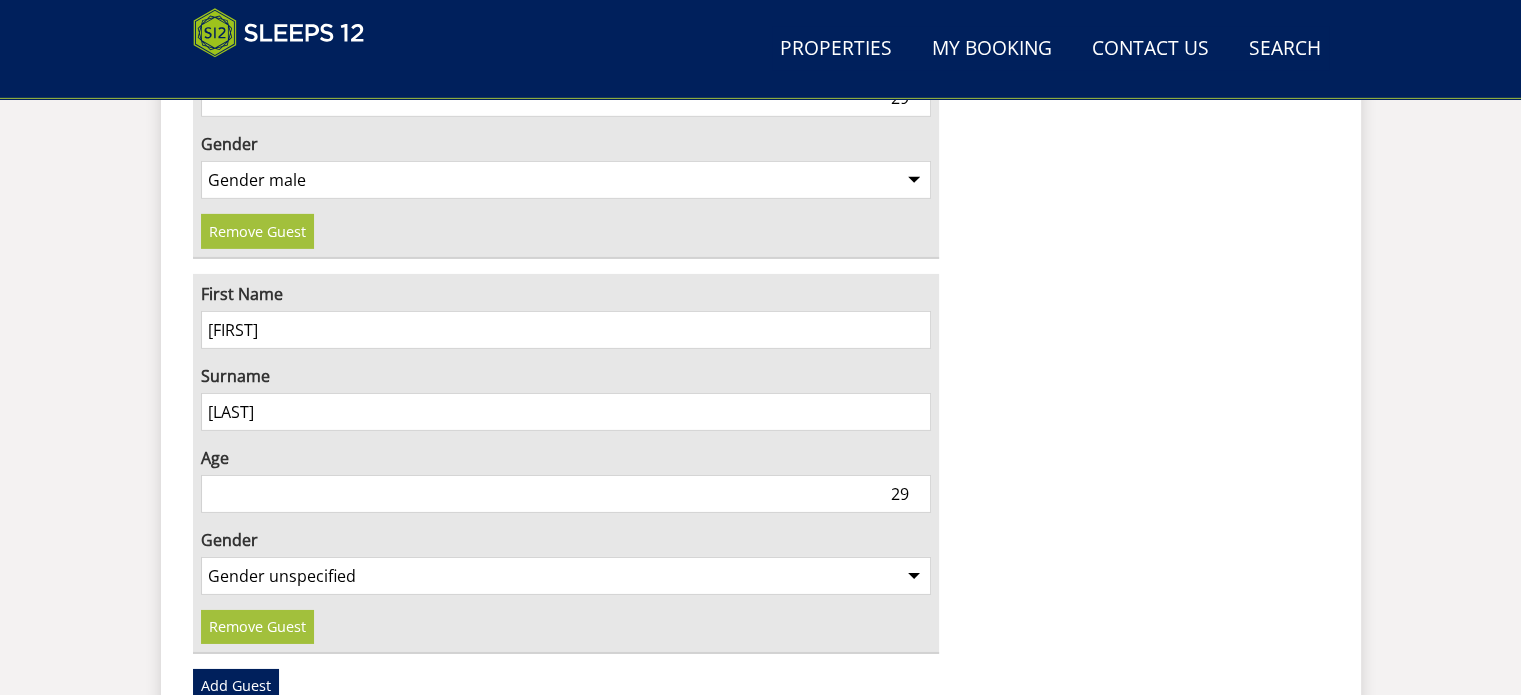 type on "29" 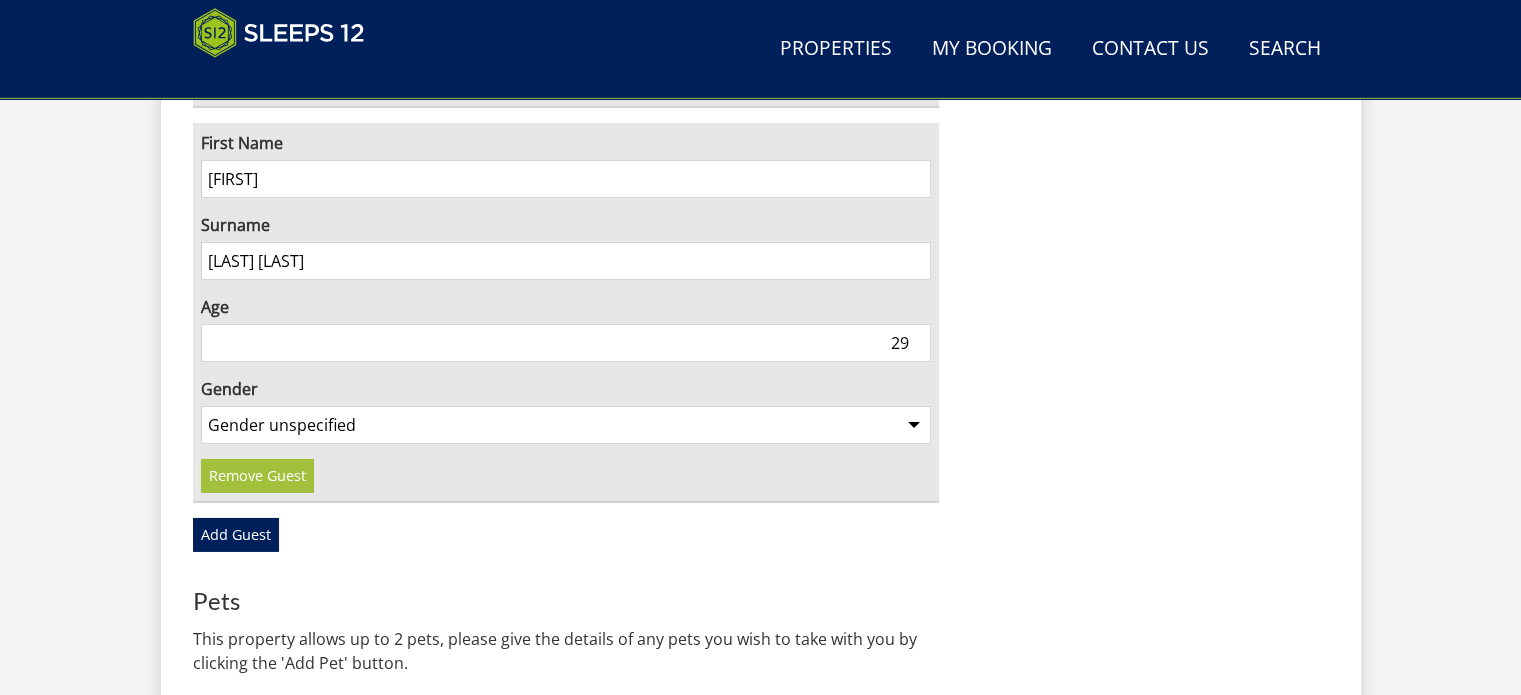 scroll, scrollTop: 6759, scrollLeft: 0, axis: vertical 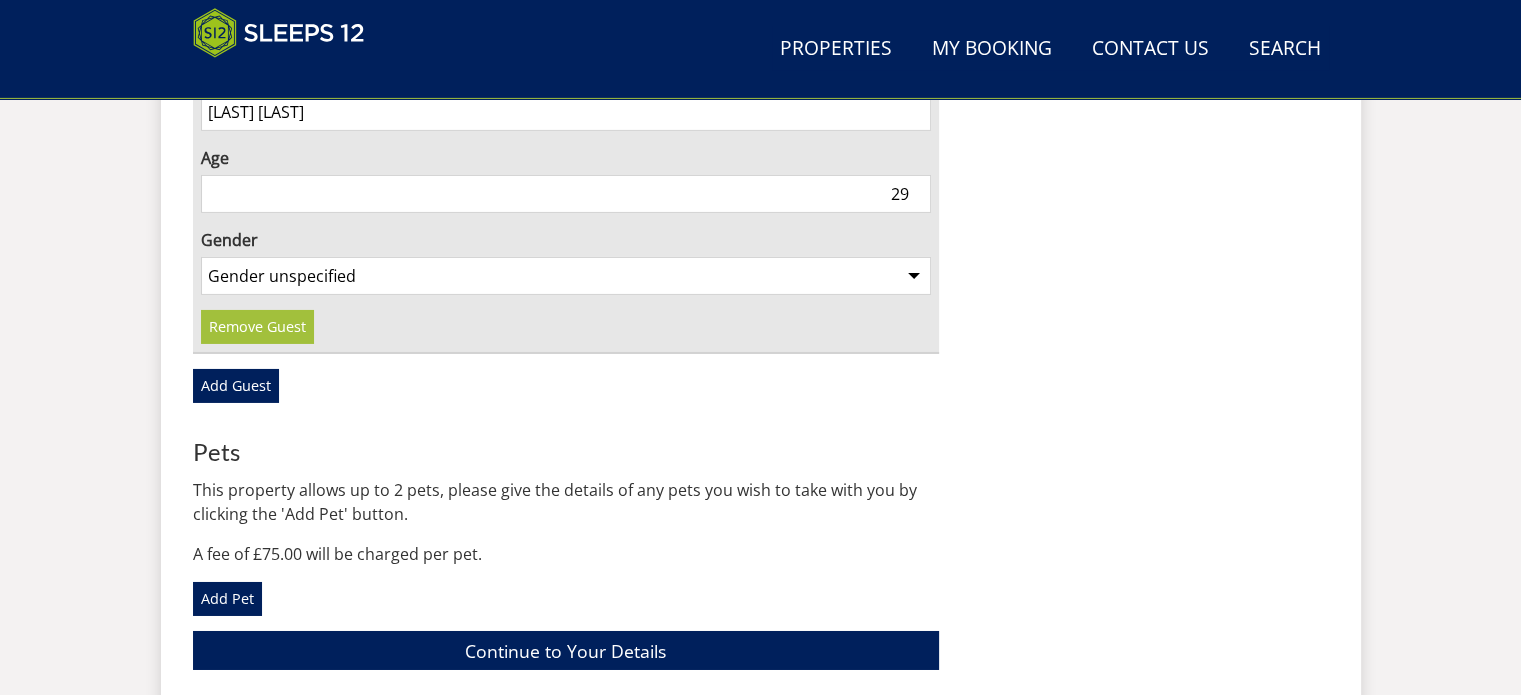 type on "[LAST] [LAST]" 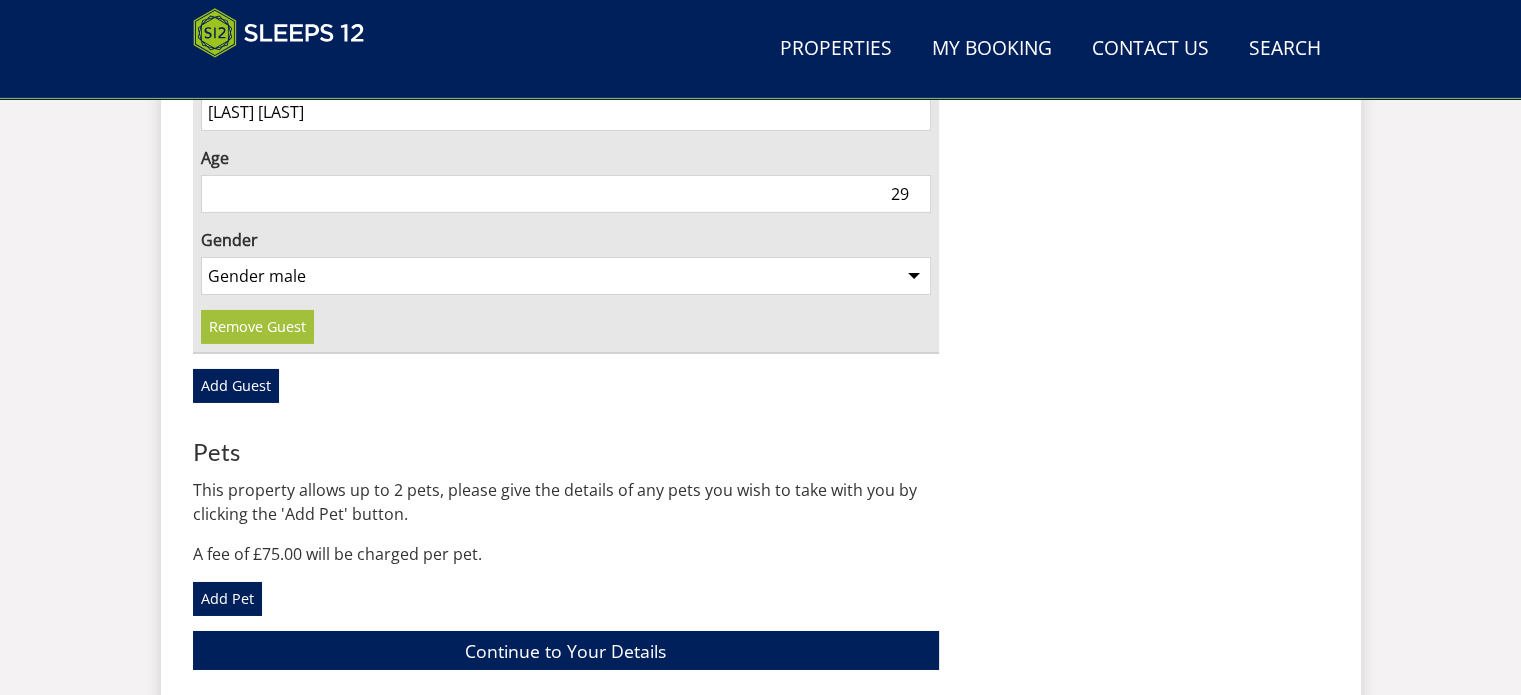 click on "Gender unspecified
Gender male
Gender female" at bounding box center [566, 276] 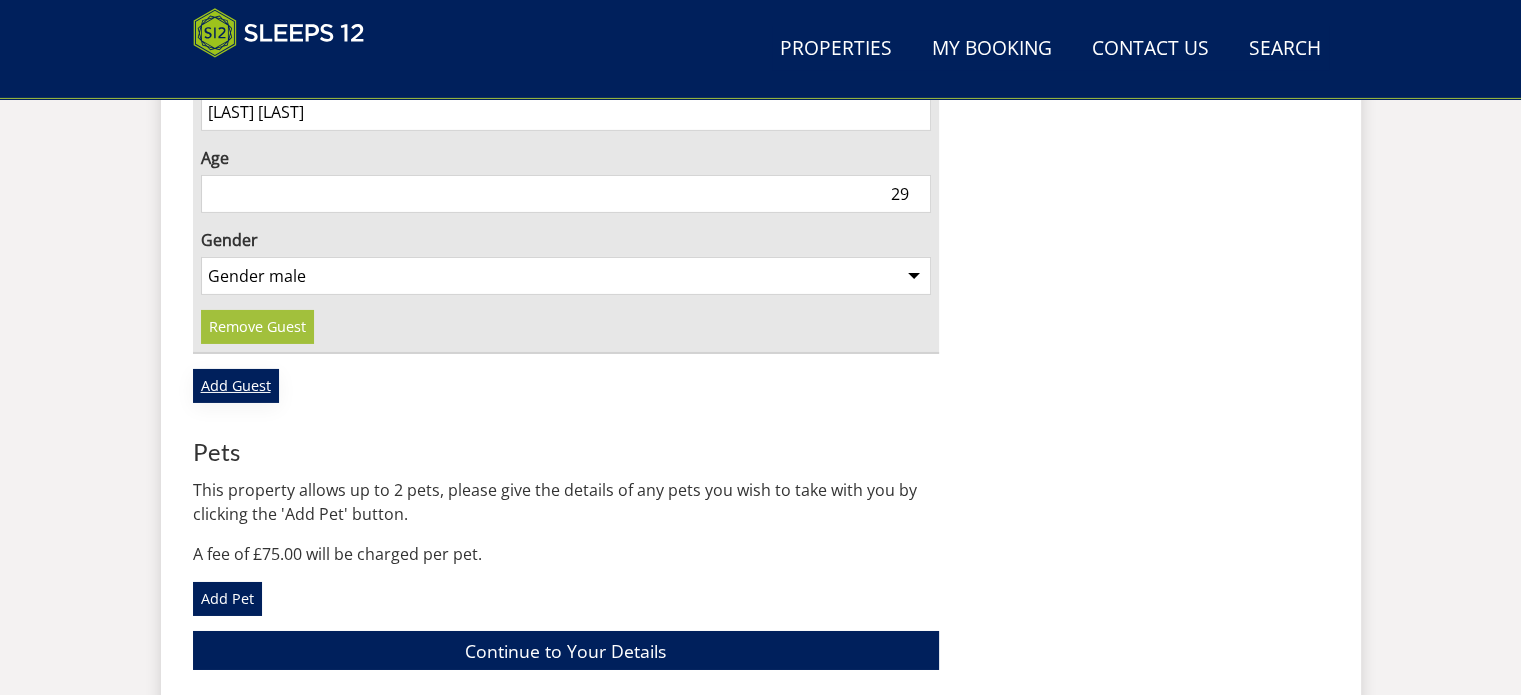 click on "Add Guest" at bounding box center (236, 386) 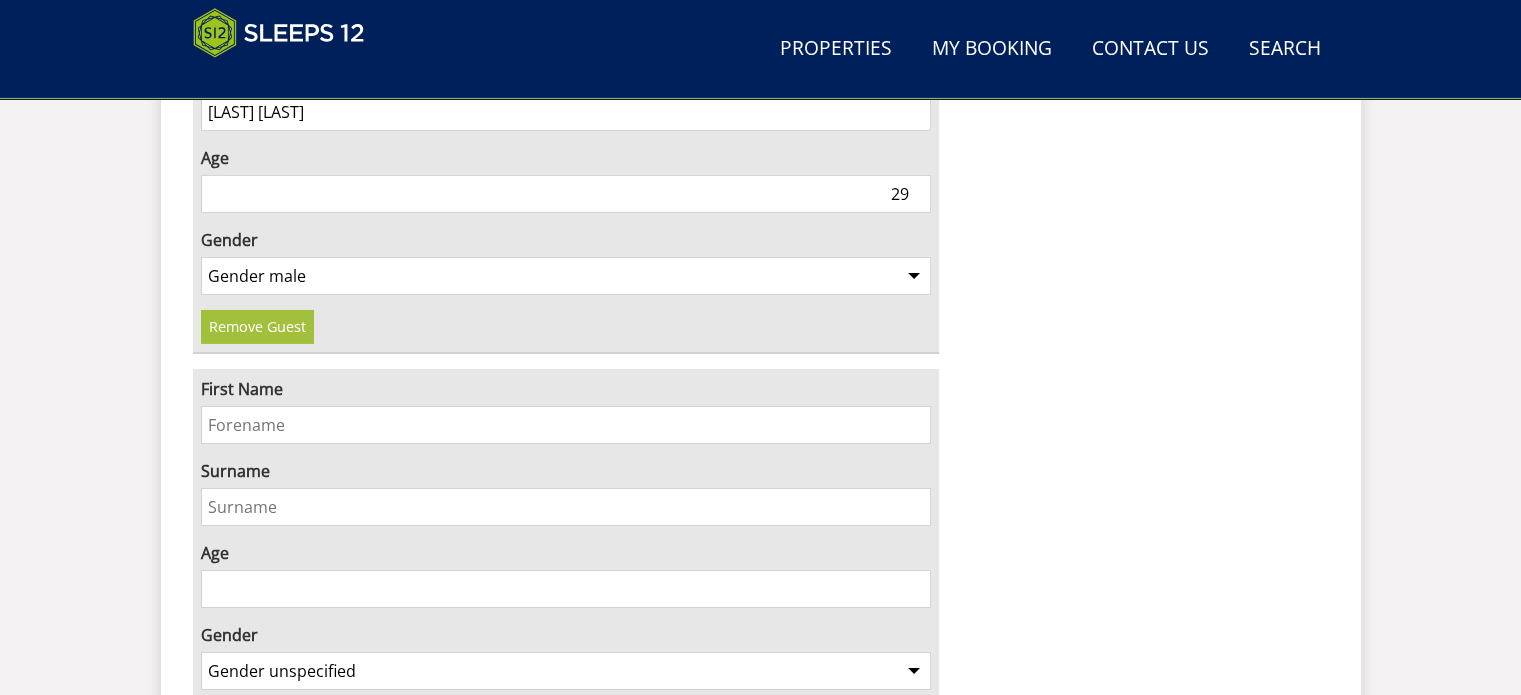 click on "First Name" at bounding box center (566, 425) 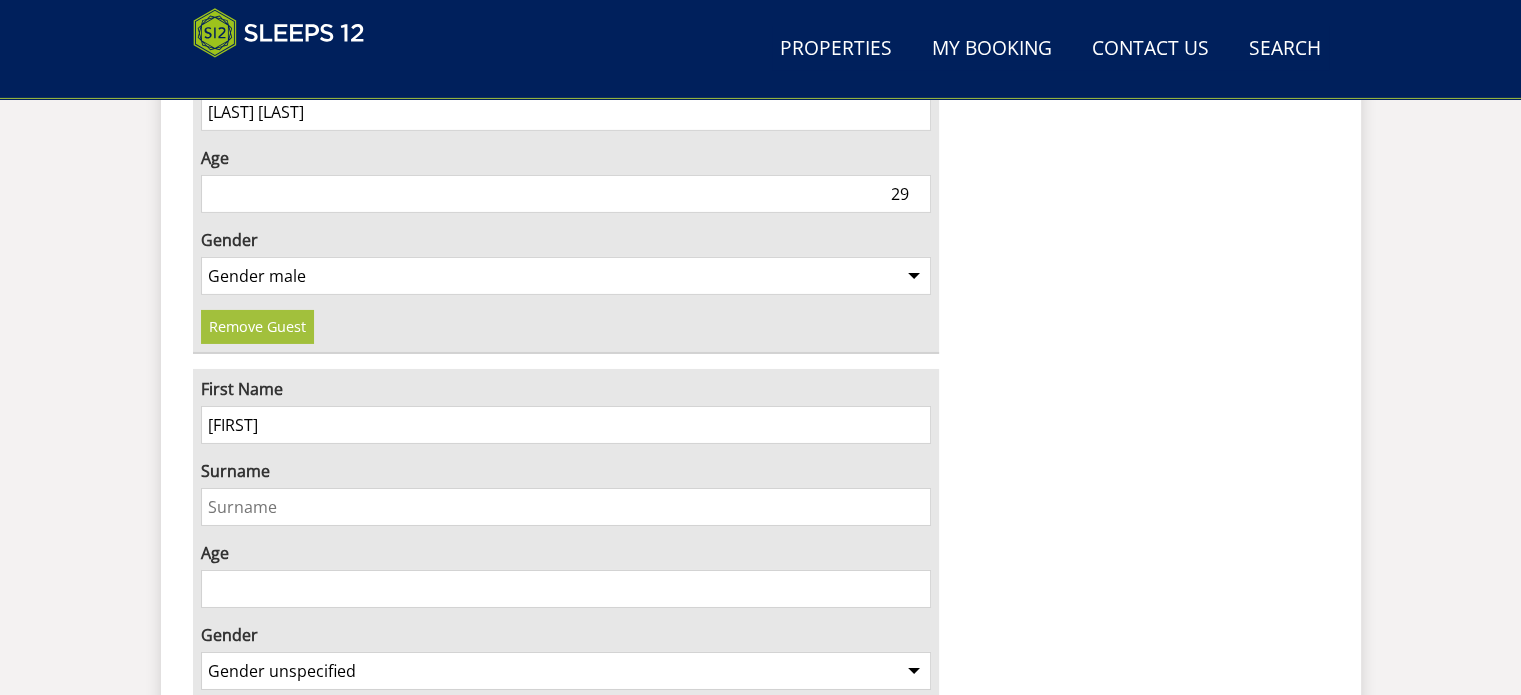 type on "[FIRST]" 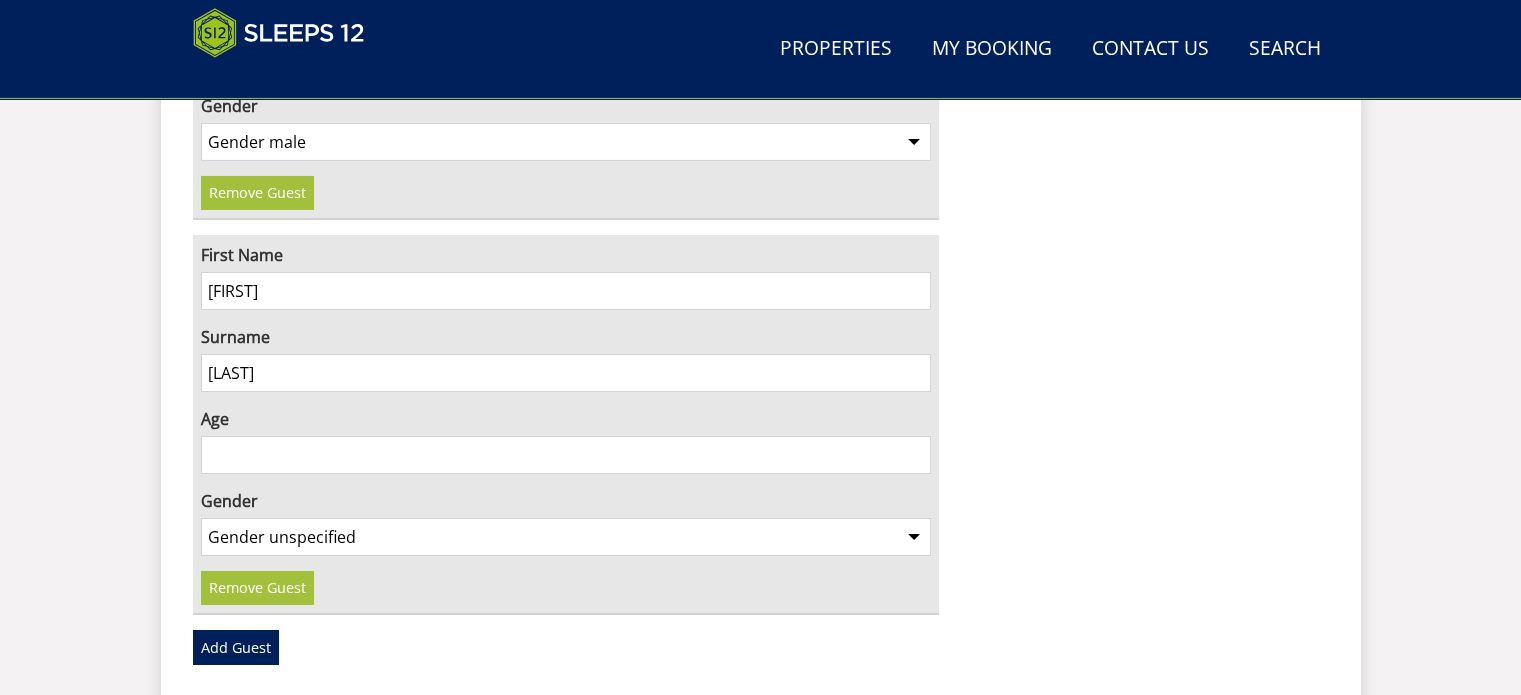 scroll, scrollTop: 7059, scrollLeft: 0, axis: vertical 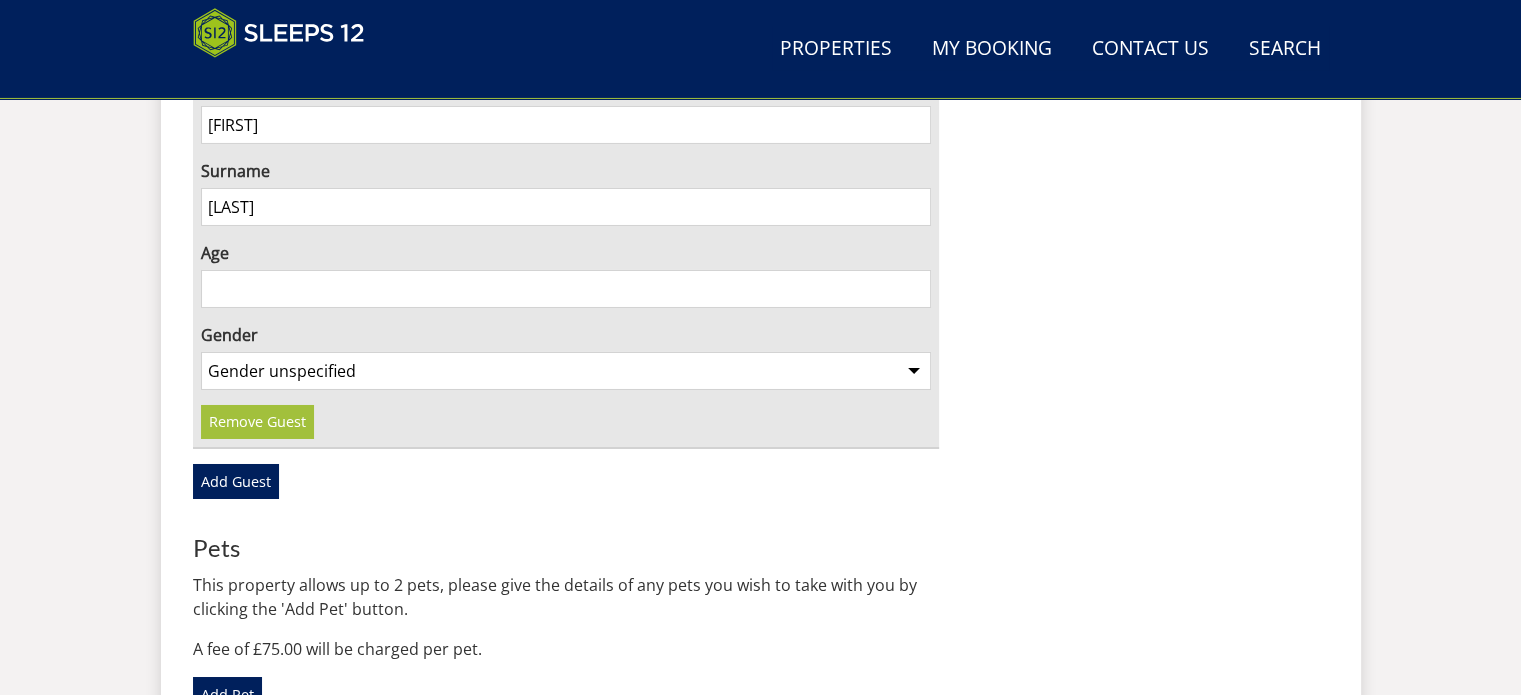 type on "[LAST]" 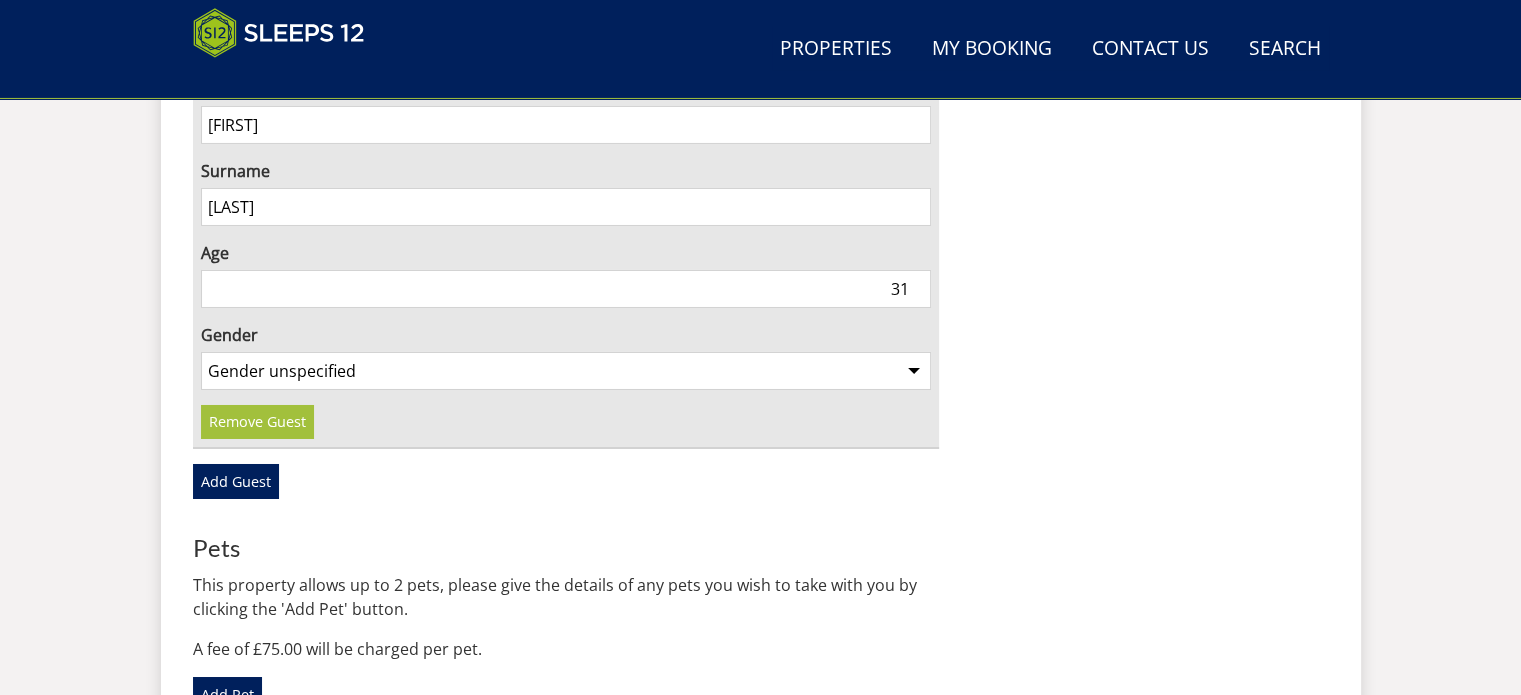 type on "31" 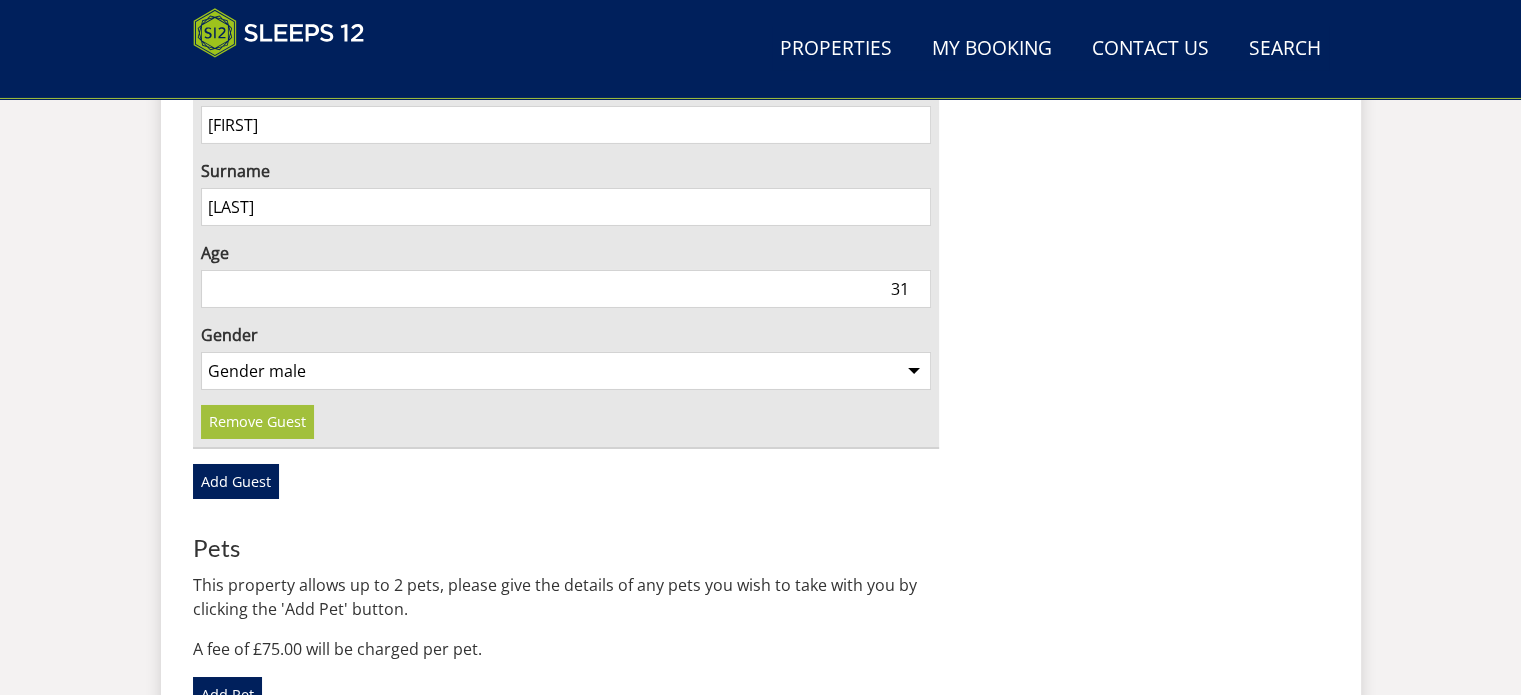 click on "Gender unspecified
Gender male
Gender female" at bounding box center (566, 371) 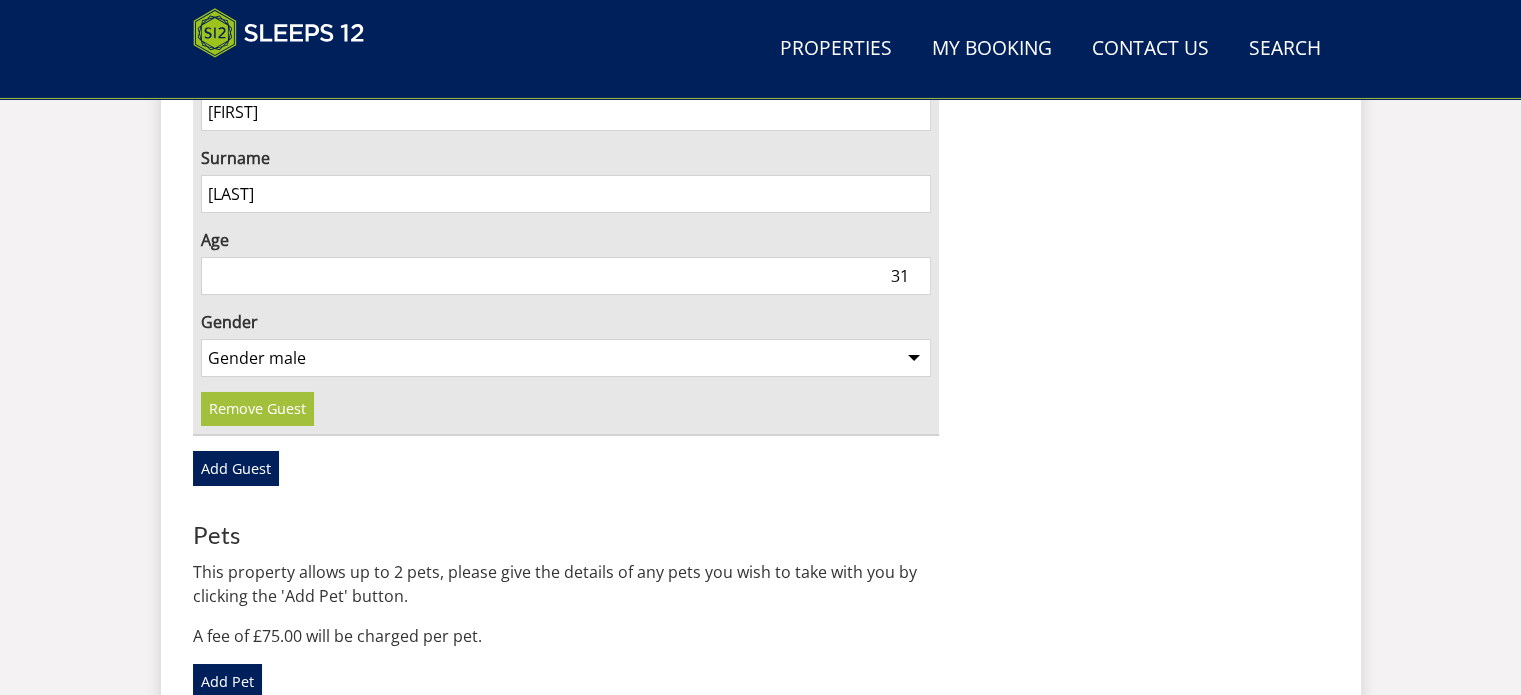 scroll, scrollTop: 7359, scrollLeft: 0, axis: vertical 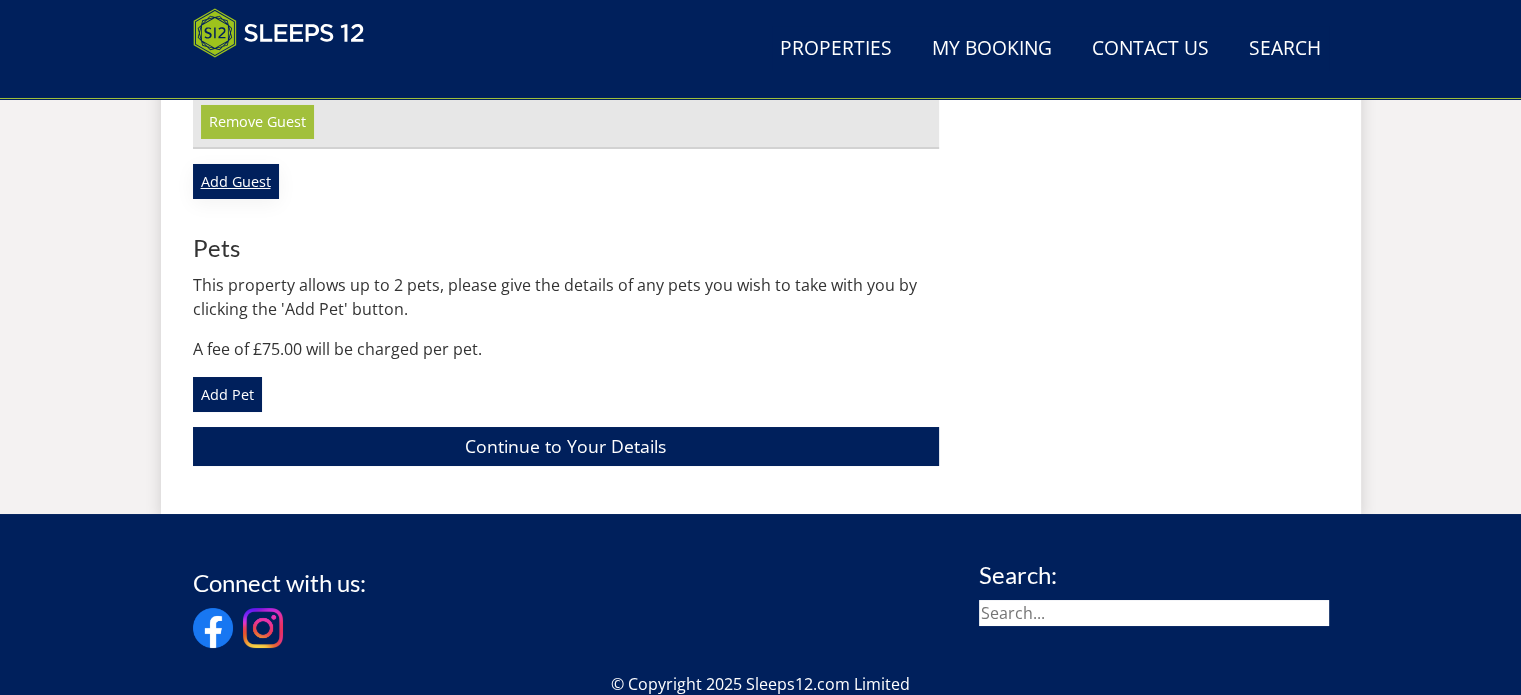 click on "Add Guest" at bounding box center [236, 181] 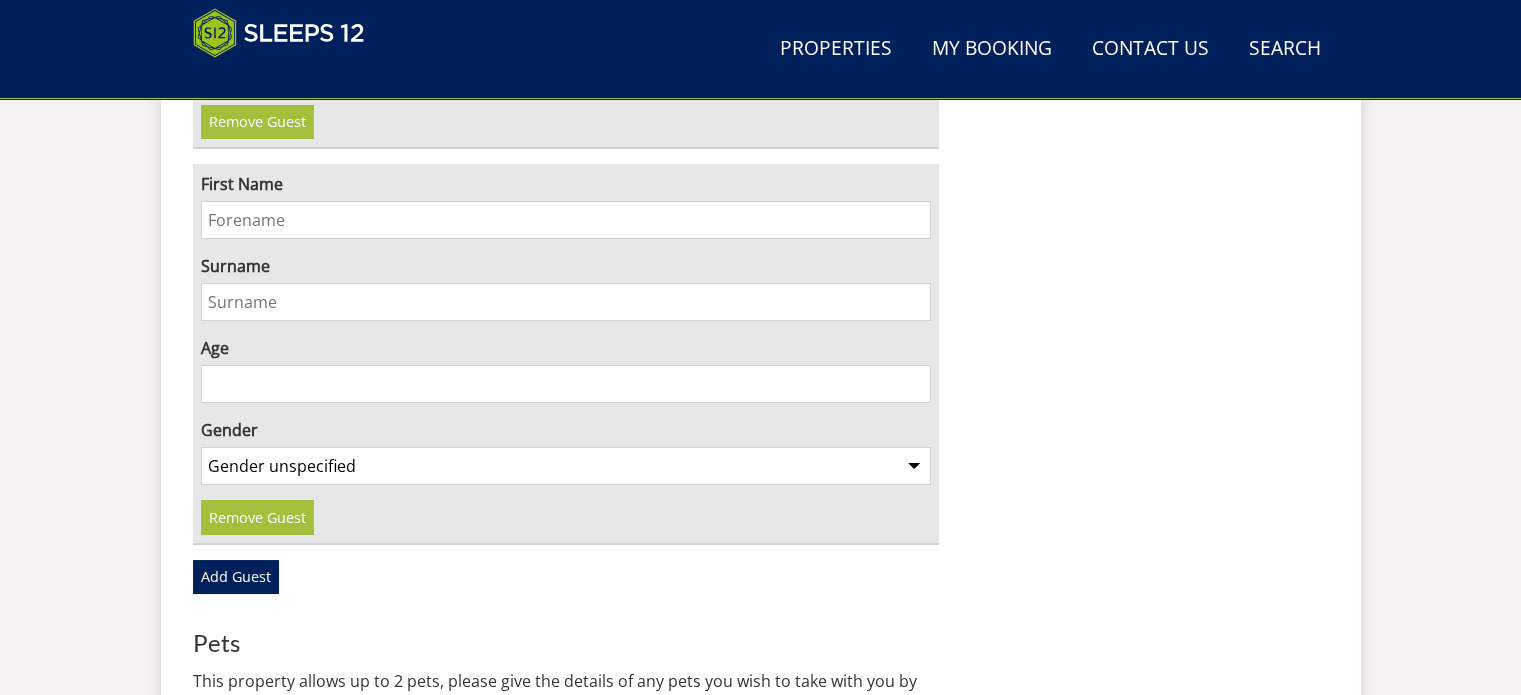 click on "First Name" at bounding box center (566, 220) 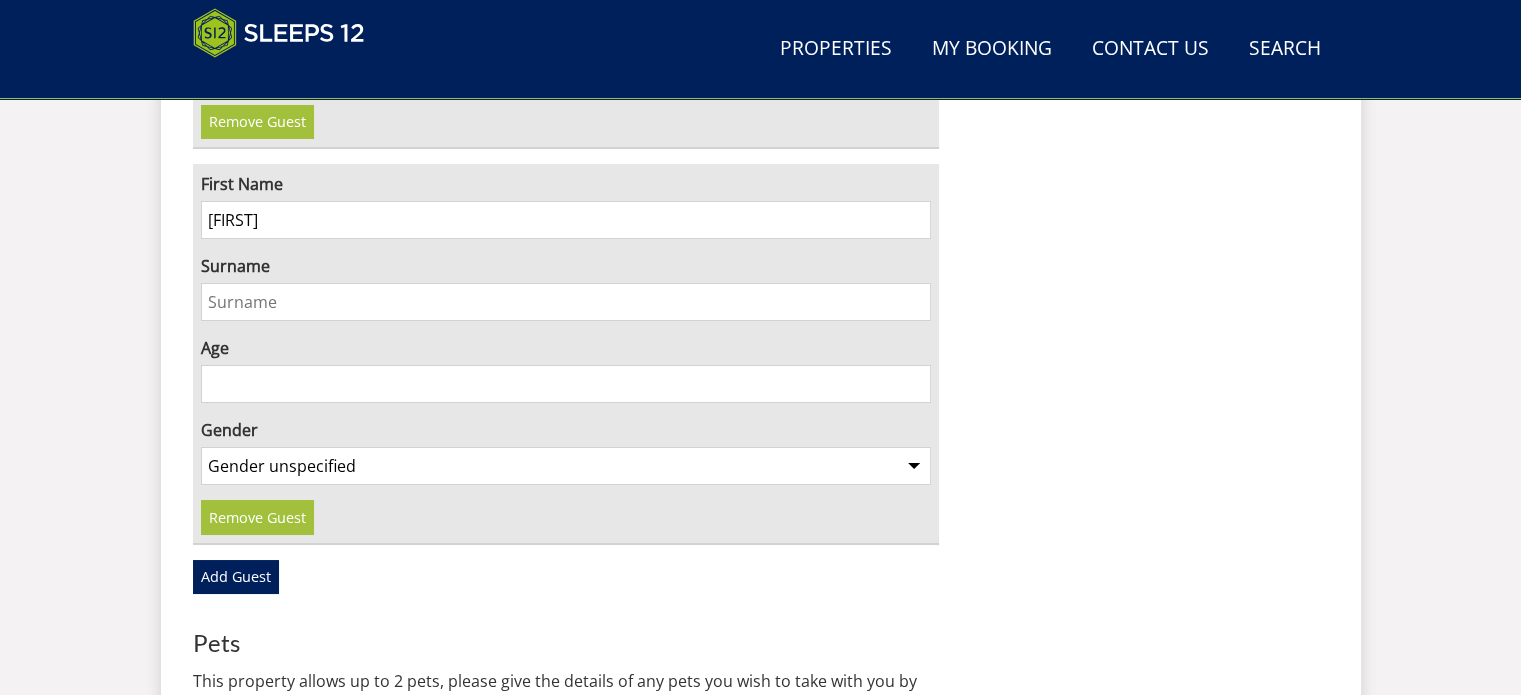 type on "[FIRST]" 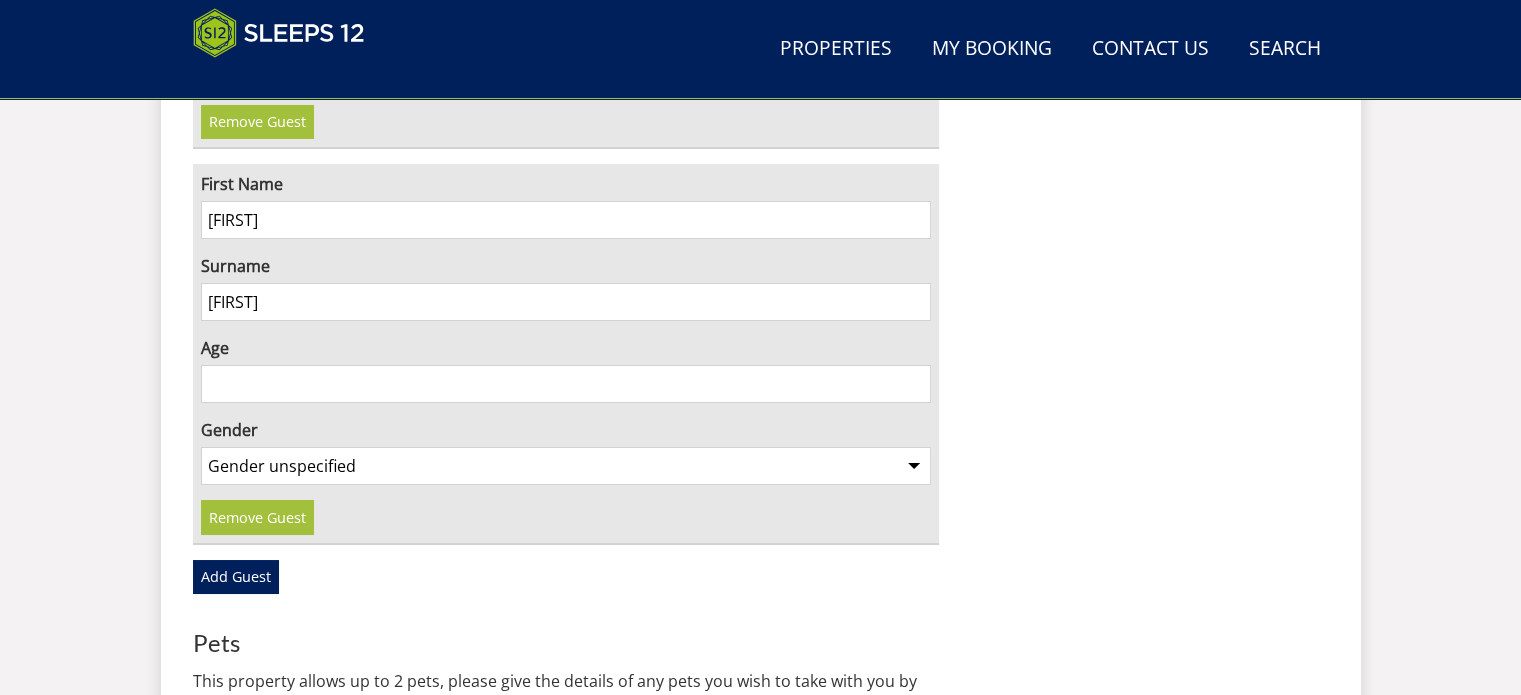 type on "[FIRST]" 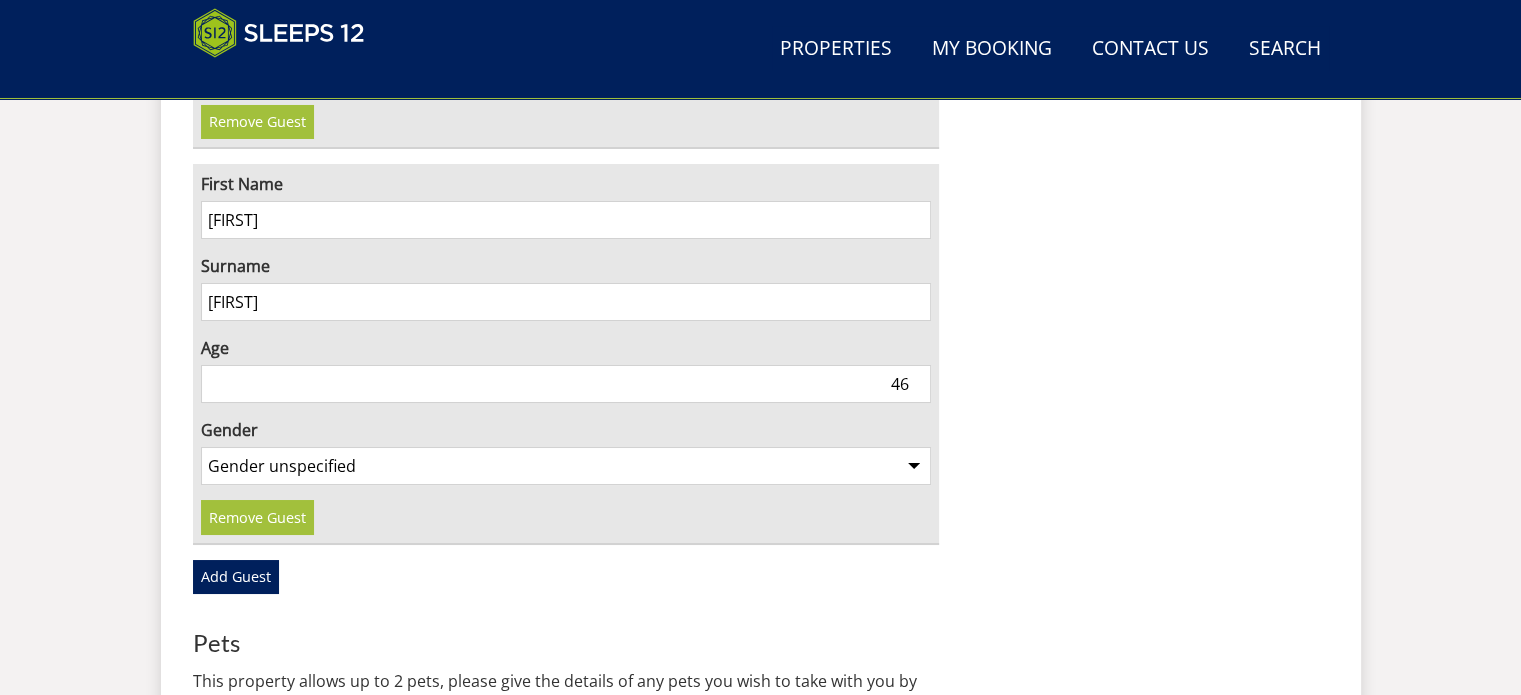 type on "46" 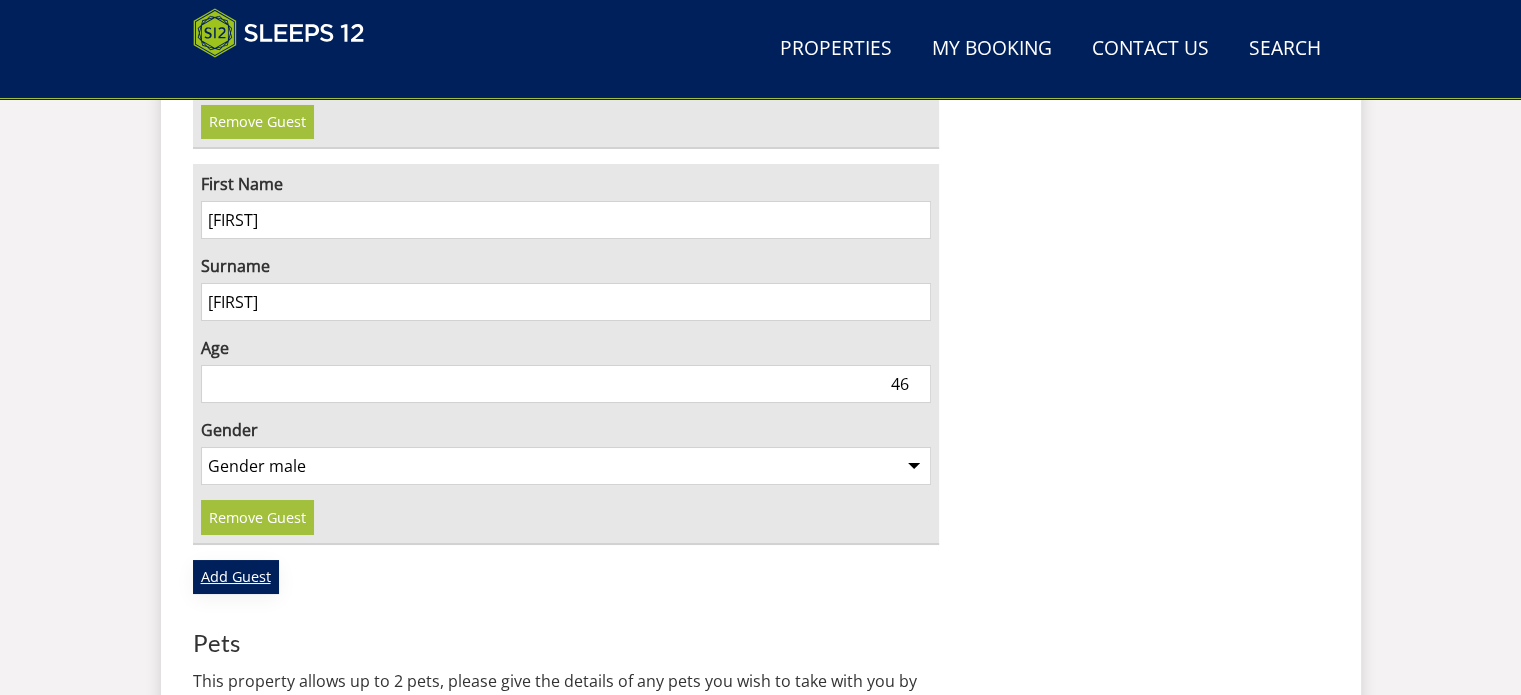 click on "Add Guest" at bounding box center [236, 577] 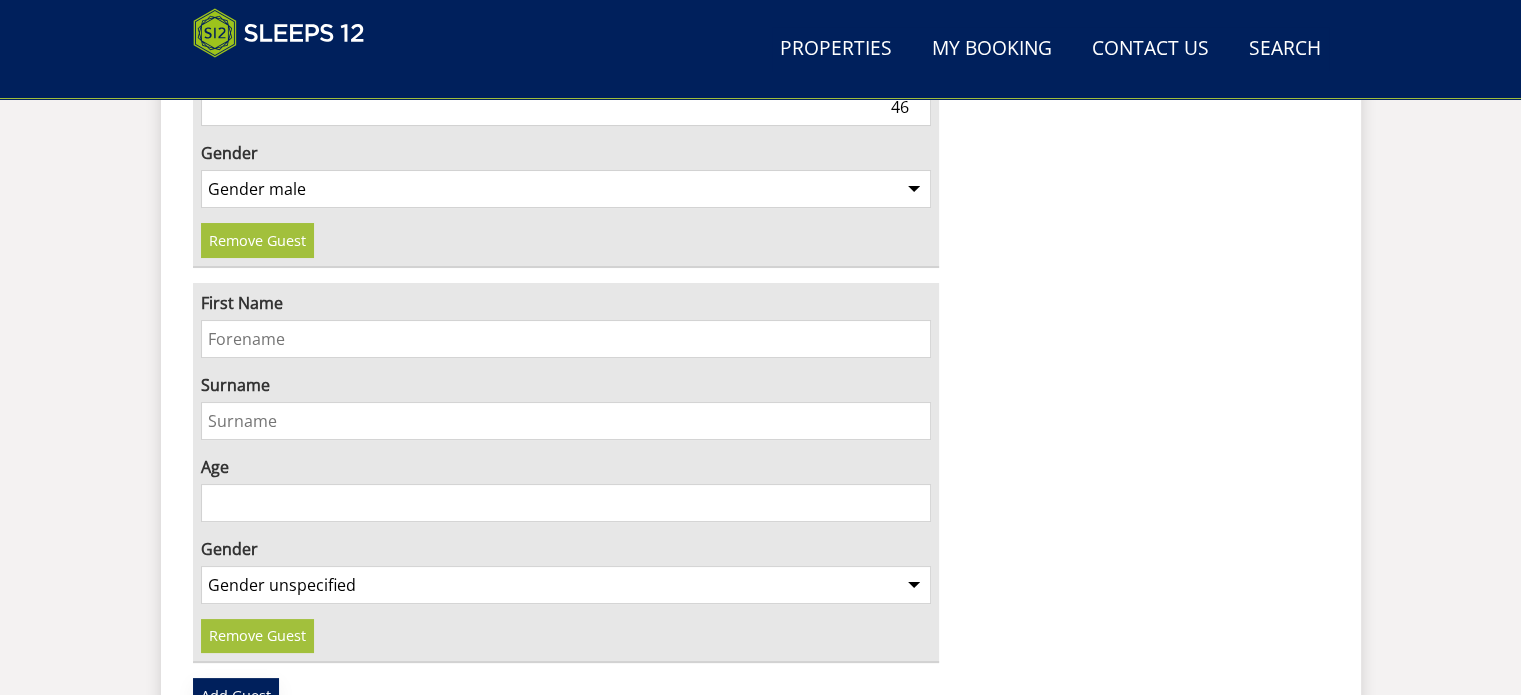 scroll, scrollTop: 7659, scrollLeft: 0, axis: vertical 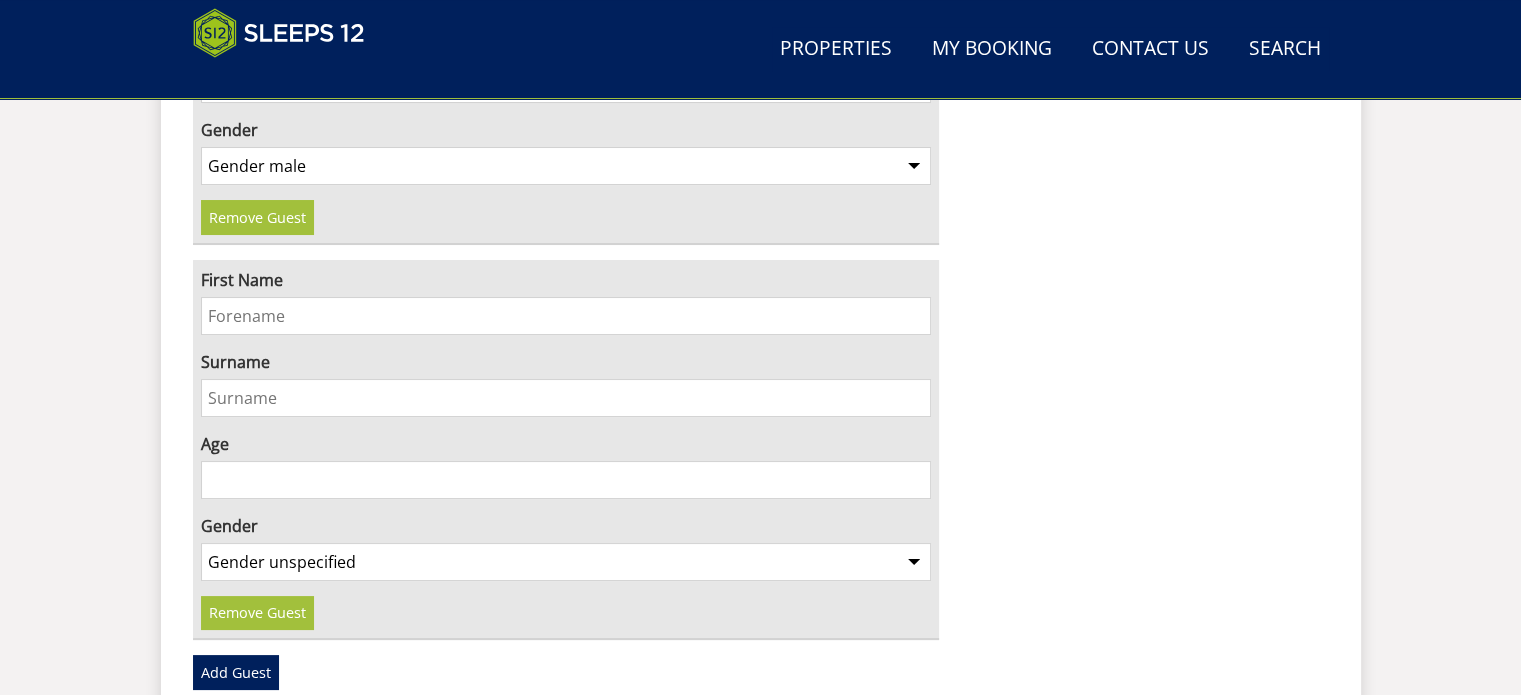 click on "First Name" at bounding box center (566, 316) 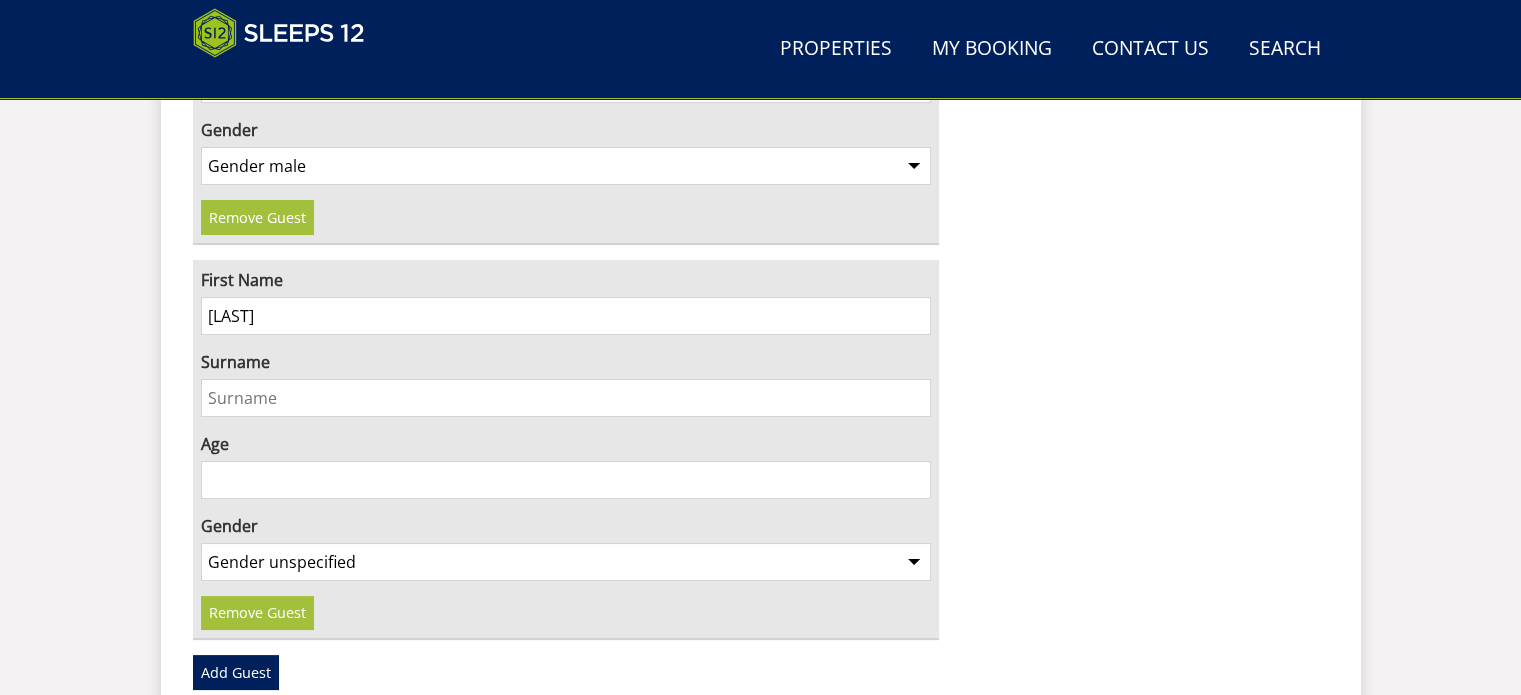 type on "[LAST]" 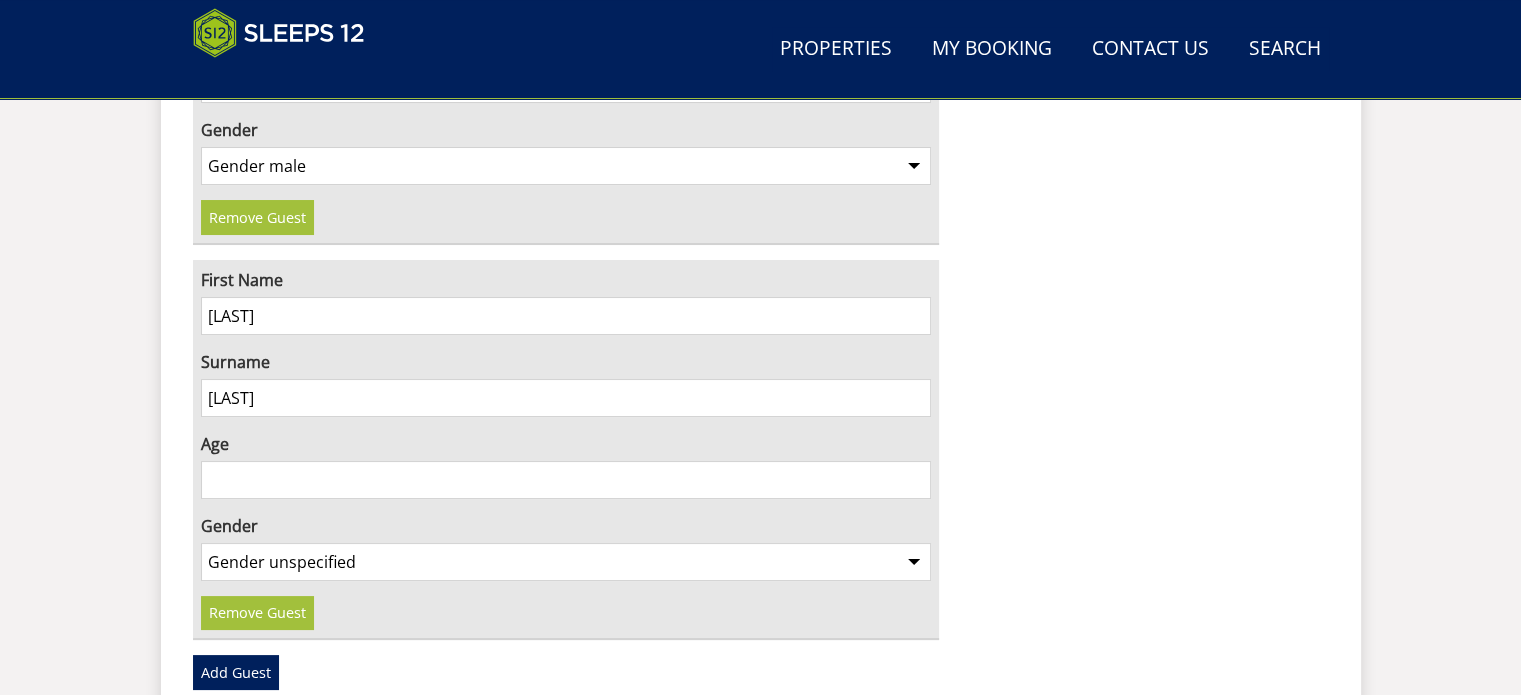 type on "[LAST]" 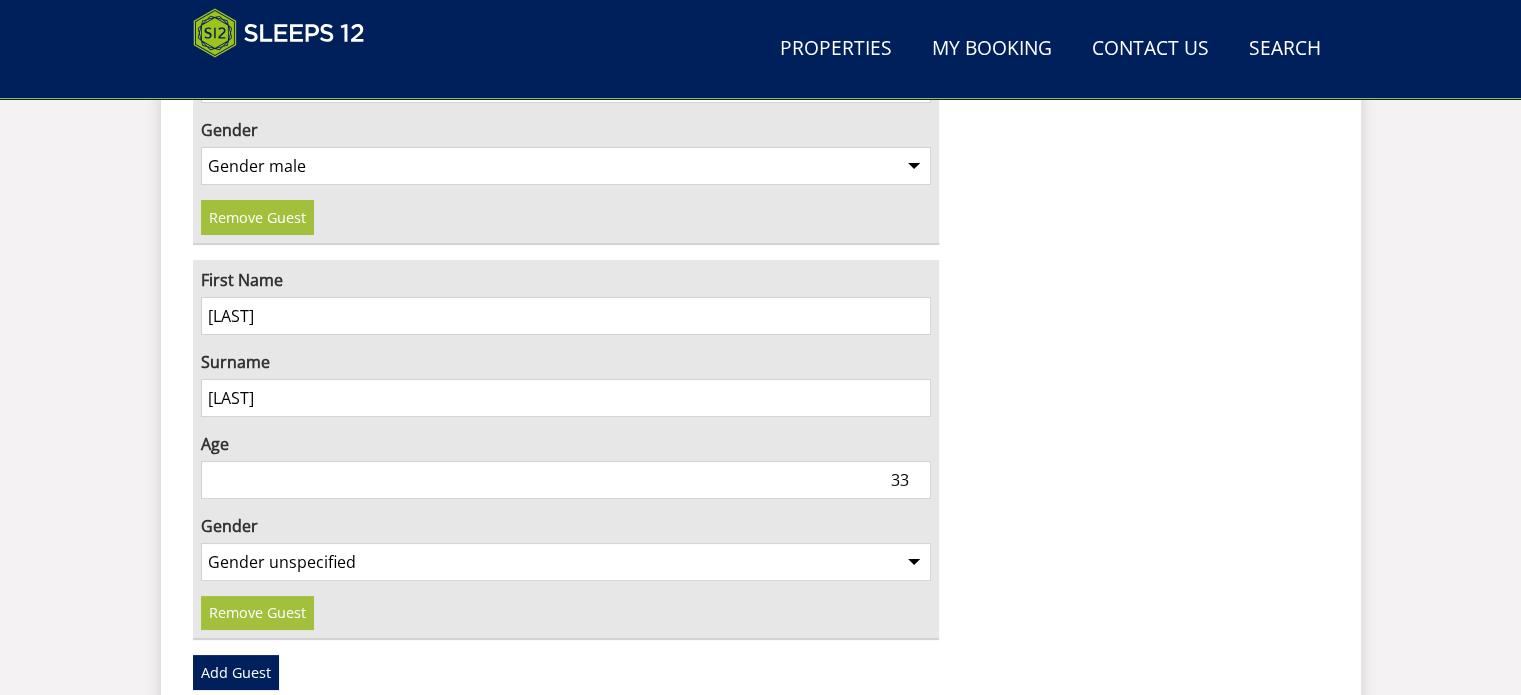 type on "33" 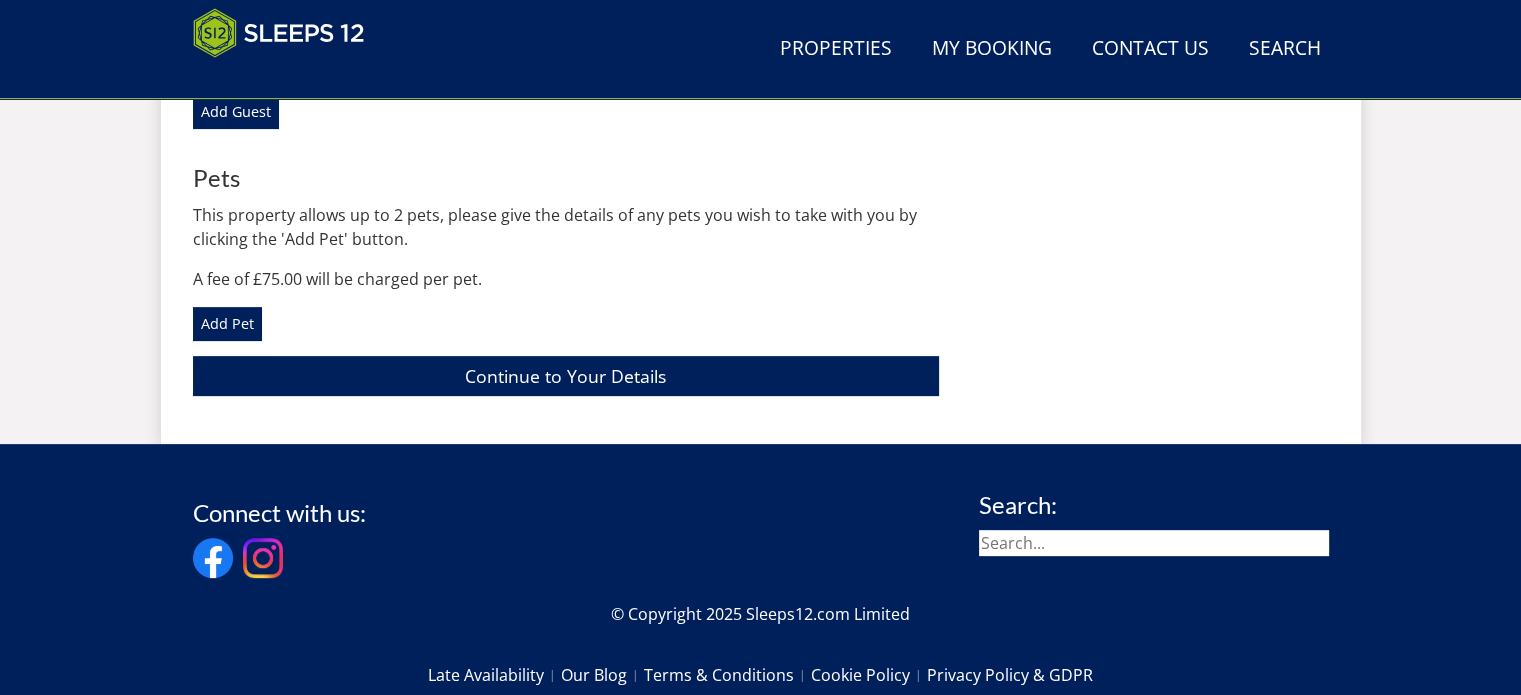 scroll, scrollTop: 8184, scrollLeft: 0, axis: vertical 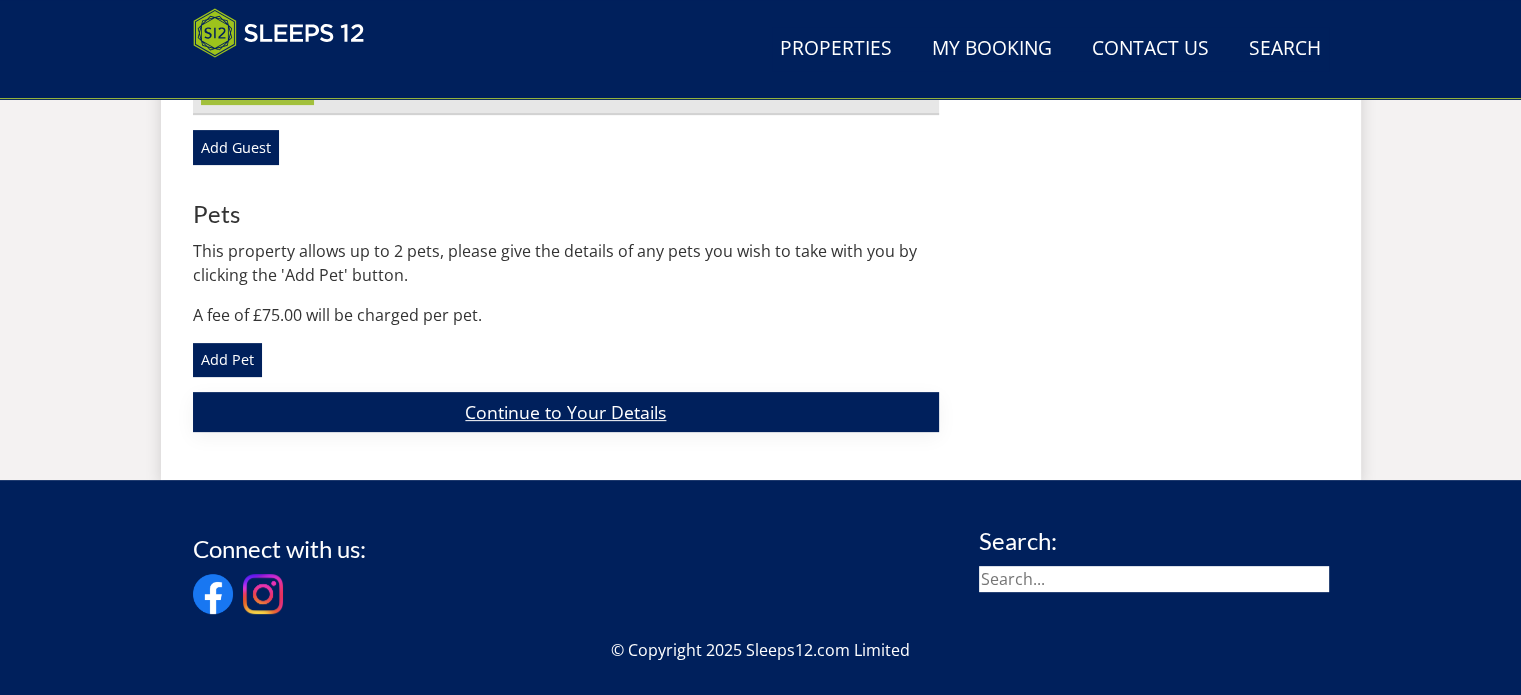 click on "Continue to Your Details" at bounding box center (566, 411) 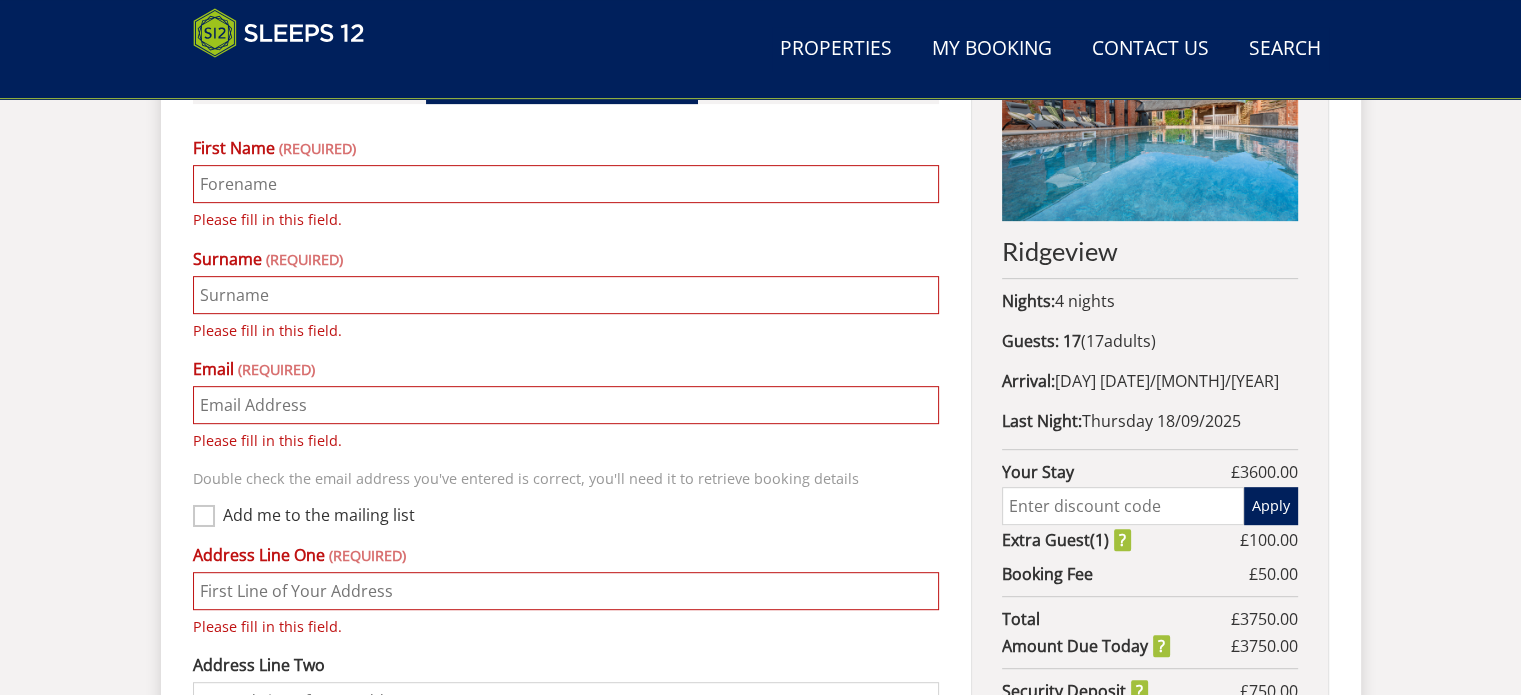 click on "First Name" at bounding box center [566, 184] 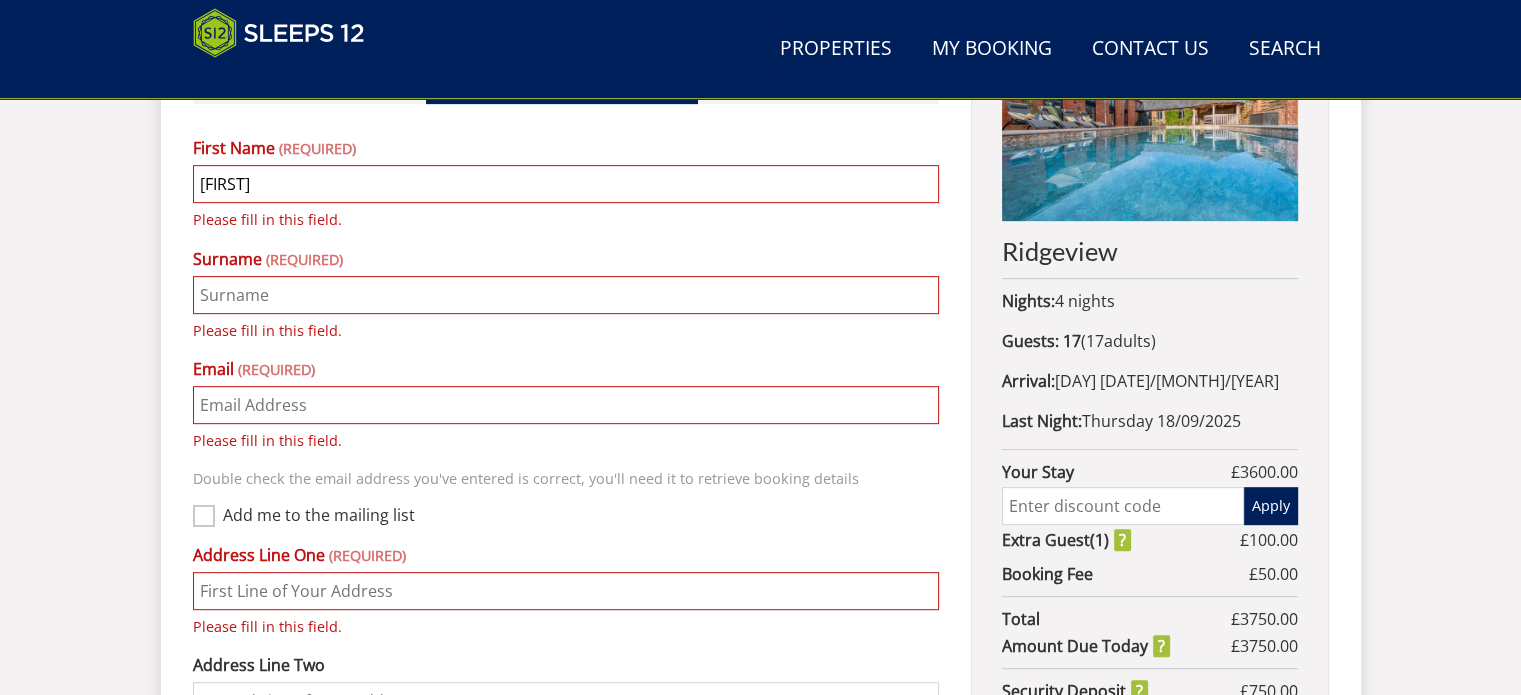 type on "[FIRST]" 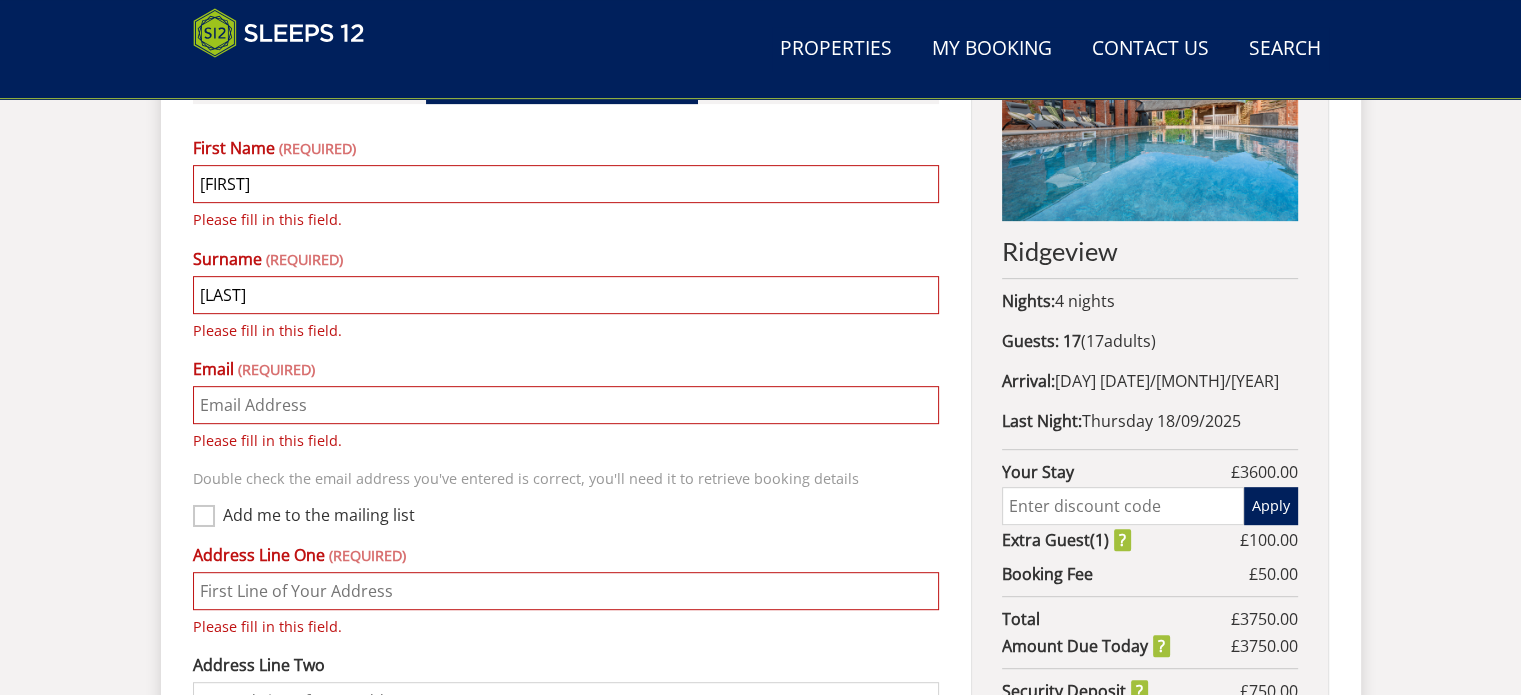 type on "[LAST]" 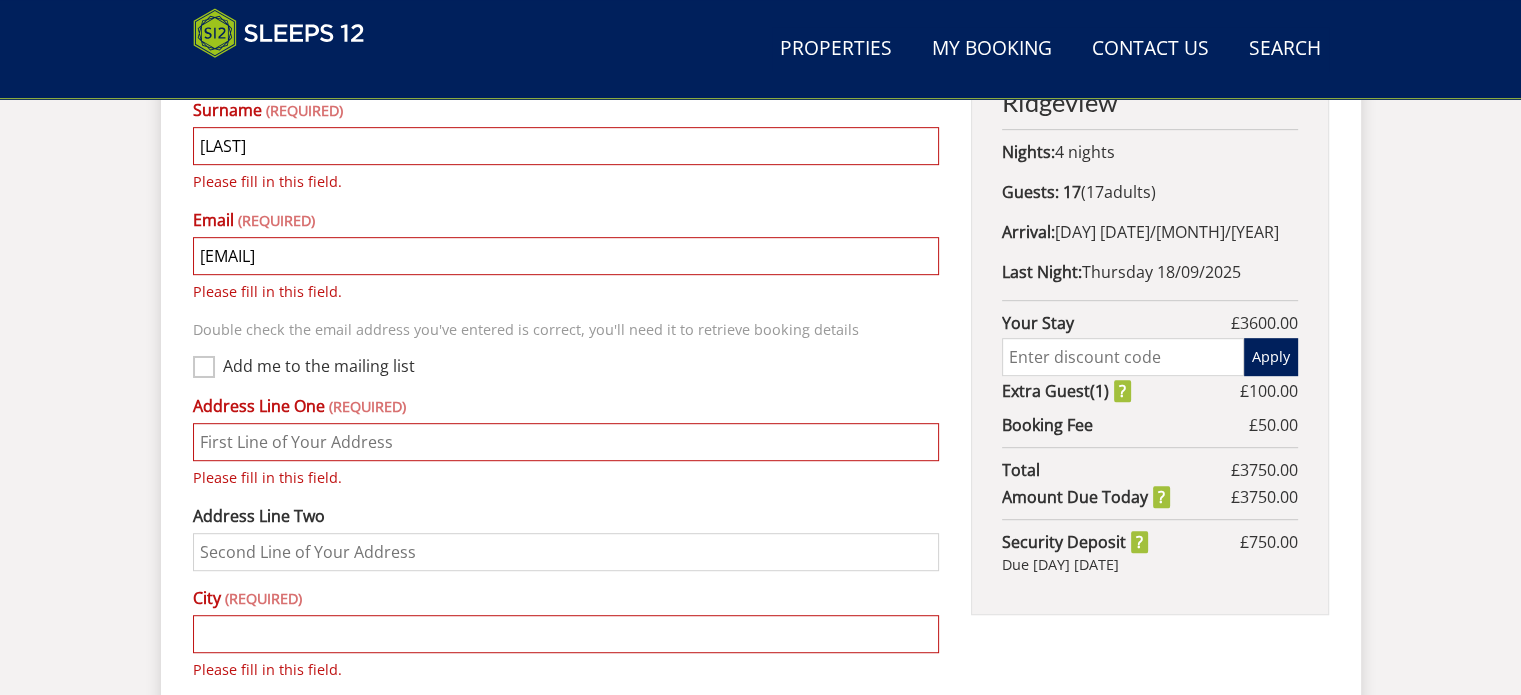 scroll, scrollTop: 1059, scrollLeft: 0, axis: vertical 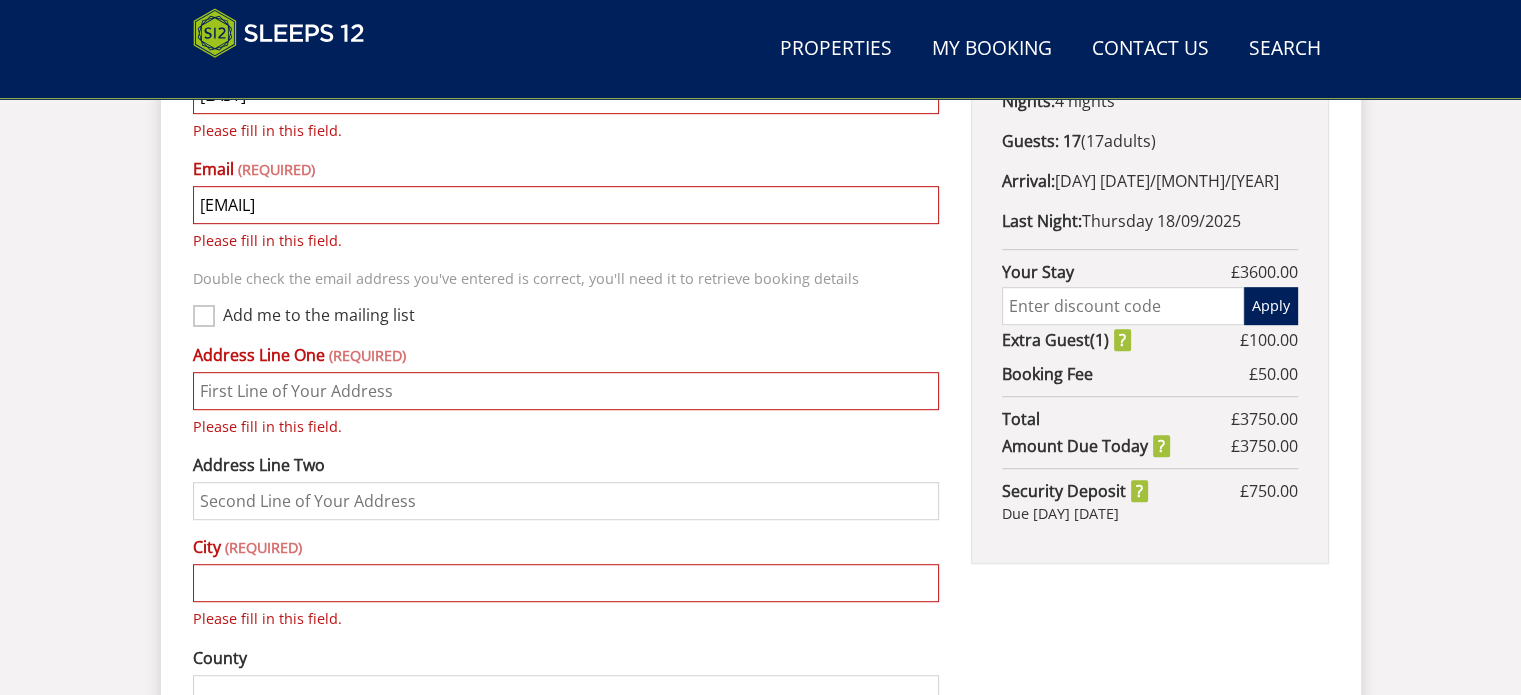type on "[EMAIL]" 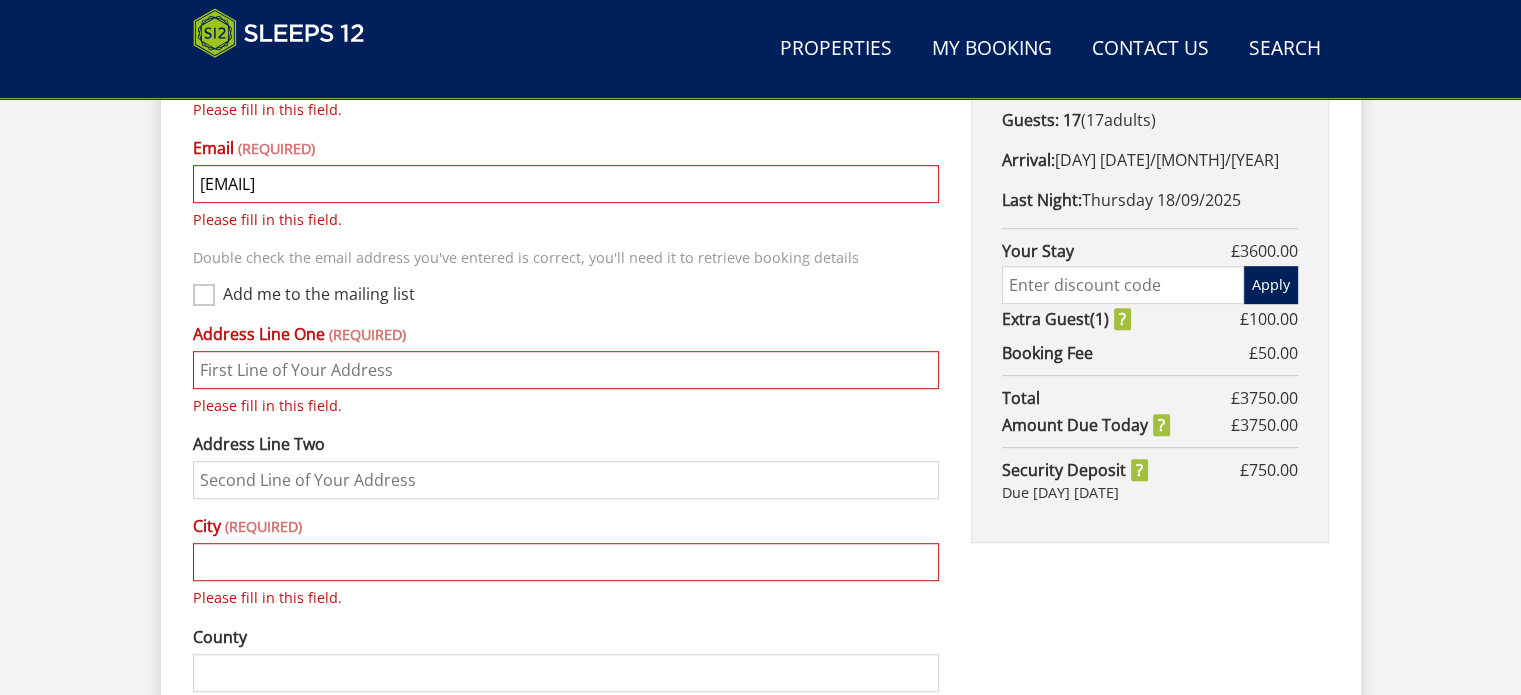 scroll, scrollTop: 1259, scrollLeft: 0, axis: vertical 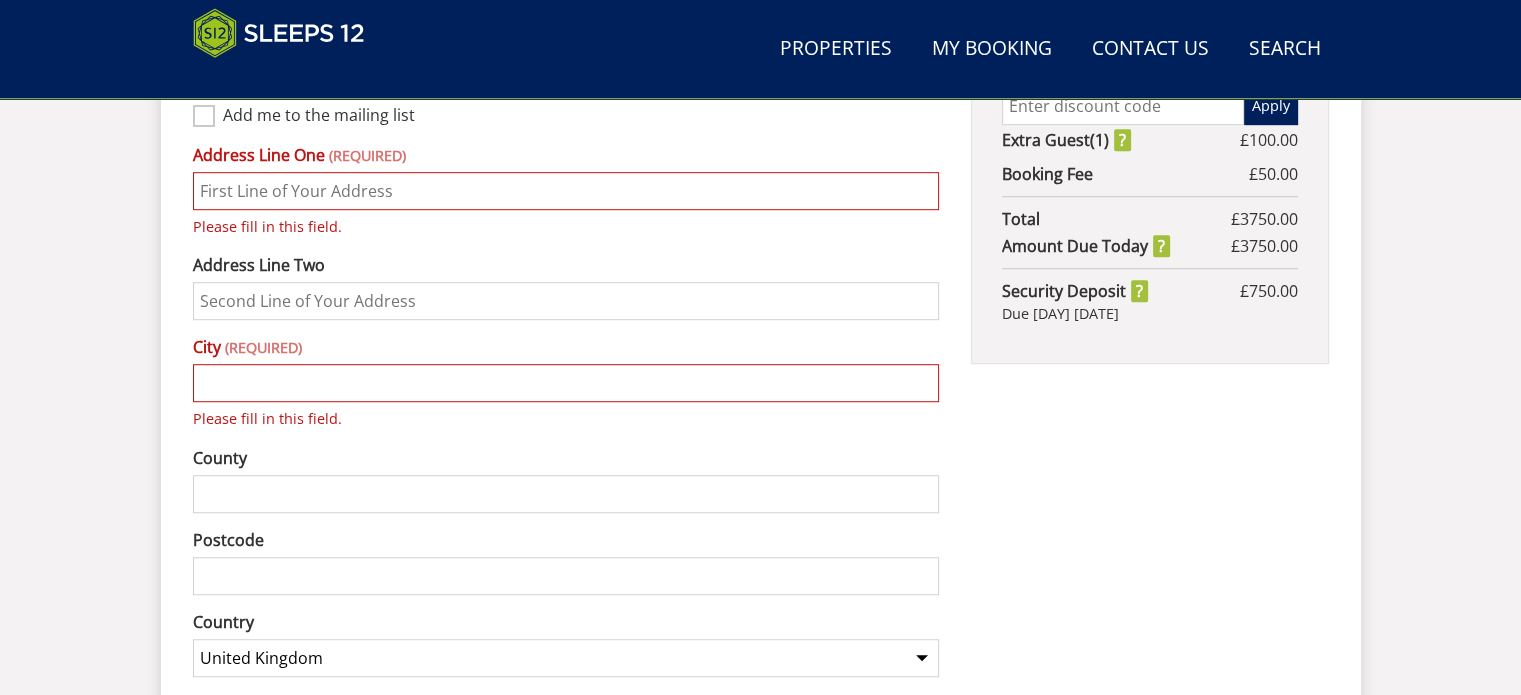 drag, startPoint x: 294, startPoint y: 390, endPoint x: 323, endPoint y: 387, distance: 29.15476 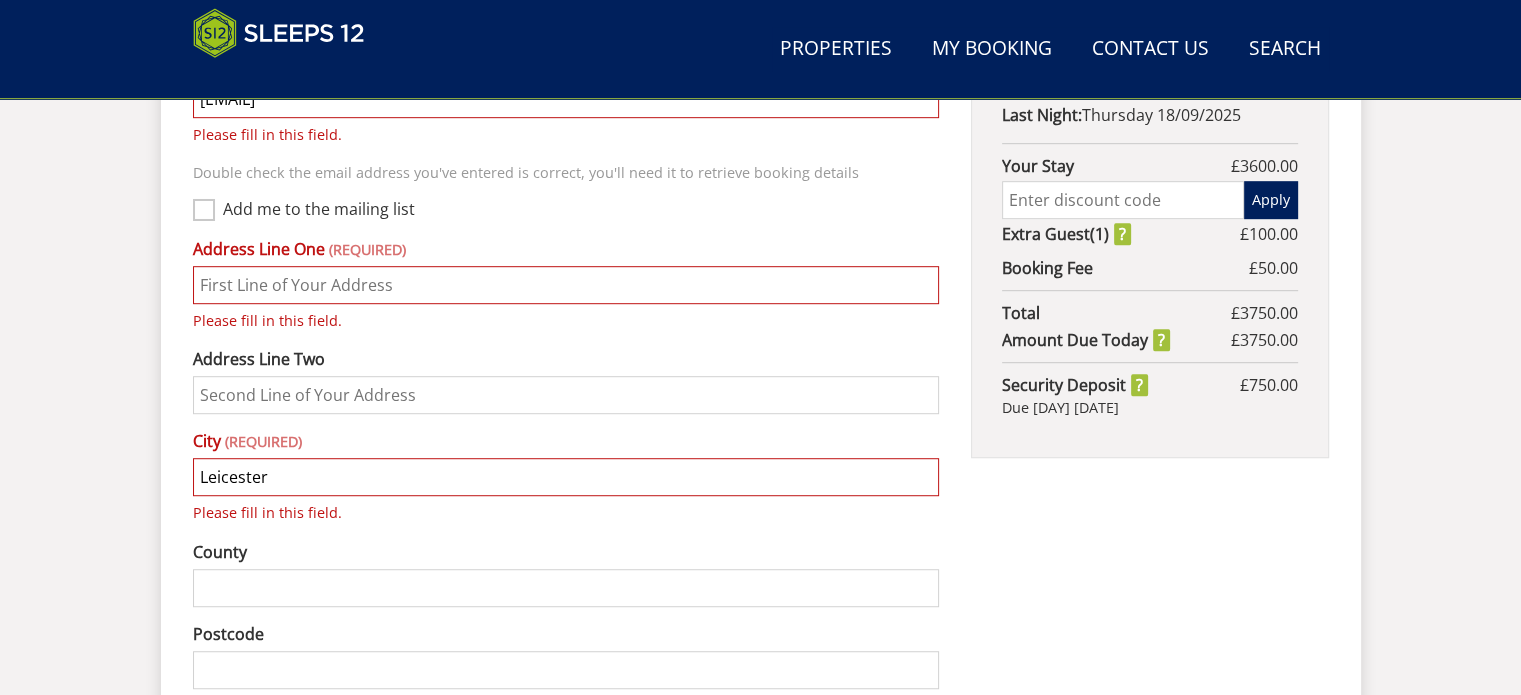 scroll, scrollTop: 1459, scrollLeft: 0, axis: vertical 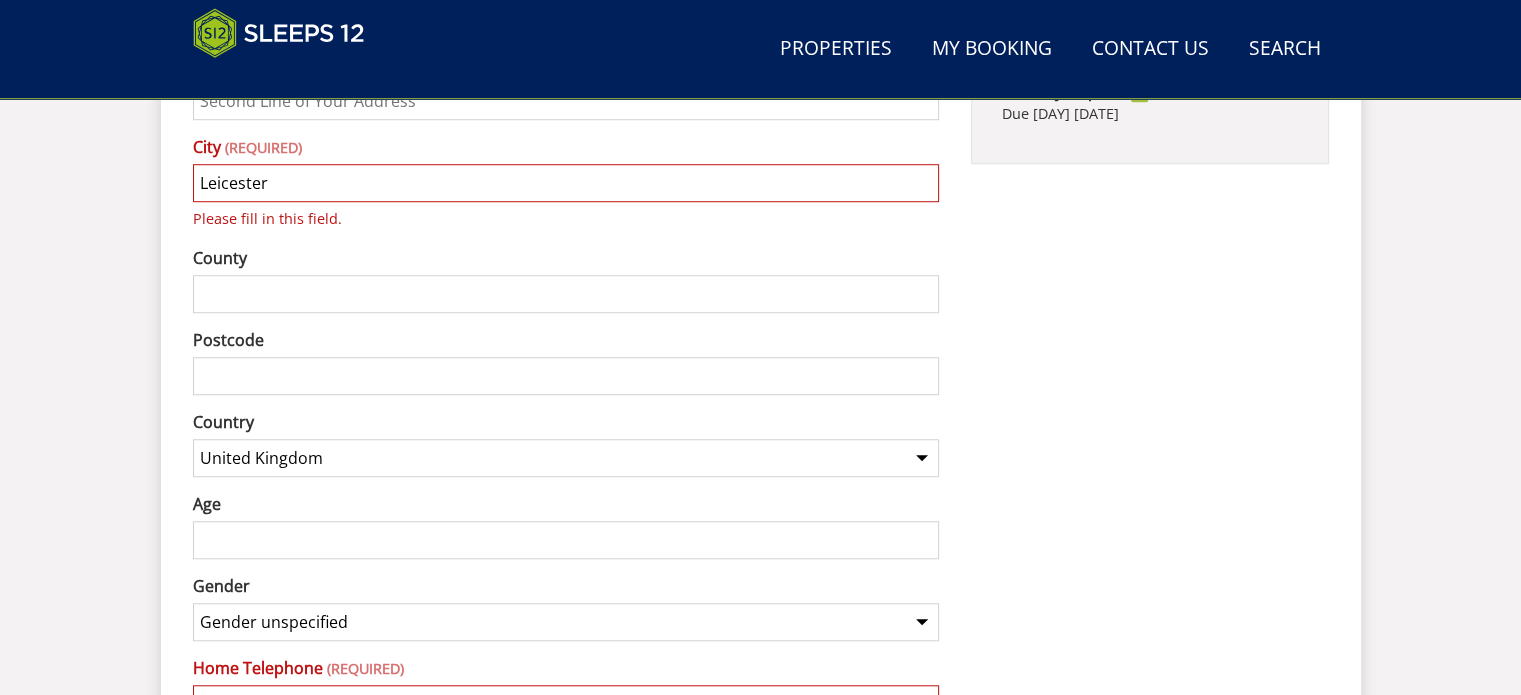 type on "Leicester" 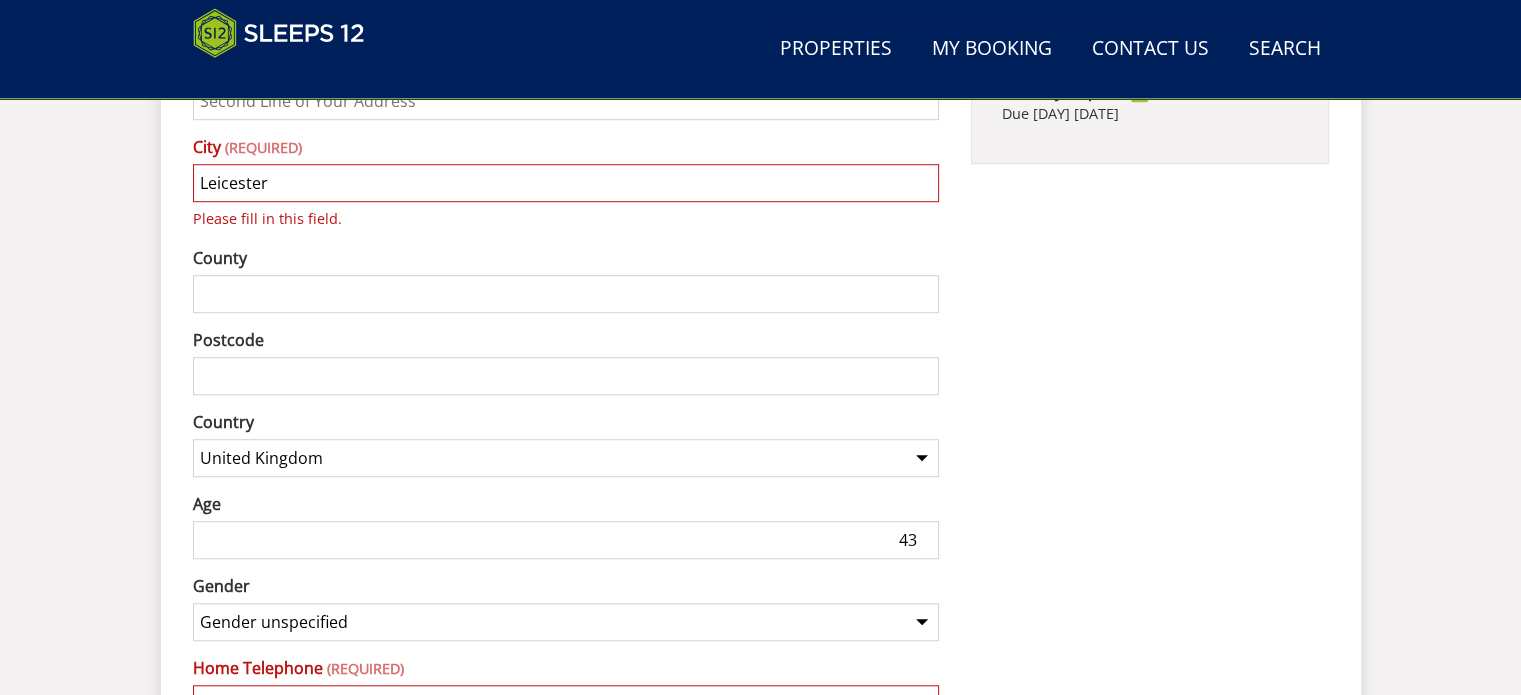 type on "43" 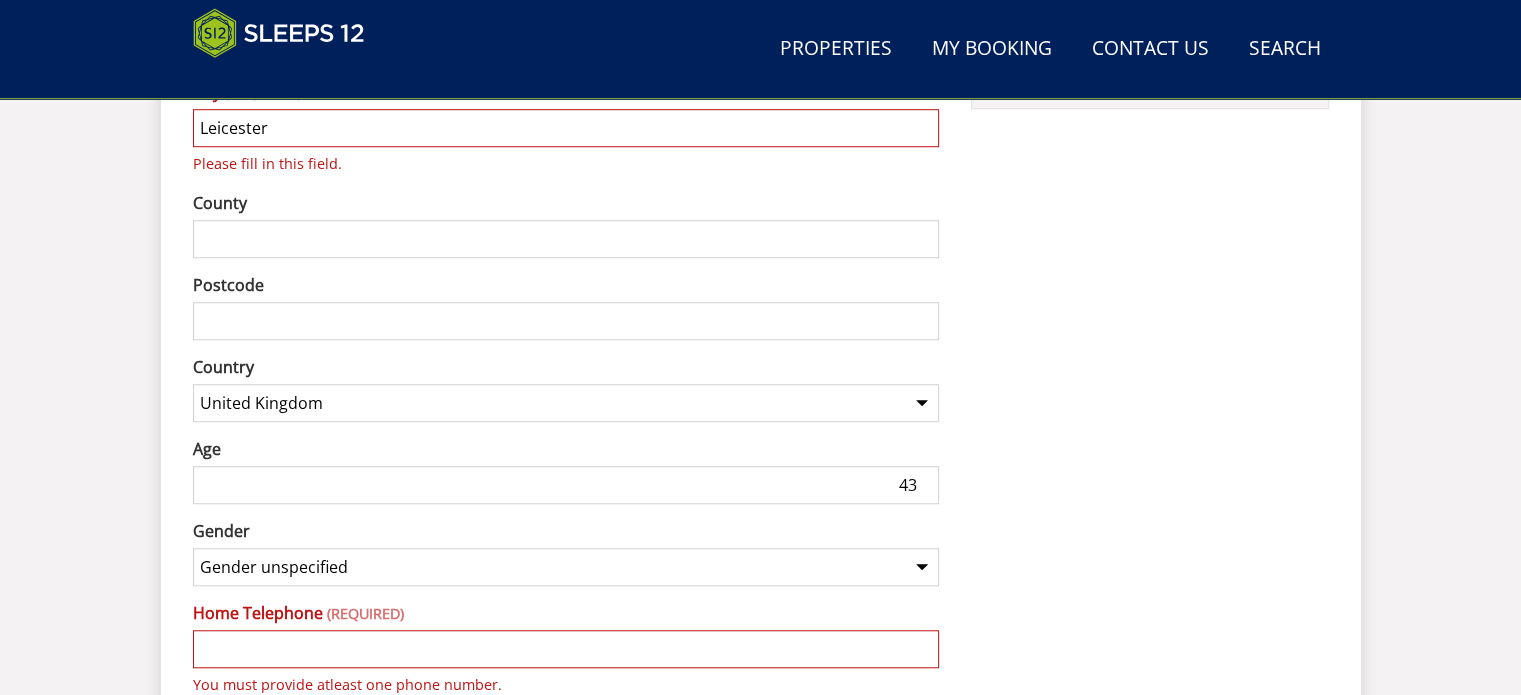 scroll, scrollTop: 1559, scrollLeft: 0, axis: vertical 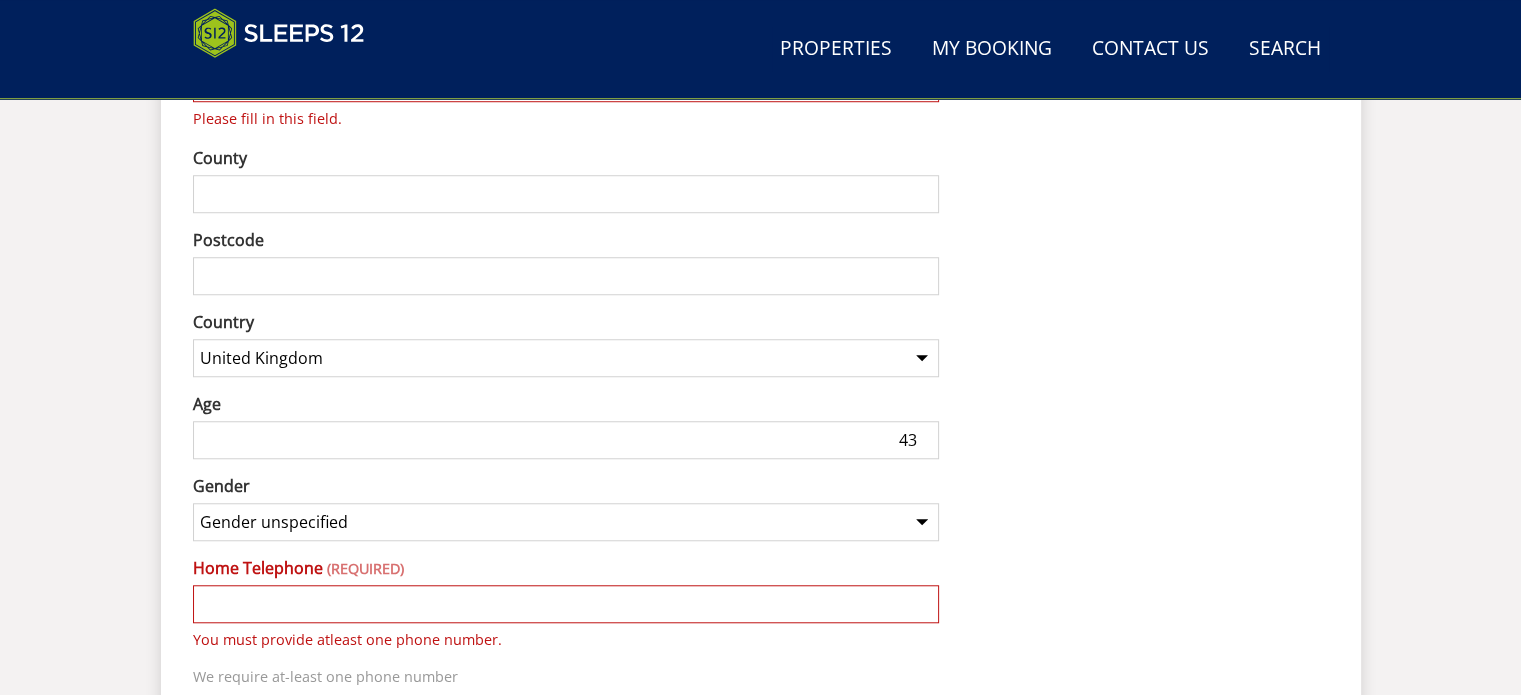 drag, startPoint x: 652, startPoint y: 511, endPoint x: 643, endPoint y: 522, distance: 14.21267 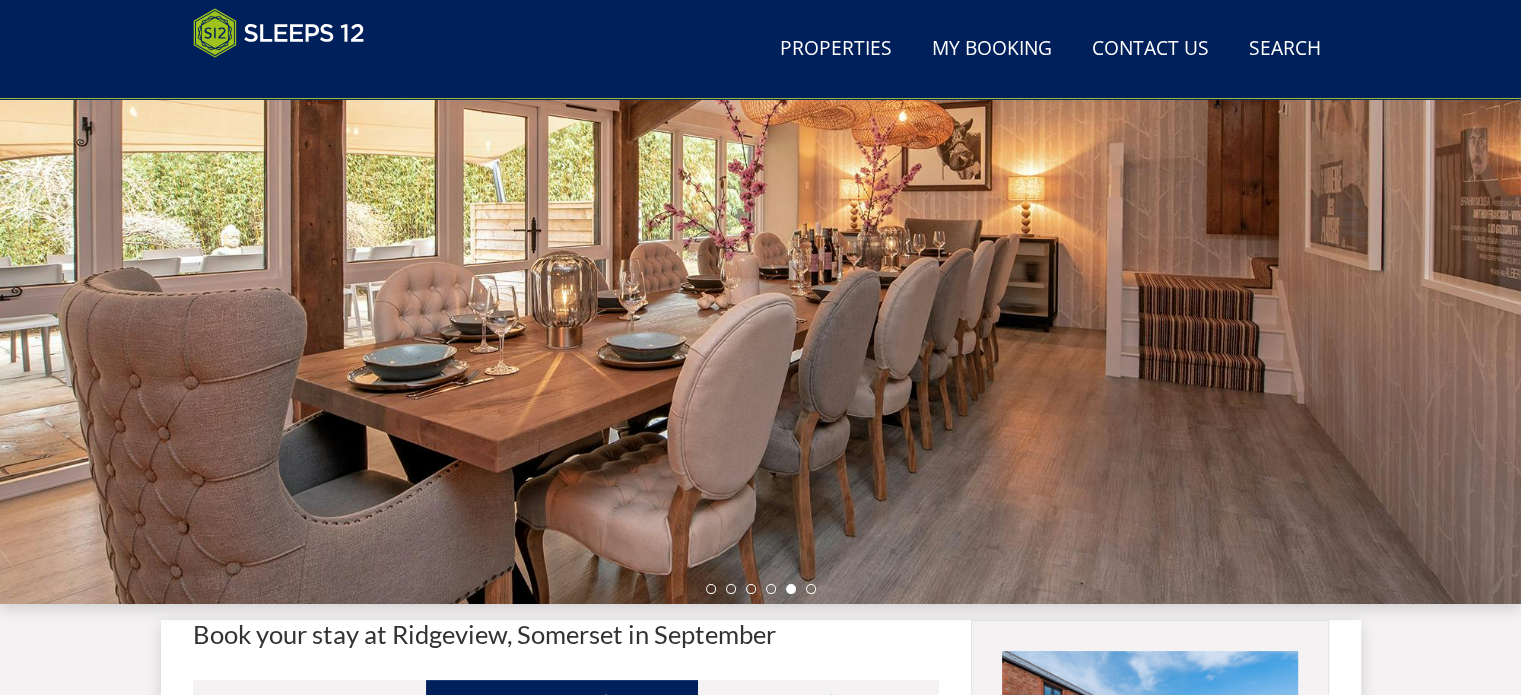 scroll, scrollTop: 359, scrollLeft: 0, axis: vertical 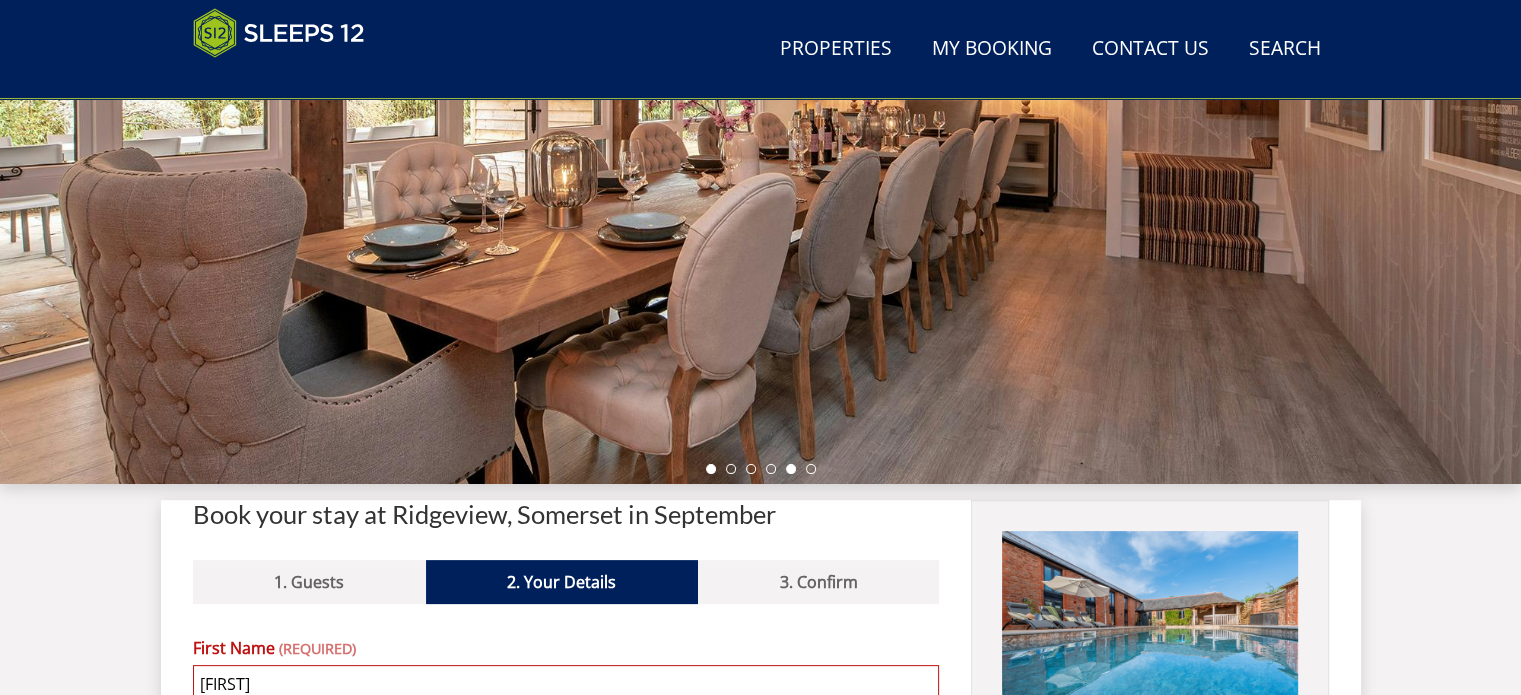 click at bounding box center (711, 469) 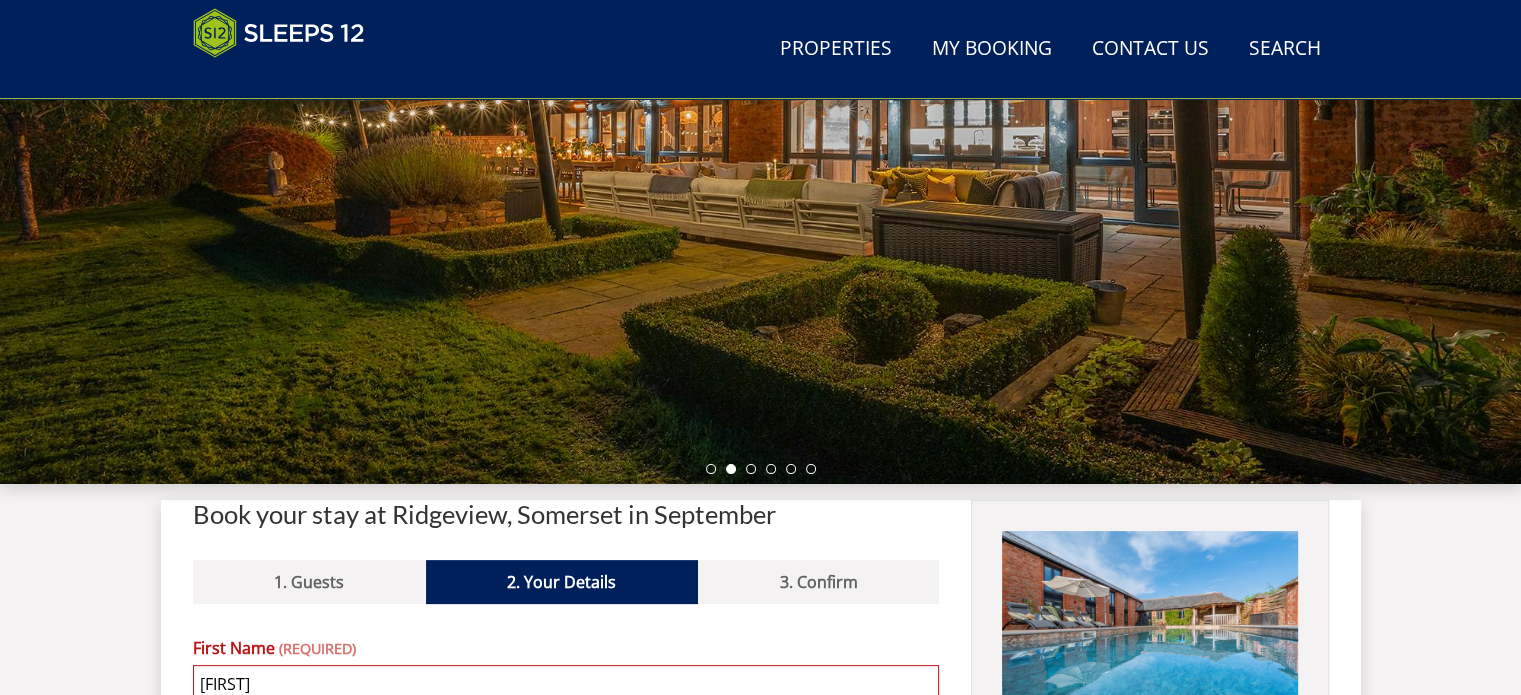 click at bounding box center [761, 469] 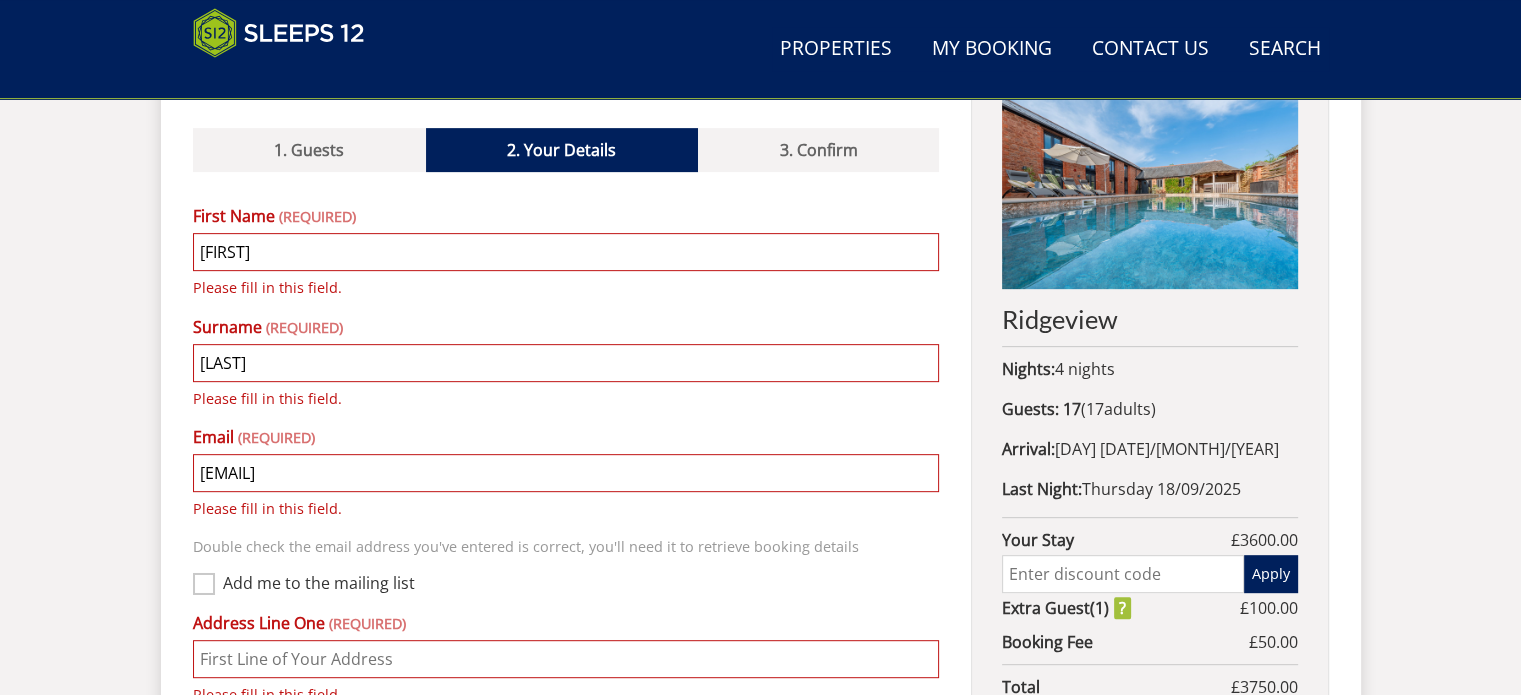 scroll, scrollTop: 1059, scrollLeft: 0, axis: vertical 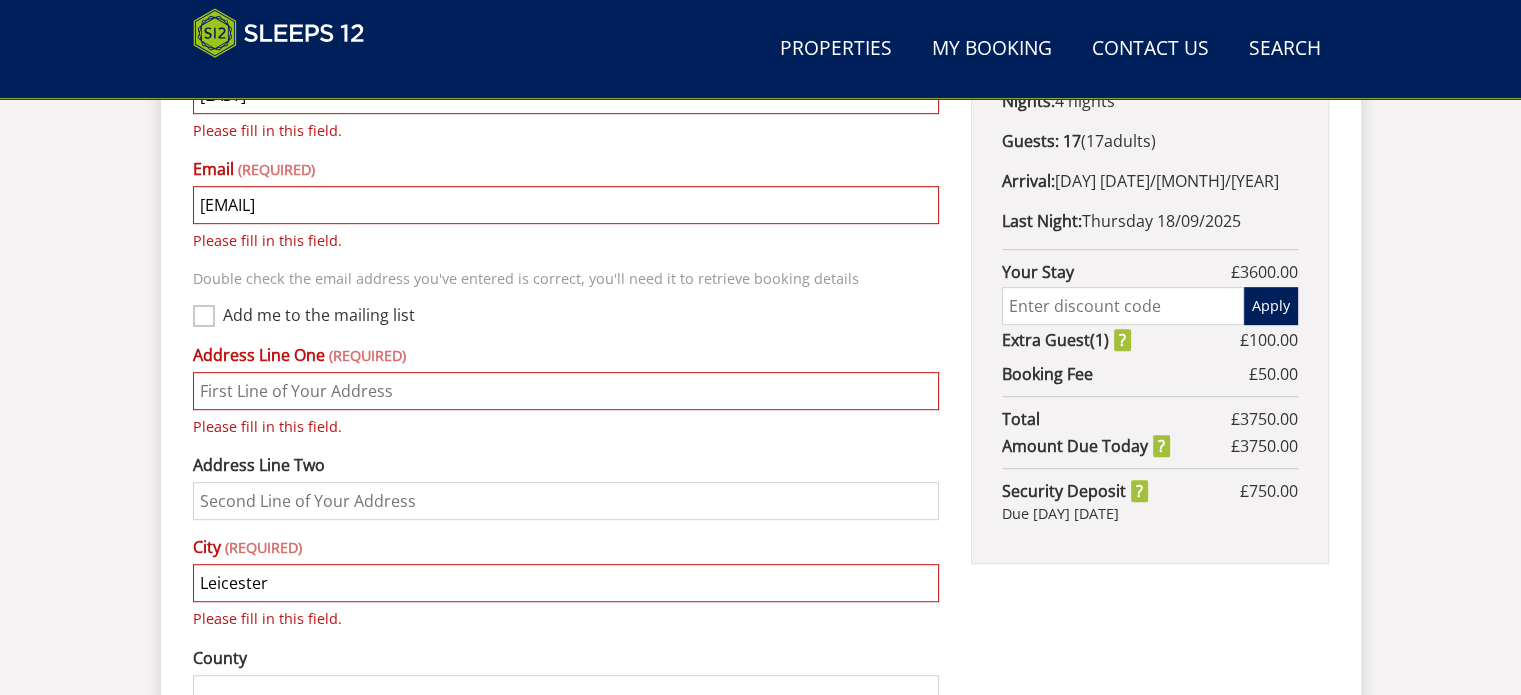 click on "Address Line One" at bounding box center (566, 391) 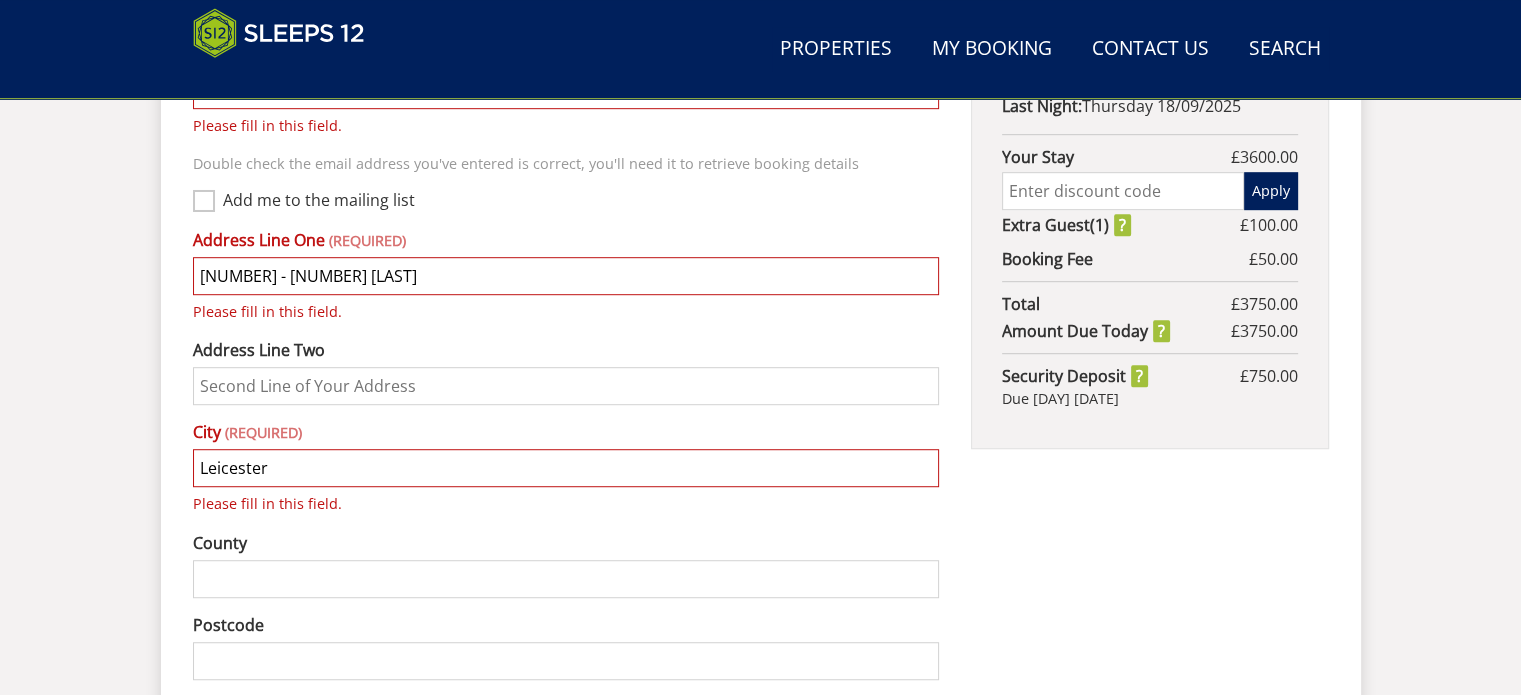 scroll, scrollTop: 1259, scrollLeft: 0, axis: vertical 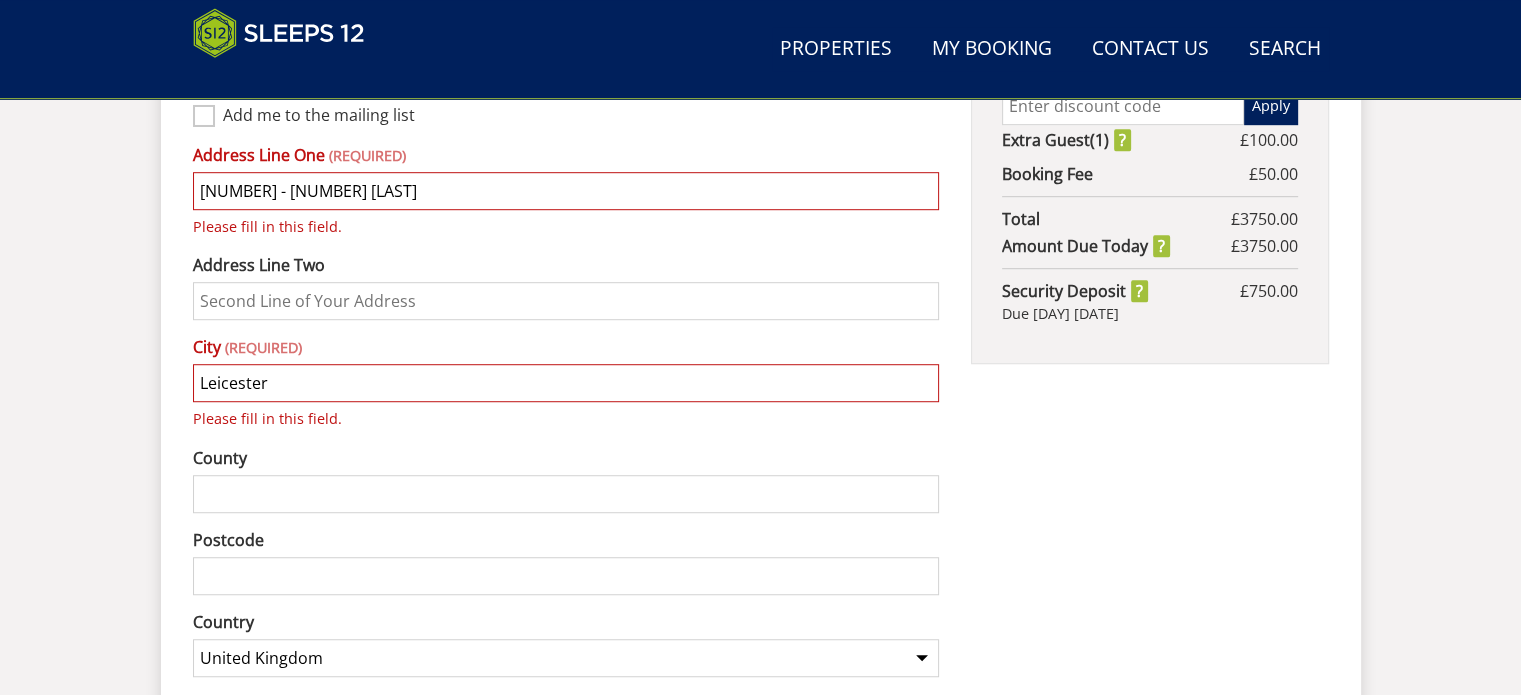 type on "[NUMBER] - [NUMBER] [LAST]" 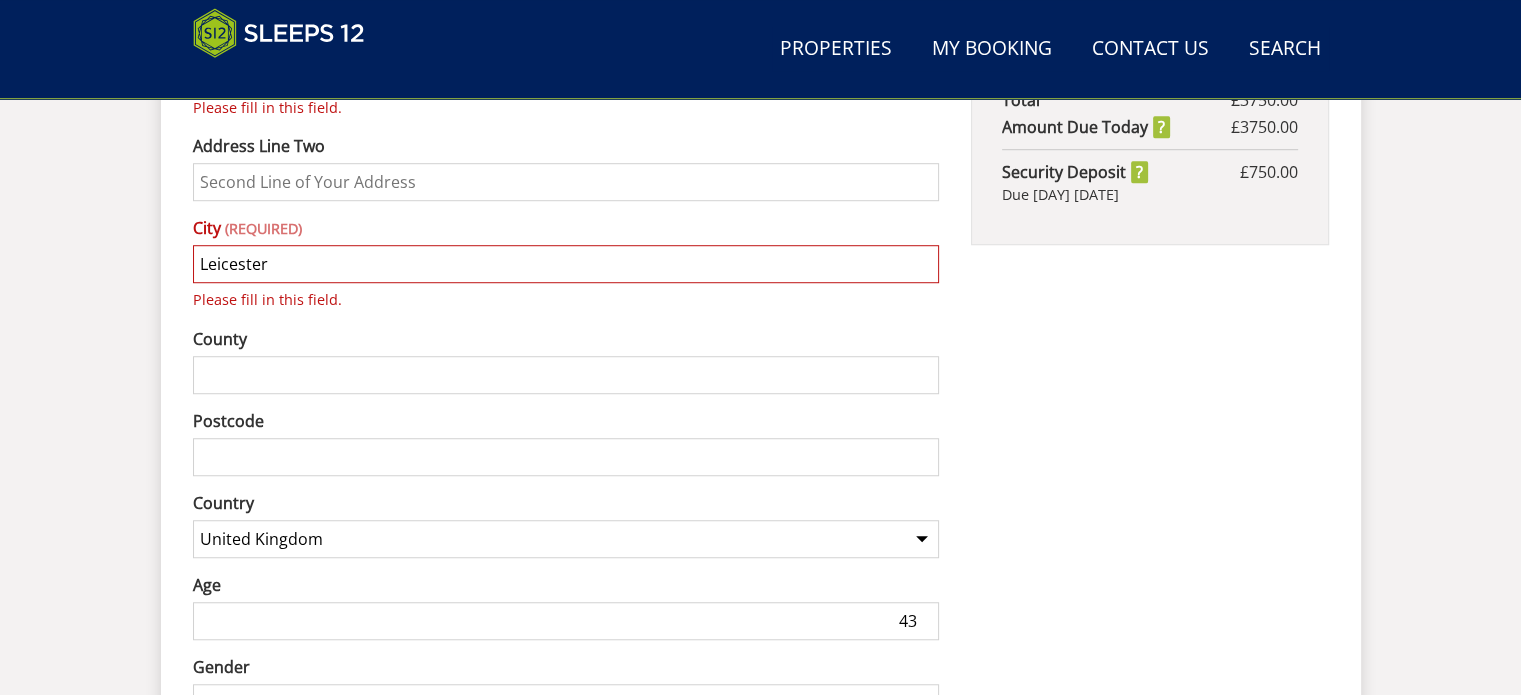 scroll, scrollTop: 1459, scrollLeft: 0, axis: vertical 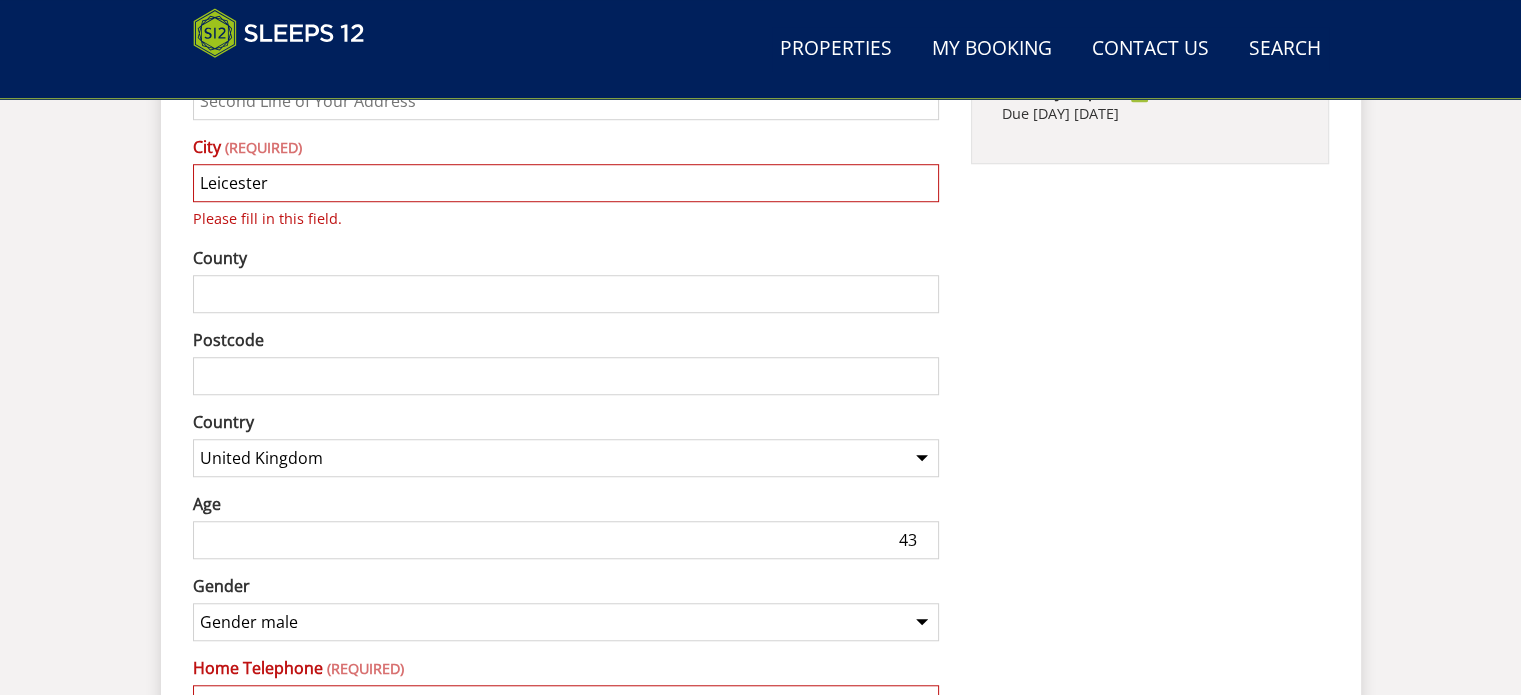 click on "Postcode" at bounding box center (566, 376) 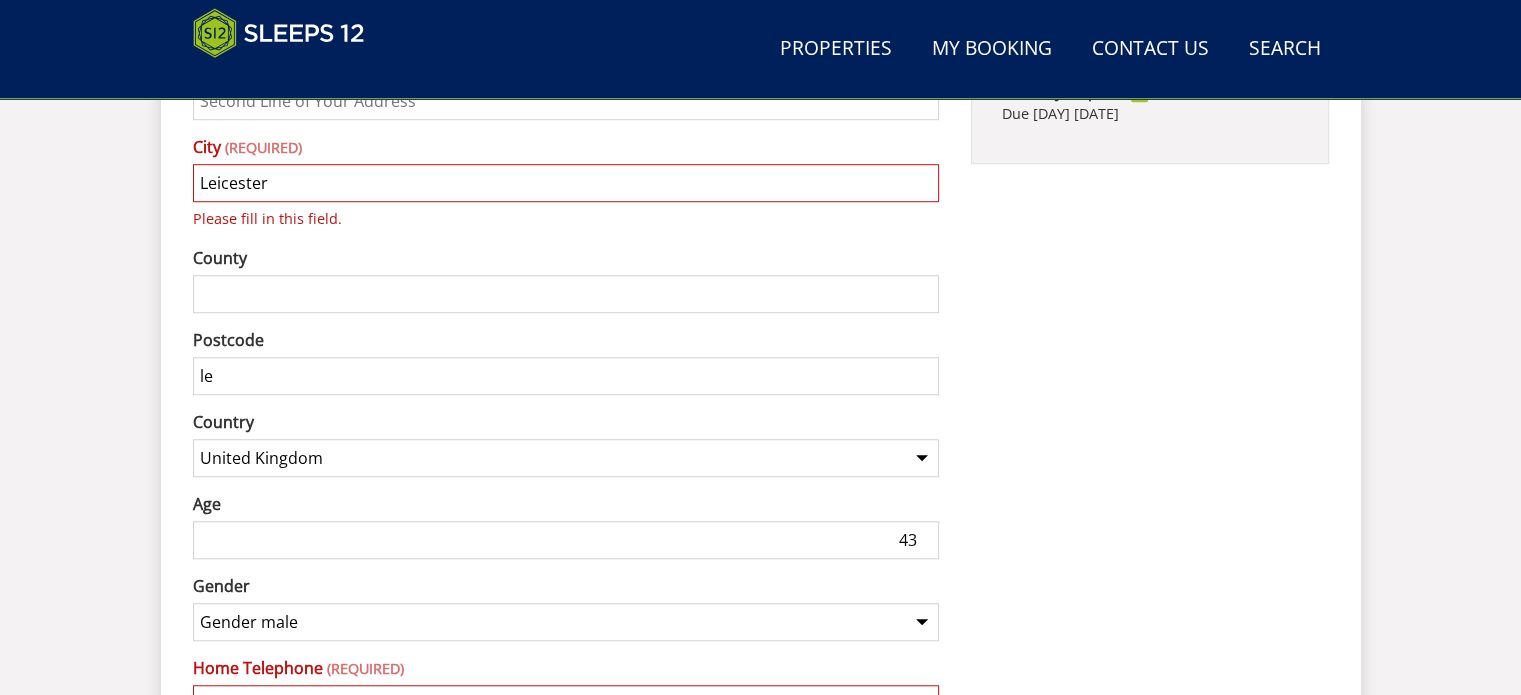 type on "l" 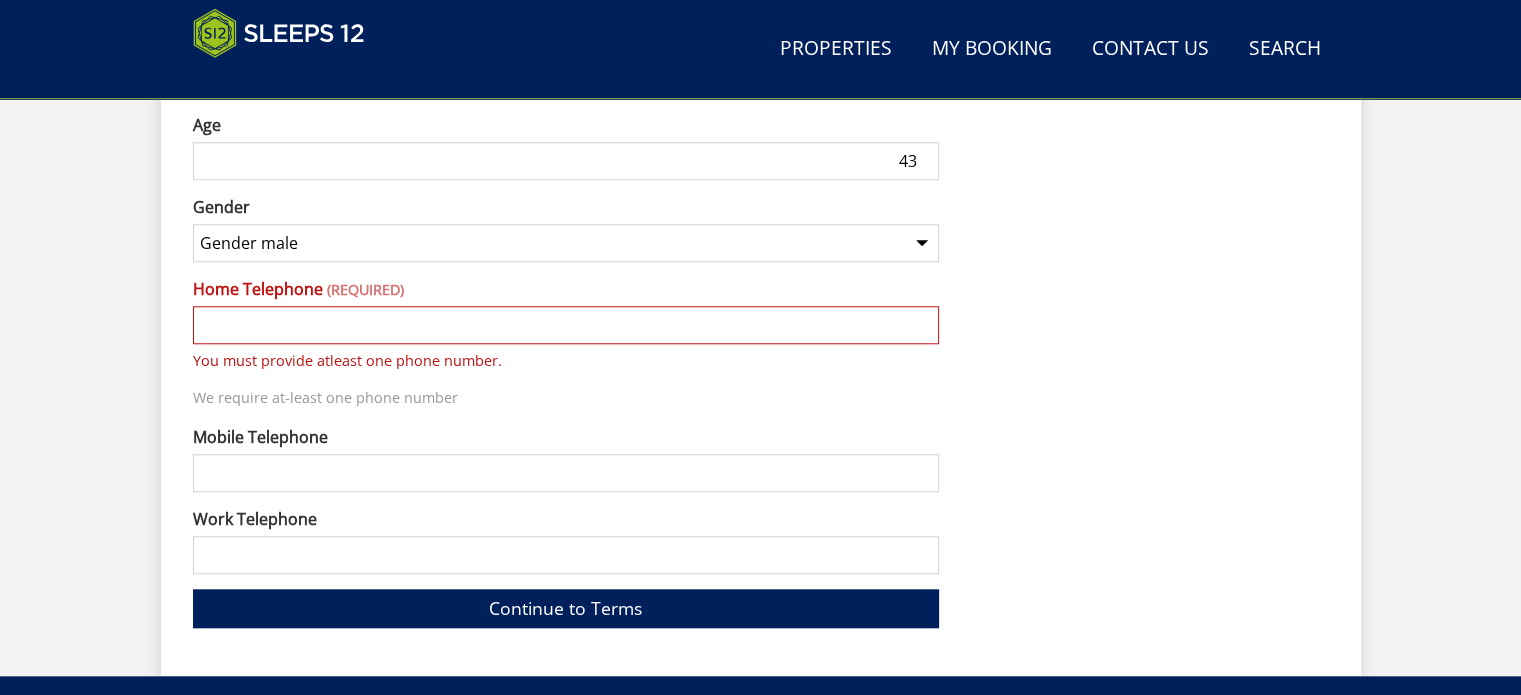 scroll, scrollTop: 1859, scrollLeft: 0, axis: vertical 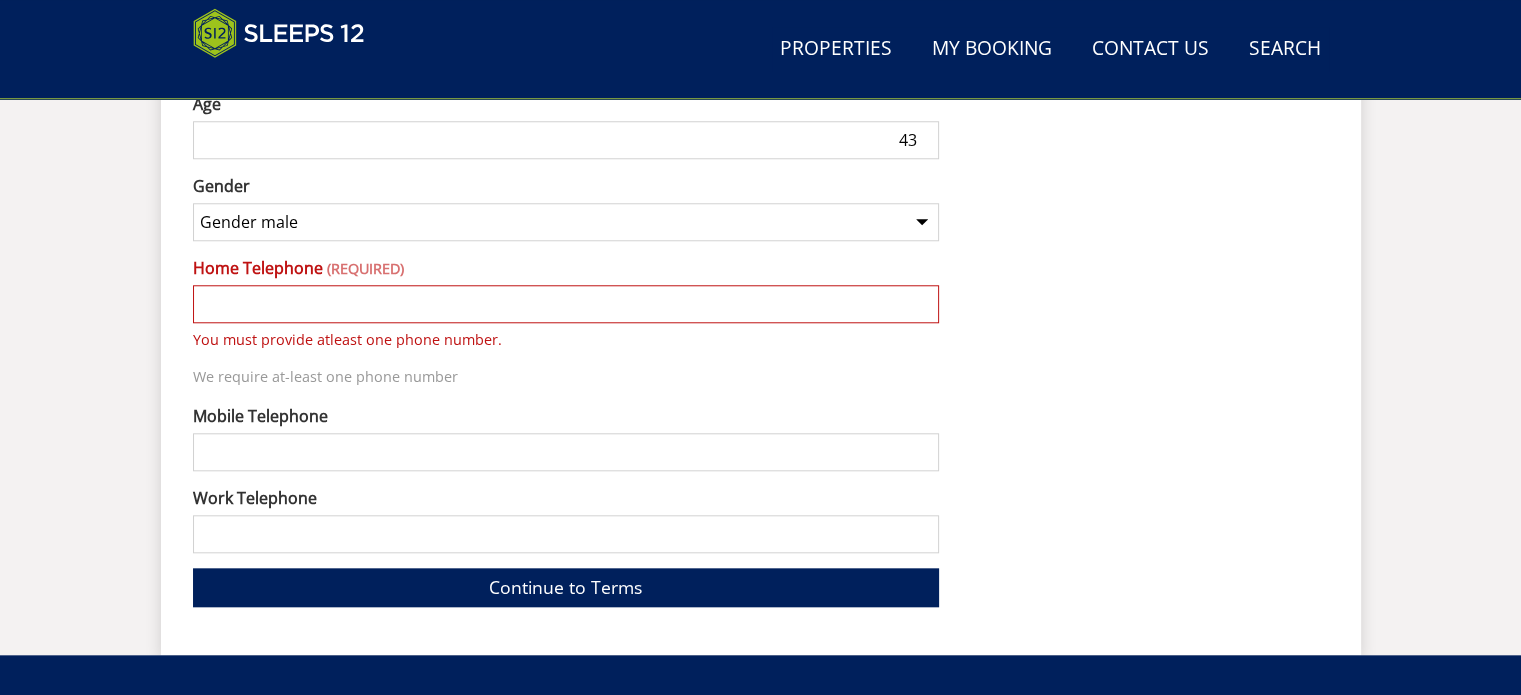 type on "[POSTAL CODE]" 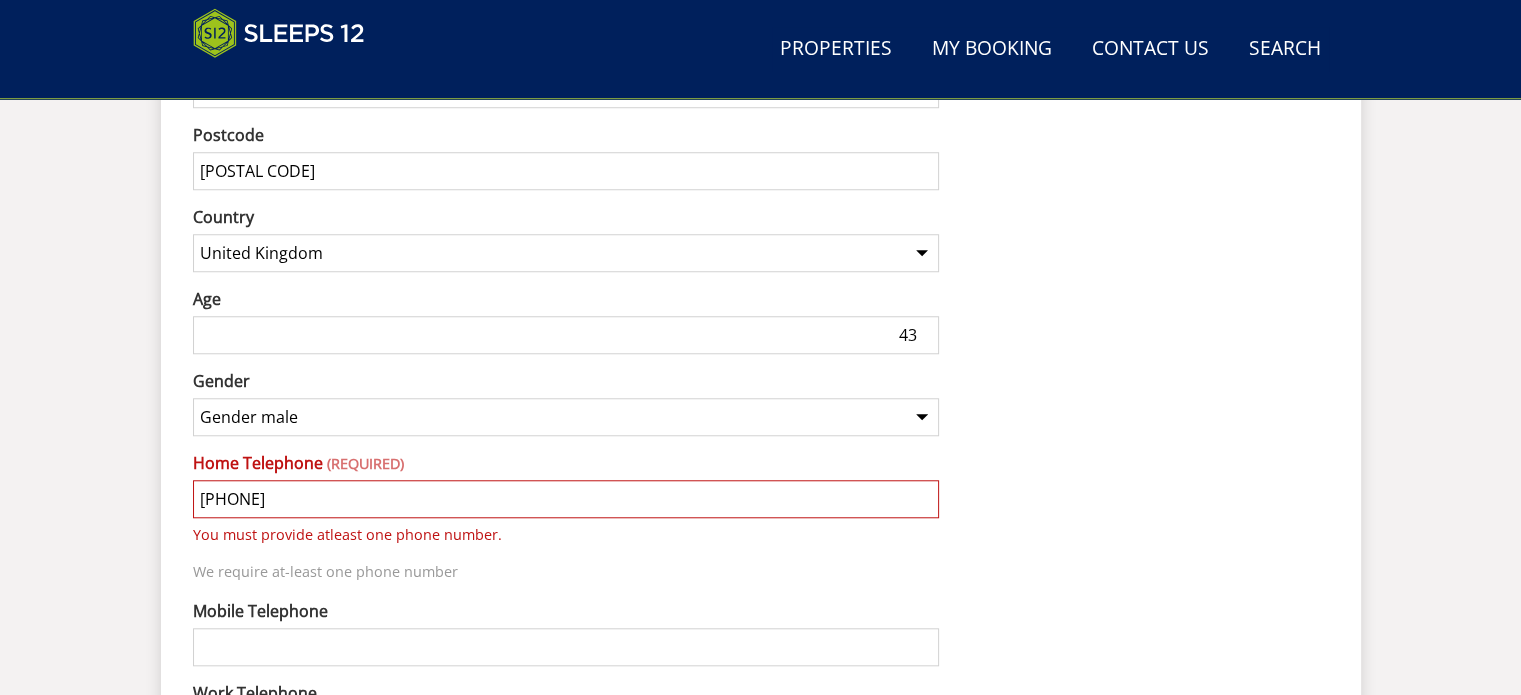 scroll, scrollTop: 1659, scrollLeft: 0, axis: vertical 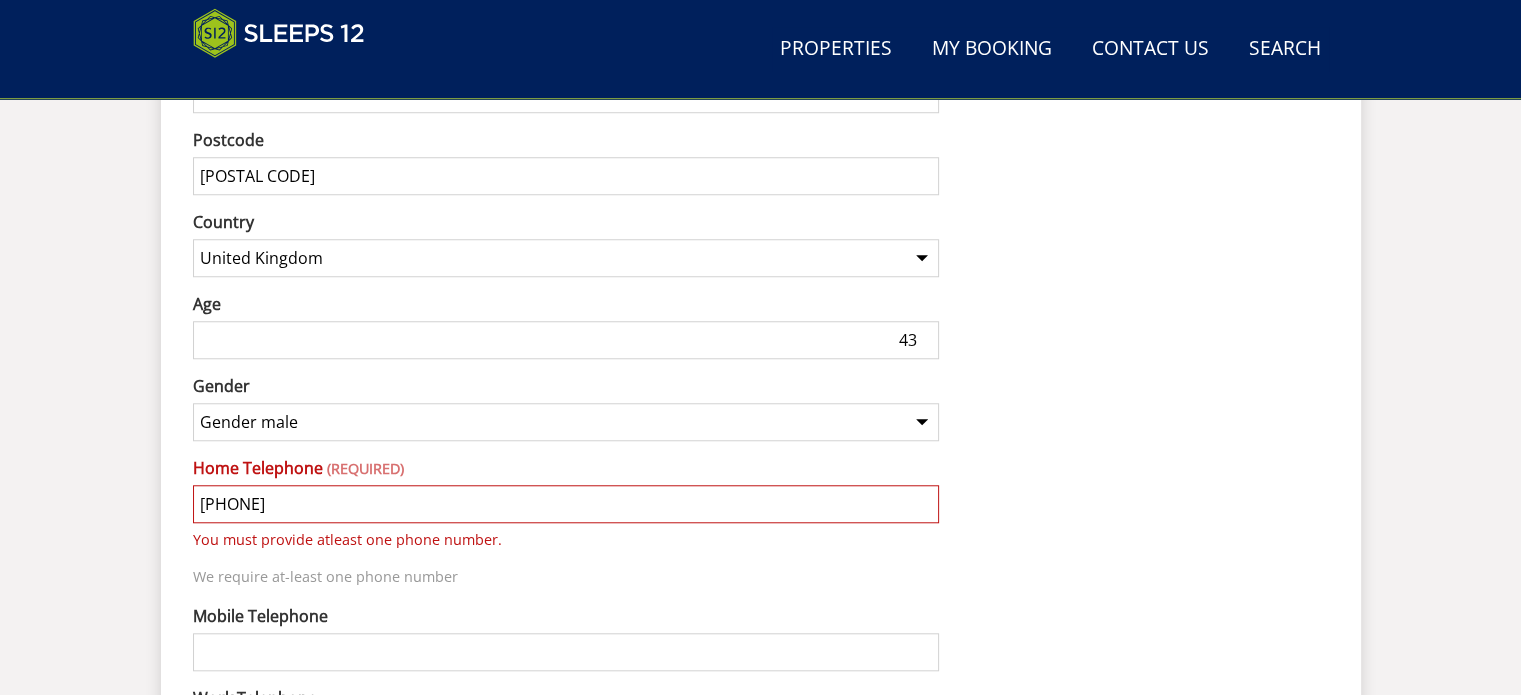 click on "[PHONE]" at bounding box center (566, 504) 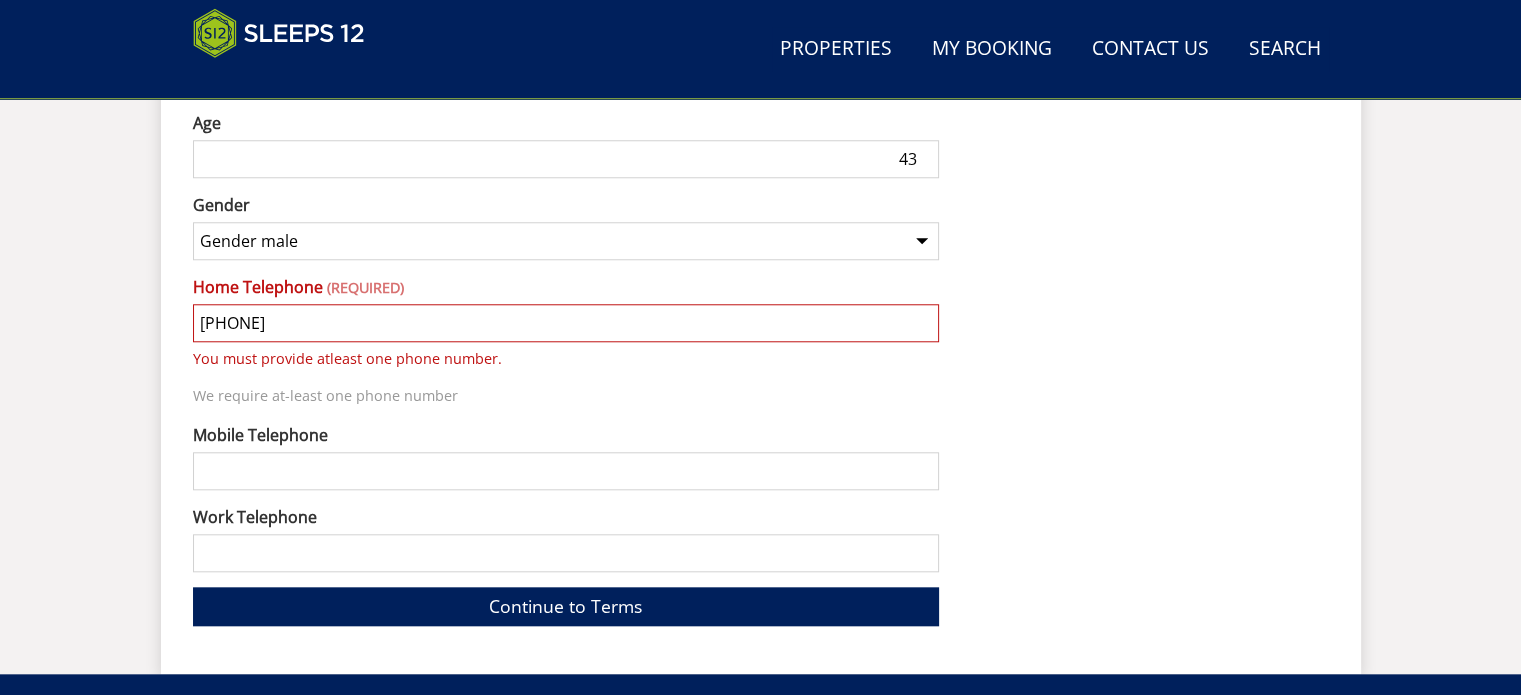 scroll, scrollTop: 1859, scrollLeft: 0, axis: vertical 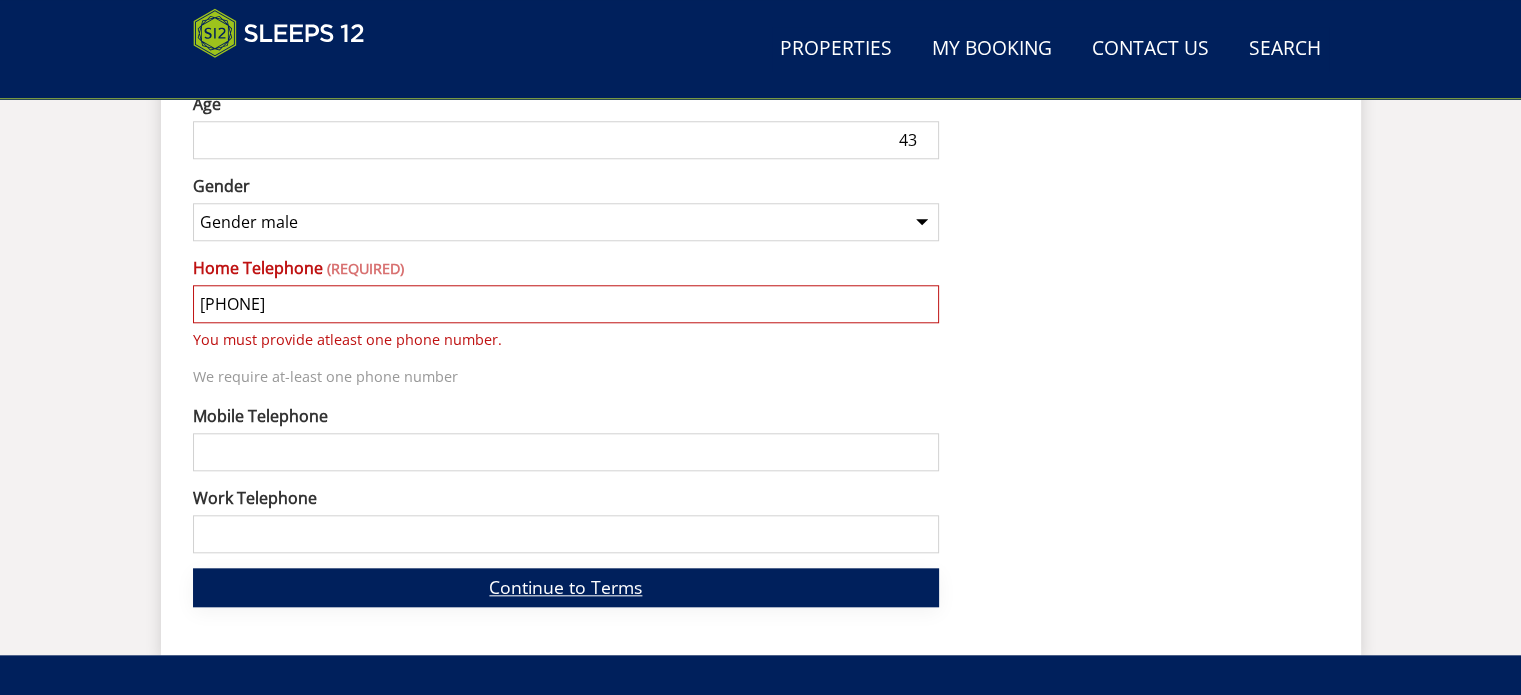type on "[PHONE]" 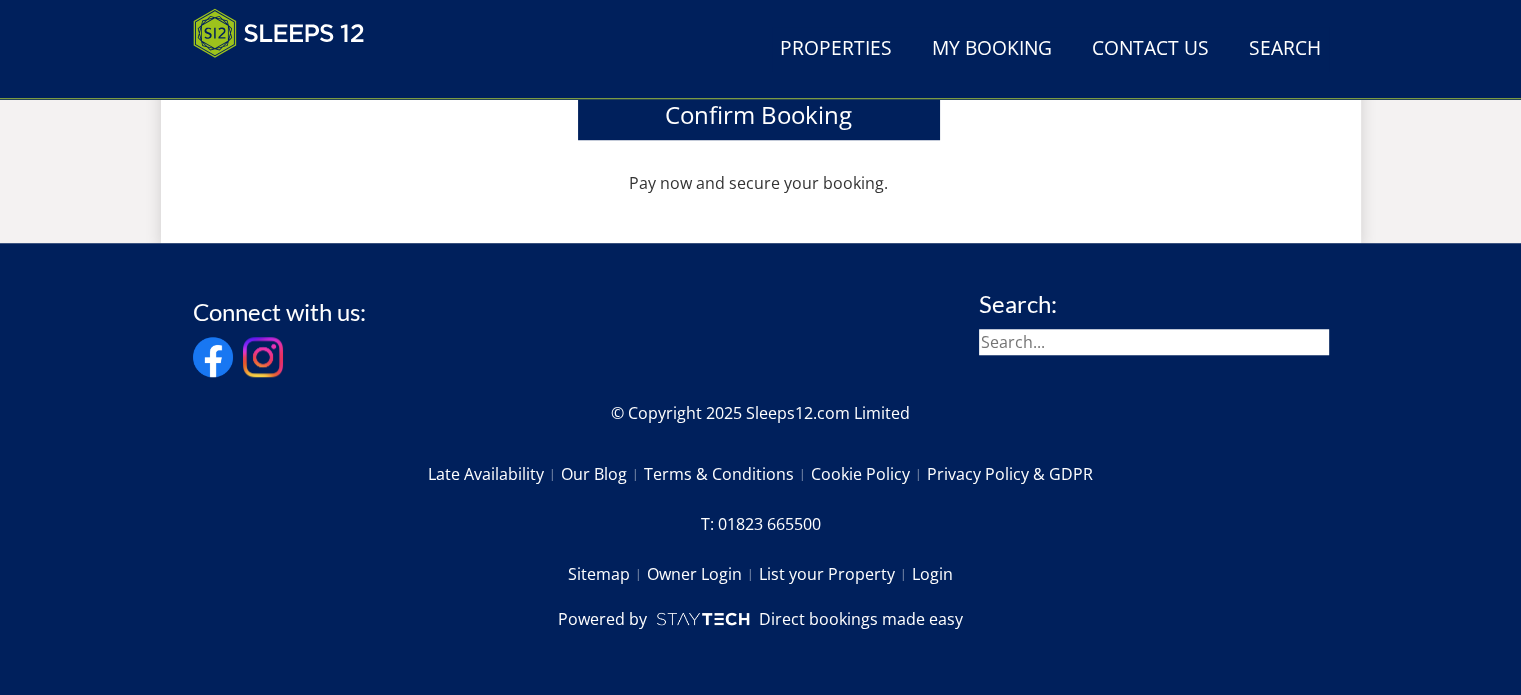 scroll, scrollTop: 859, scrollLeft: 0, axis: vertical 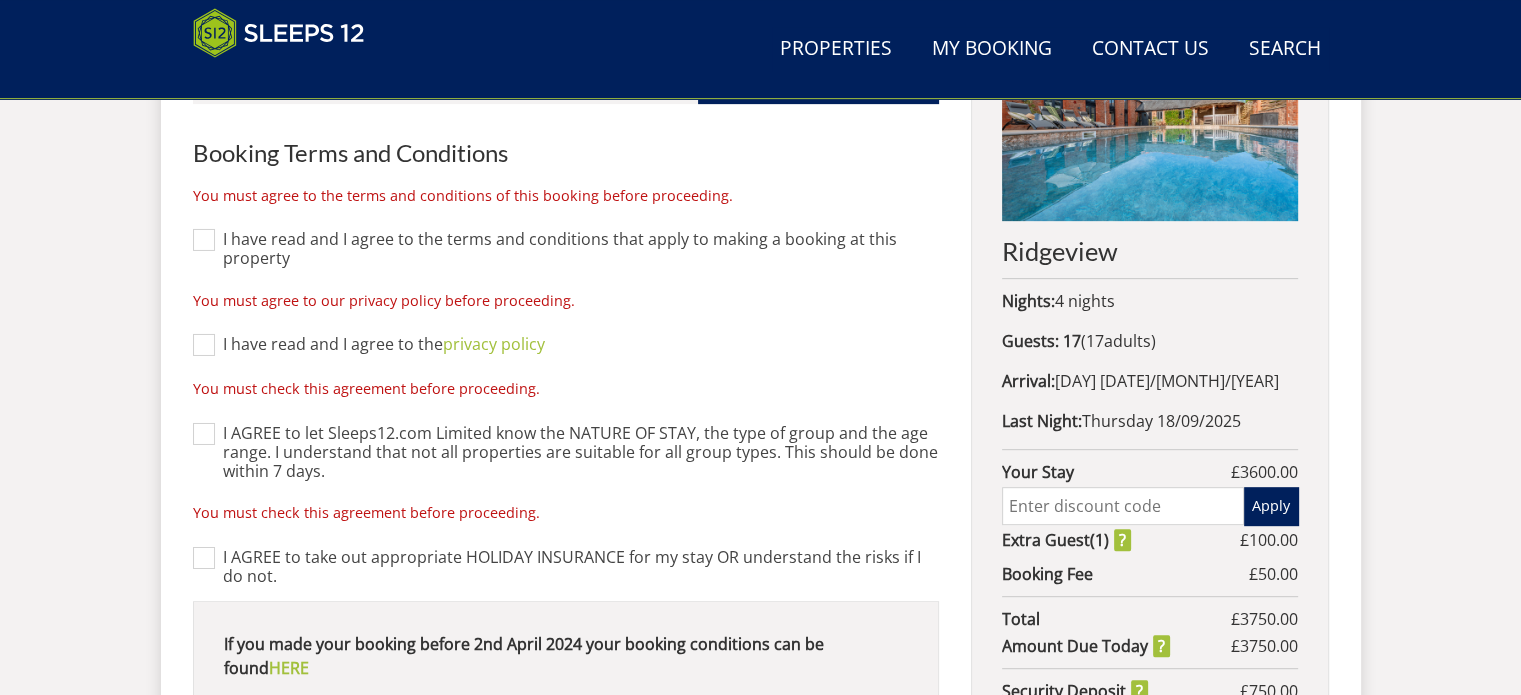 click on "I have read and I agree to the terms and conditions that apply to making a booking at this property
You must agree to the terms and conditions of this booking before proceeding." at bounding box center (566, 224) 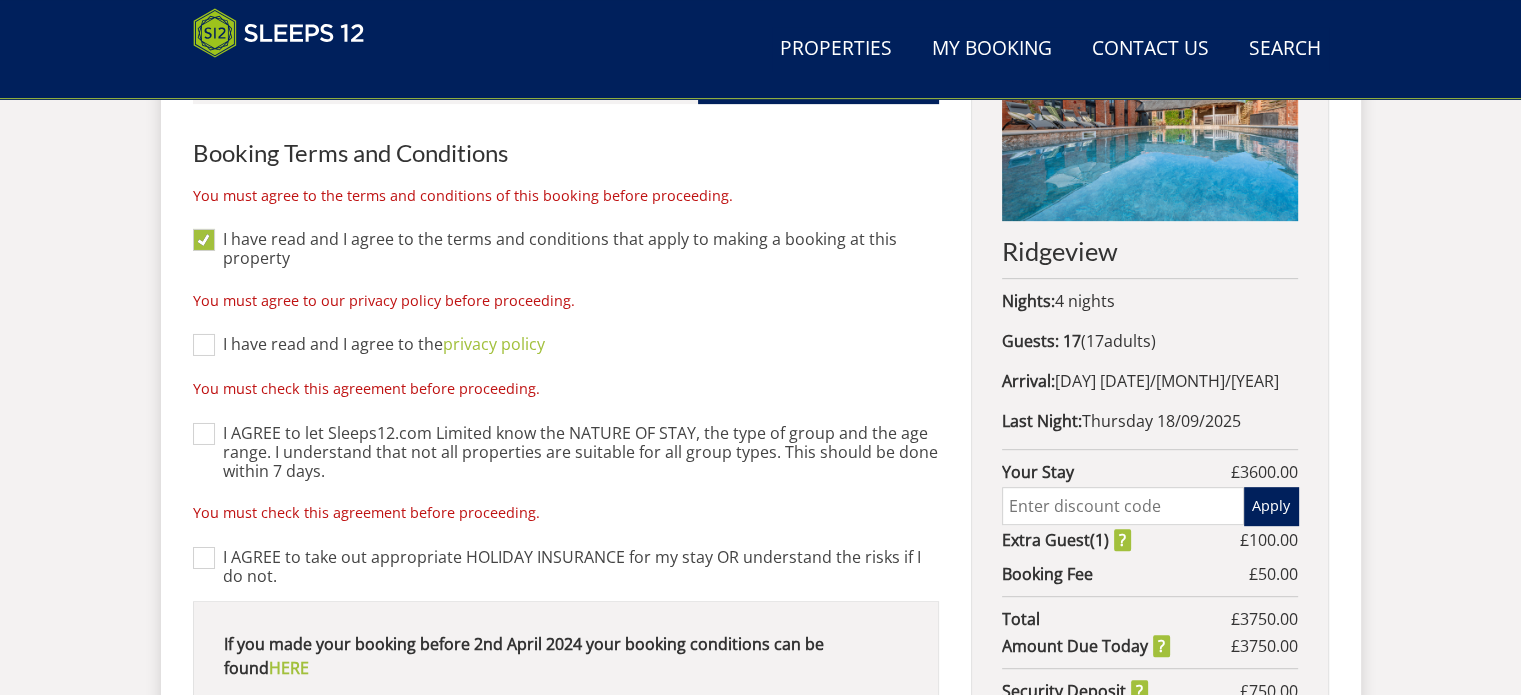 click on "I have read and I agree to the  privacy policy" at bounding box center (204, 345) 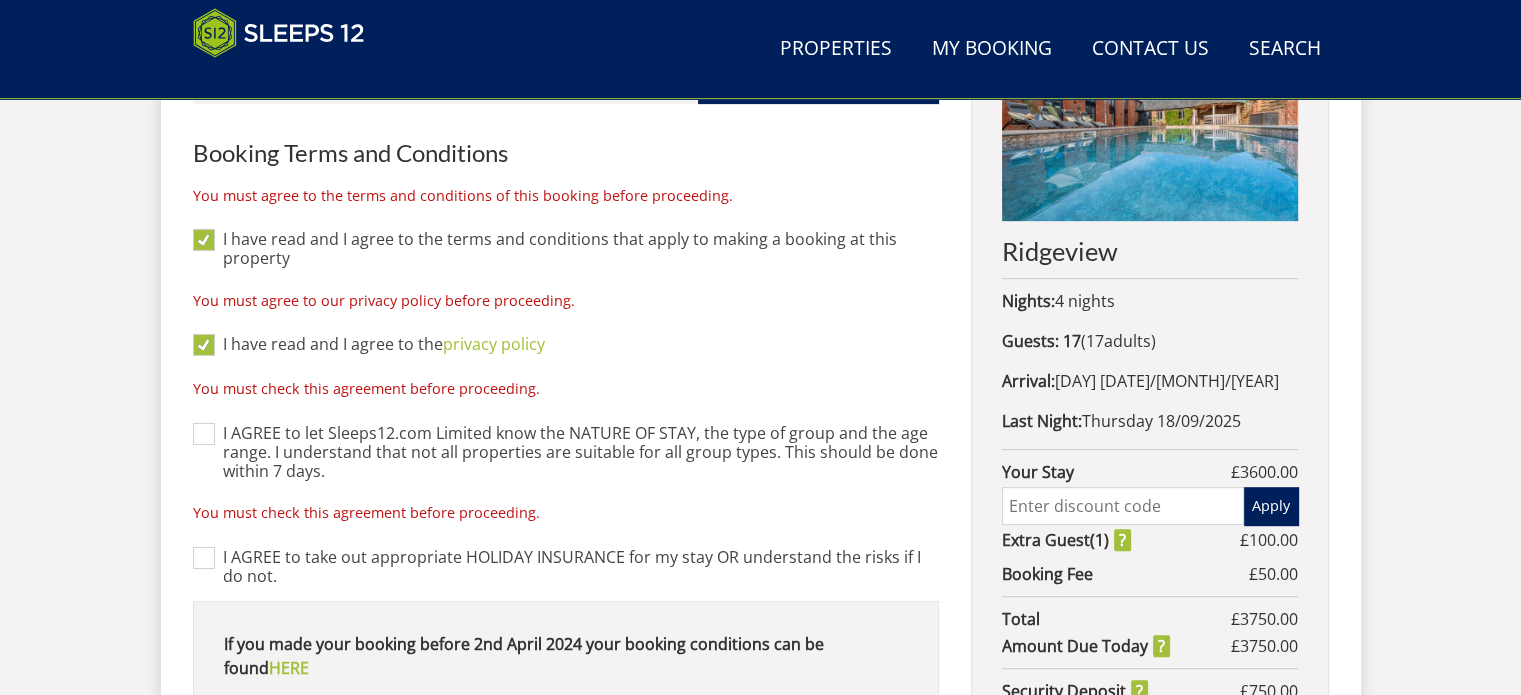 click on "I AGREE to let Sleeps12.com Limited know the NATURE OF STAY, the type of group and the age range. I understand that not all properties are suitable for all group types. This should be done within 7 days." at bounding box center (204, 434) 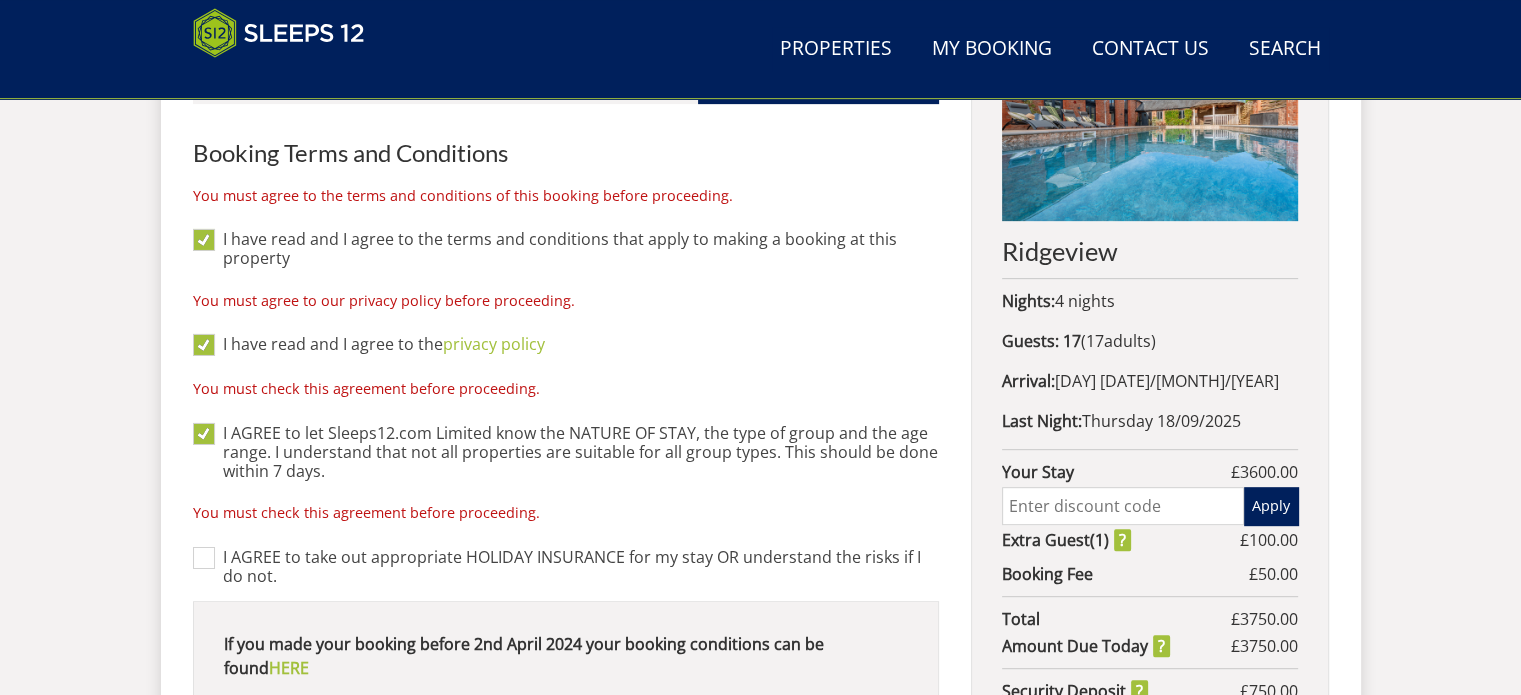 drag, startPoint x: 205, startPoint y: 551, endPoint x: 244, endPoint y: 454, distance: 104.54664 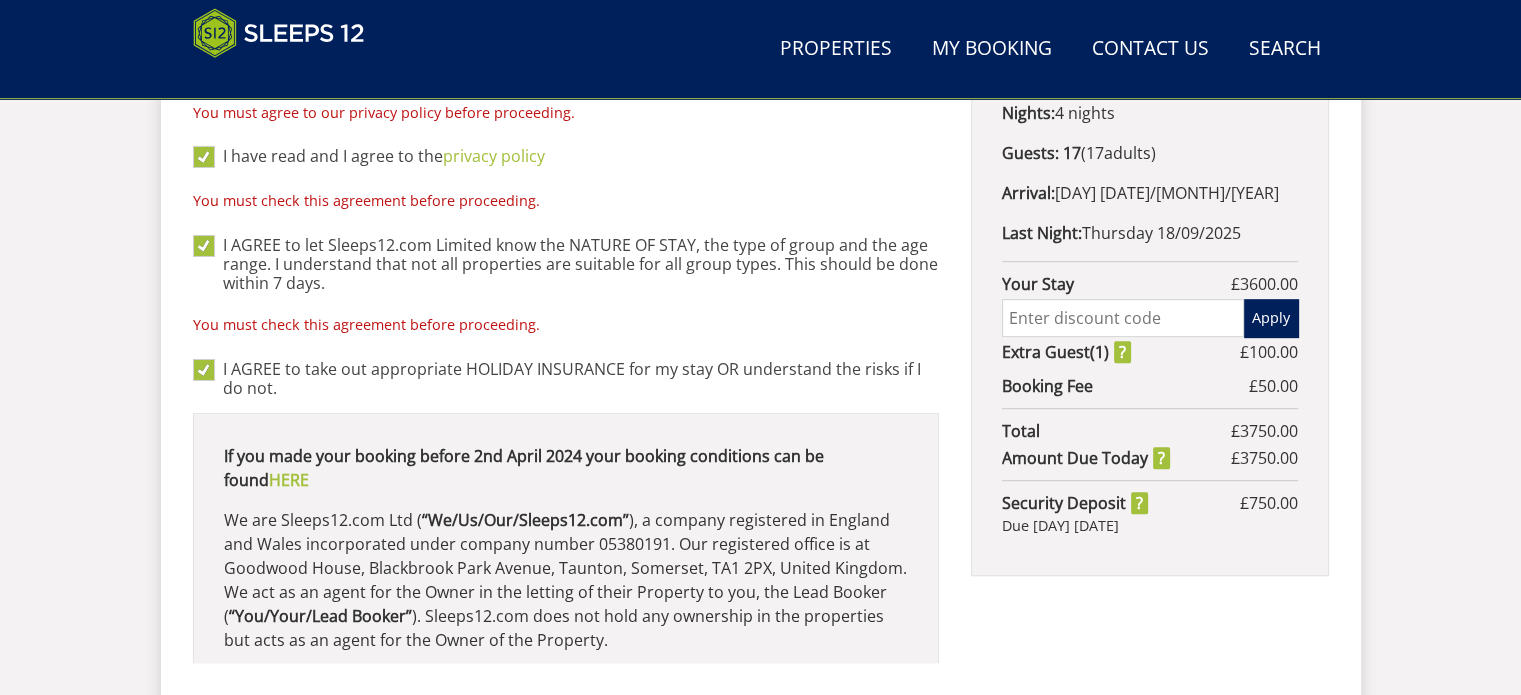 scroll, scrollTop: 1059, scrollLeft: 0, axis: vertical 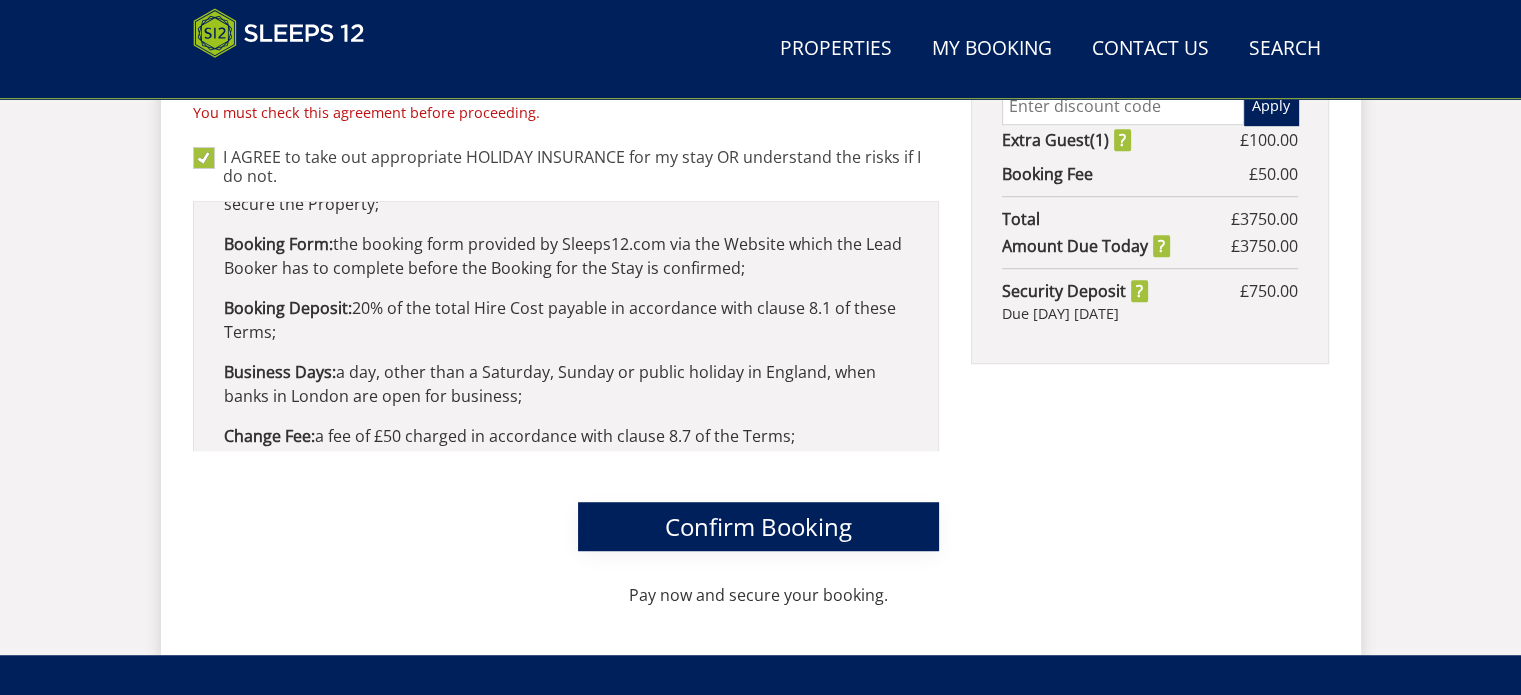 click on "Confirm Booking" at bounding box center (758, 526) 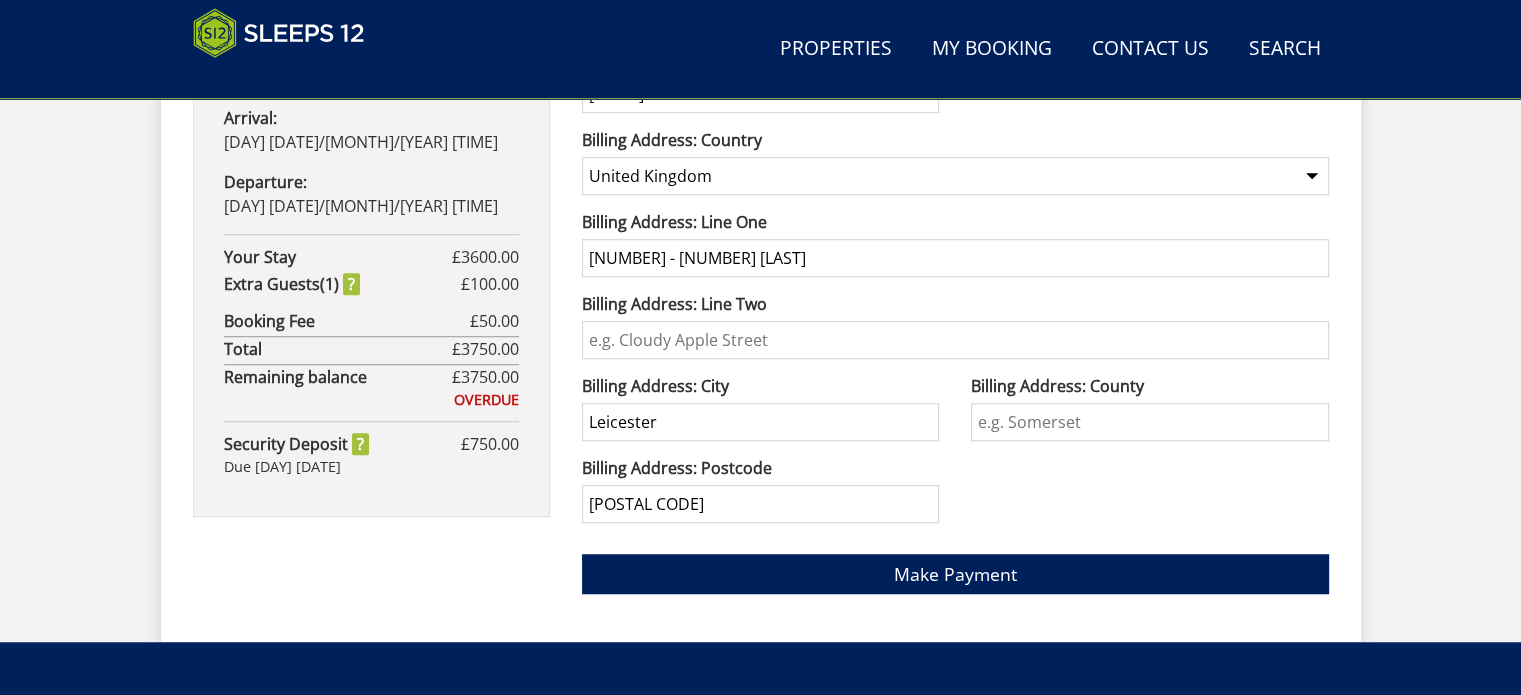 scroll, scrollTop: 1300, scrollLeft: 0, axis: vertical 